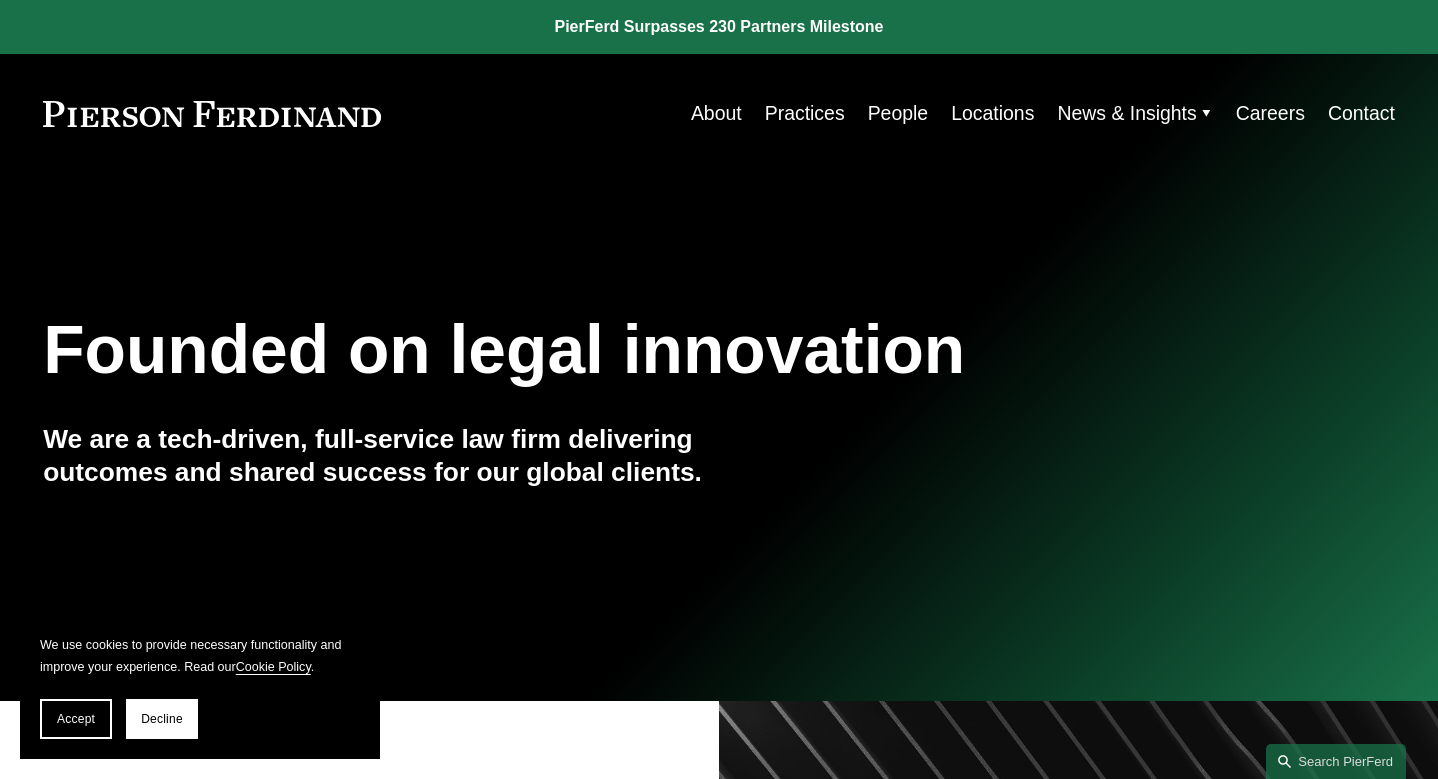 scroll, scrollTop: 0, scrollLeft: 0, axis: both 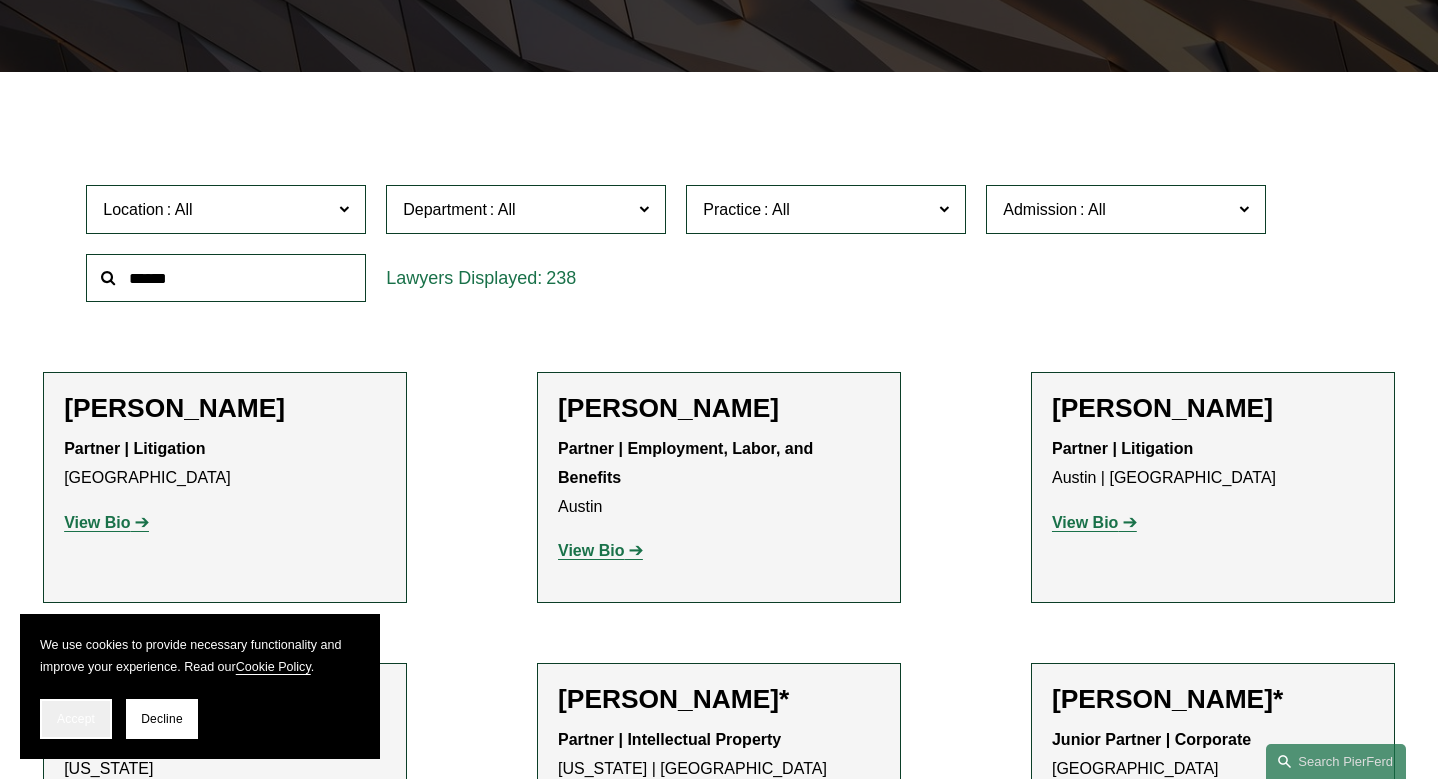 click on "Accept" at bounding box center [76, 719] 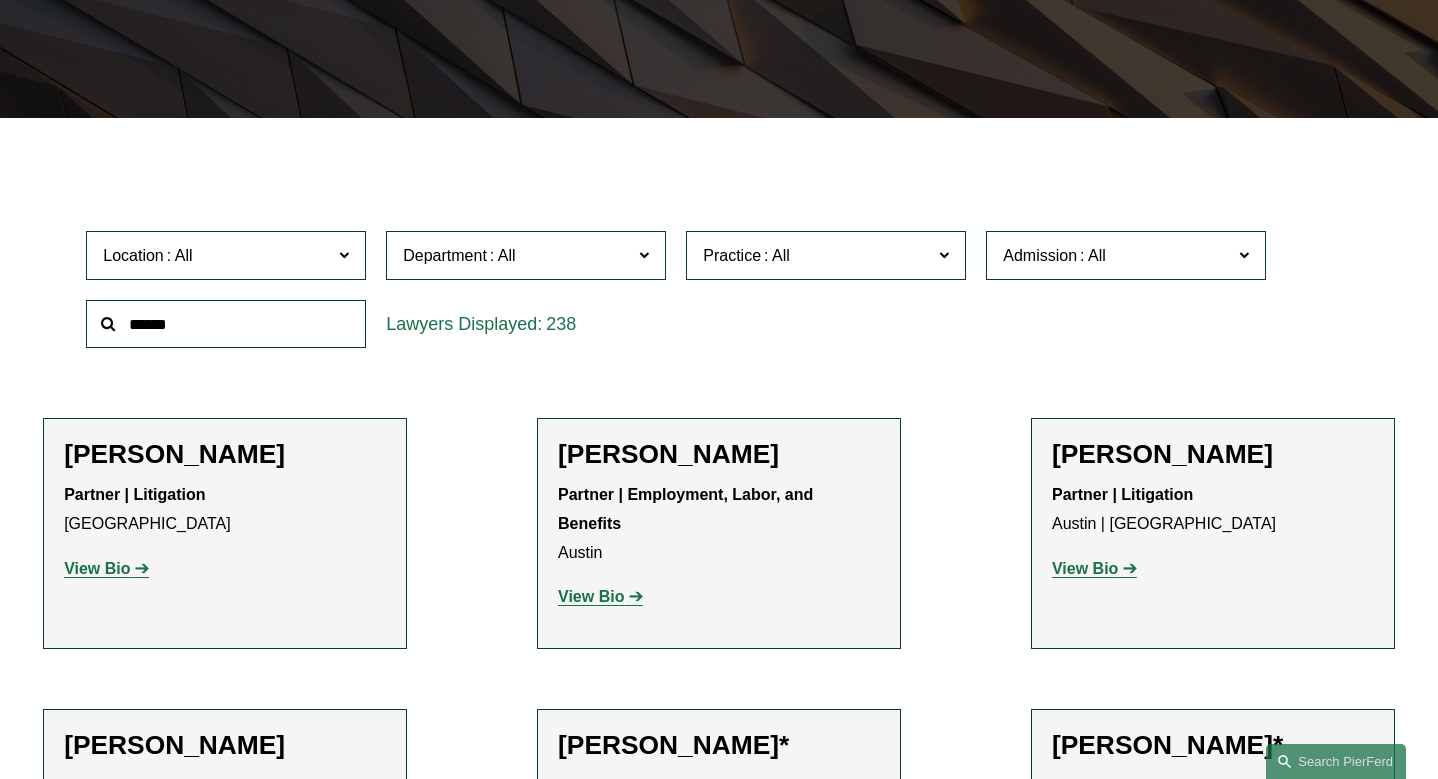 scroll, scrollTop: 544, scrollLeft: 0, axis: vertical 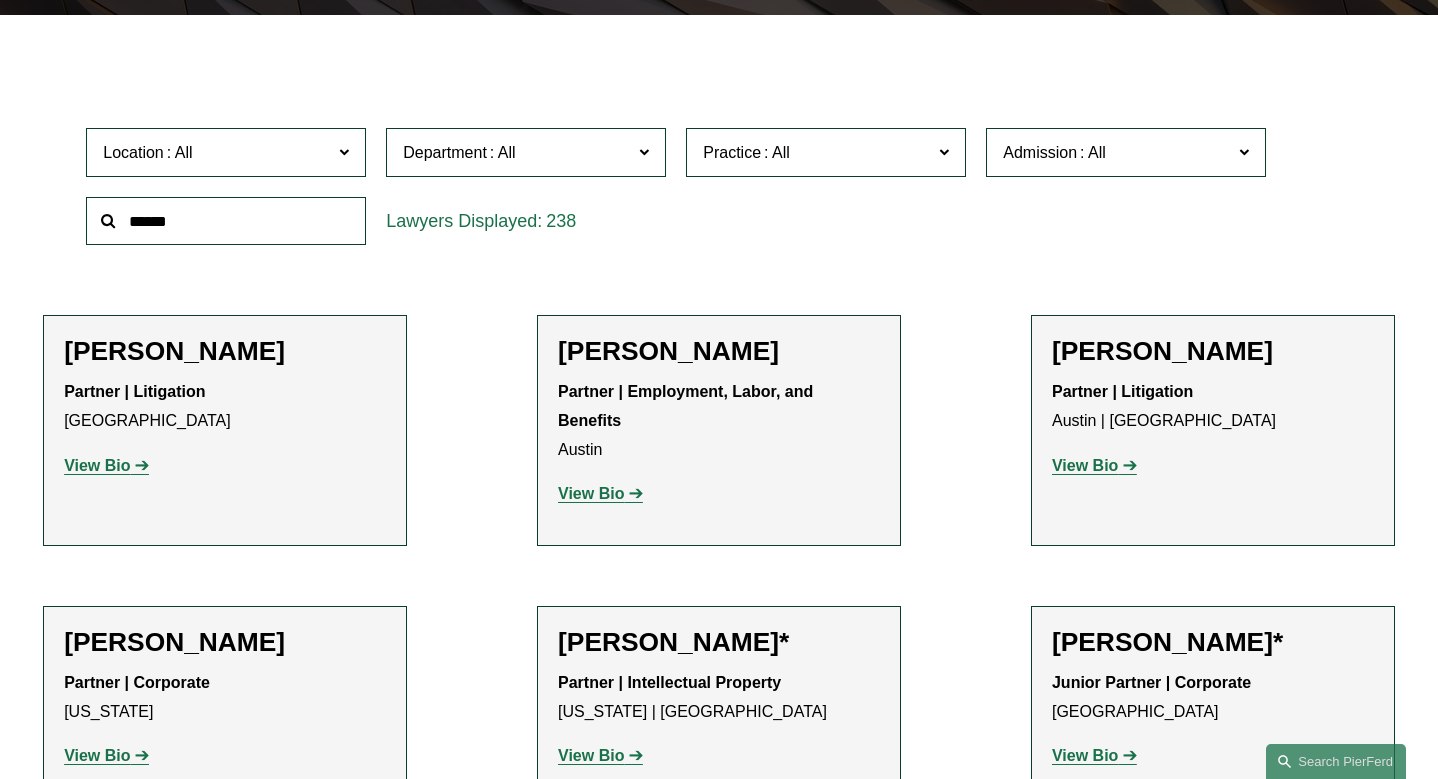 click on "View Bio" 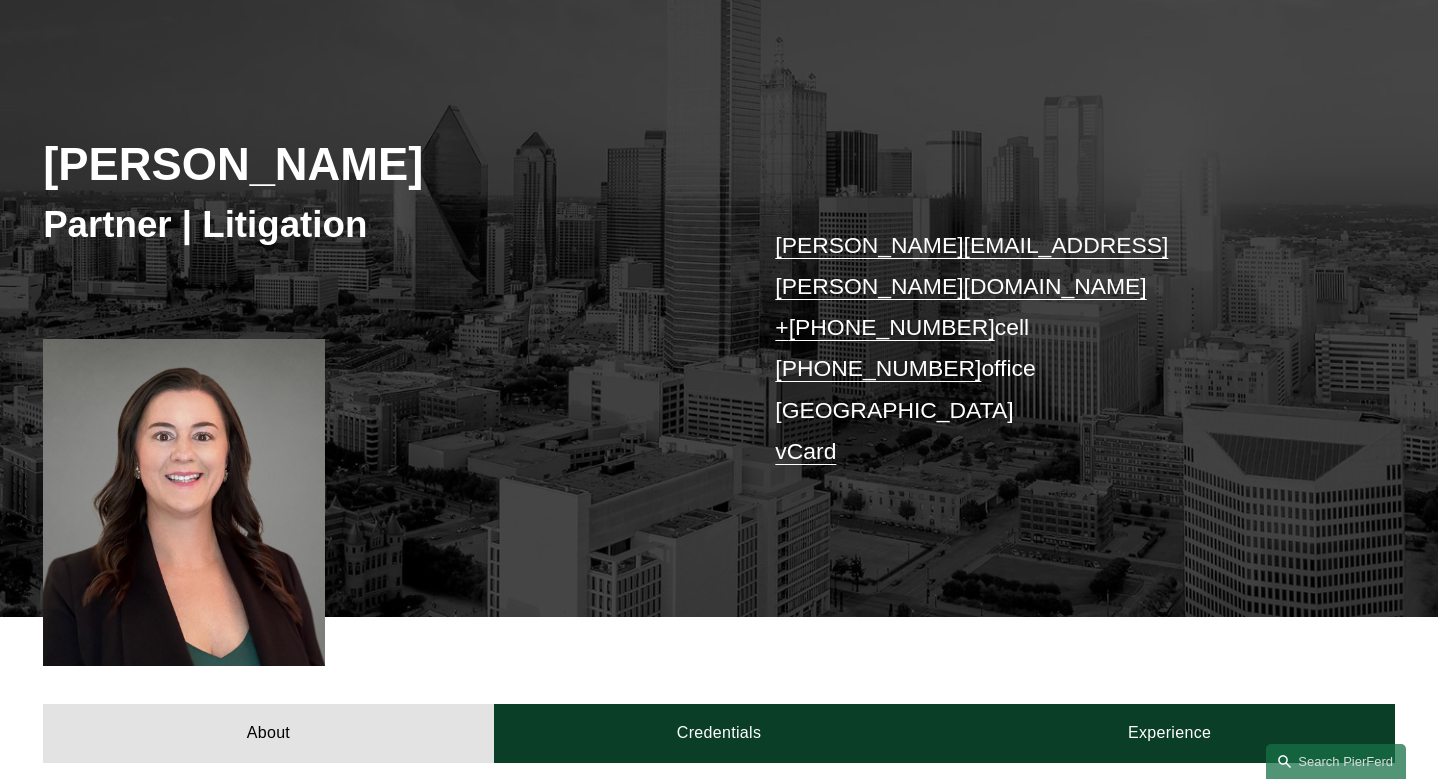 scroll, scrollTop: 198, scrollLeft: 0, axis: vertical 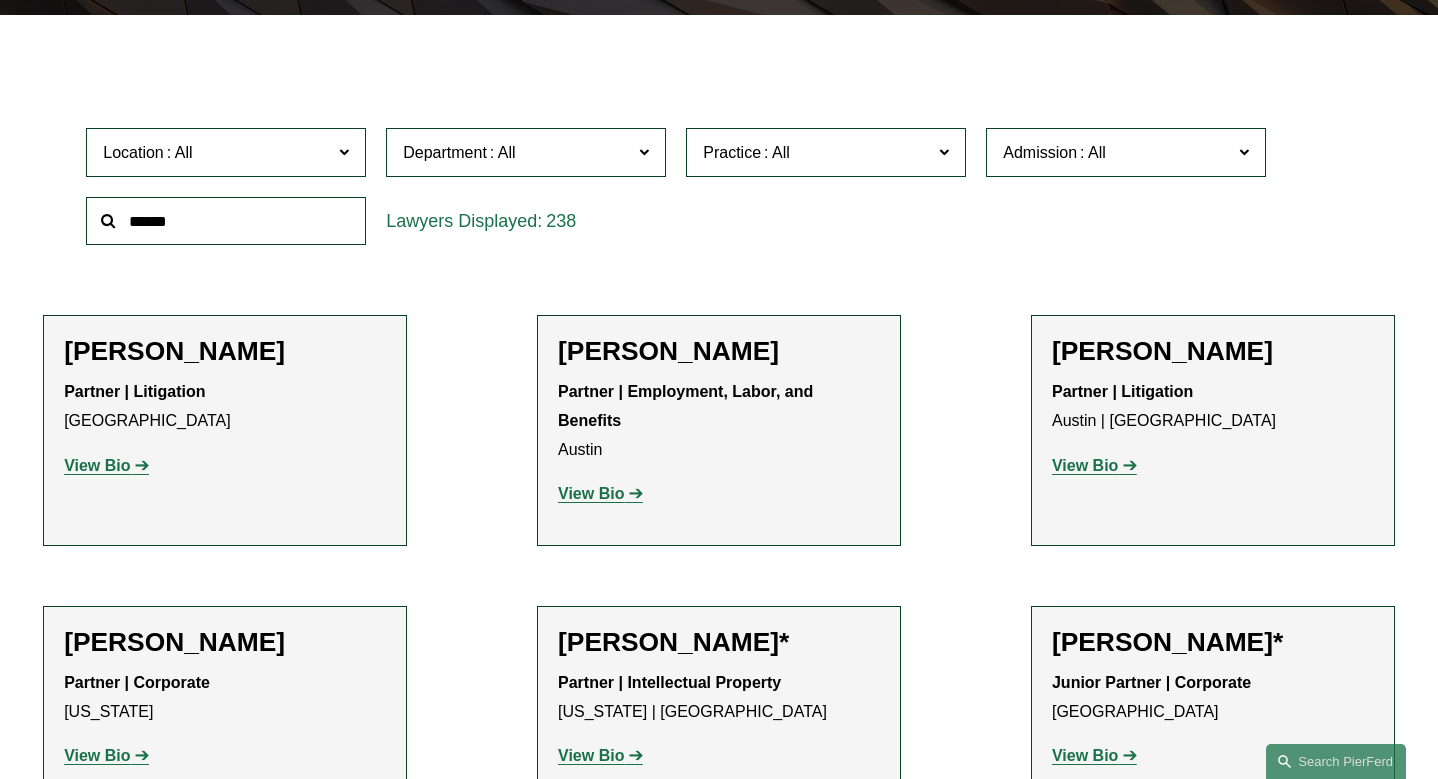 click on "View Bio" 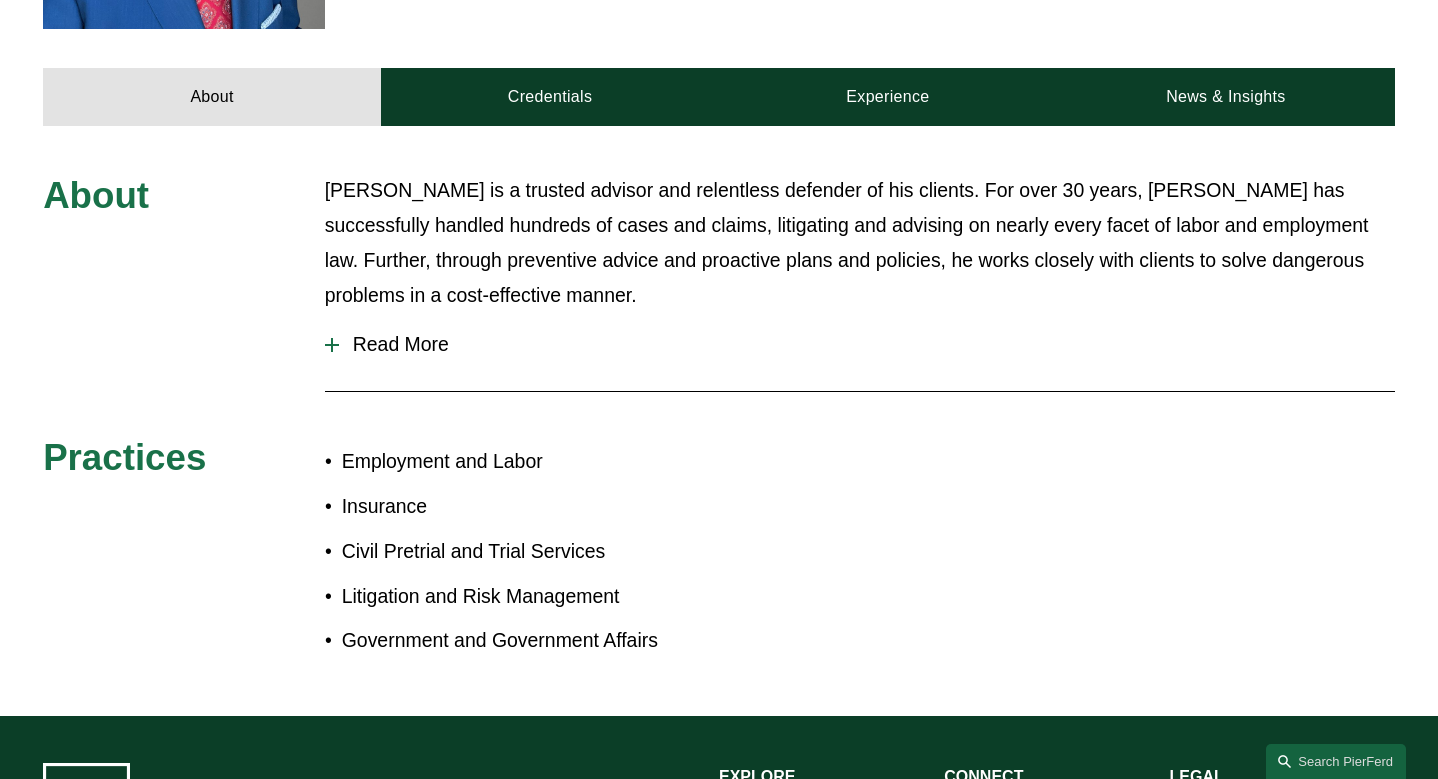 scroll, scrollTop: 872, scrollLeft: 0, axis: vertical 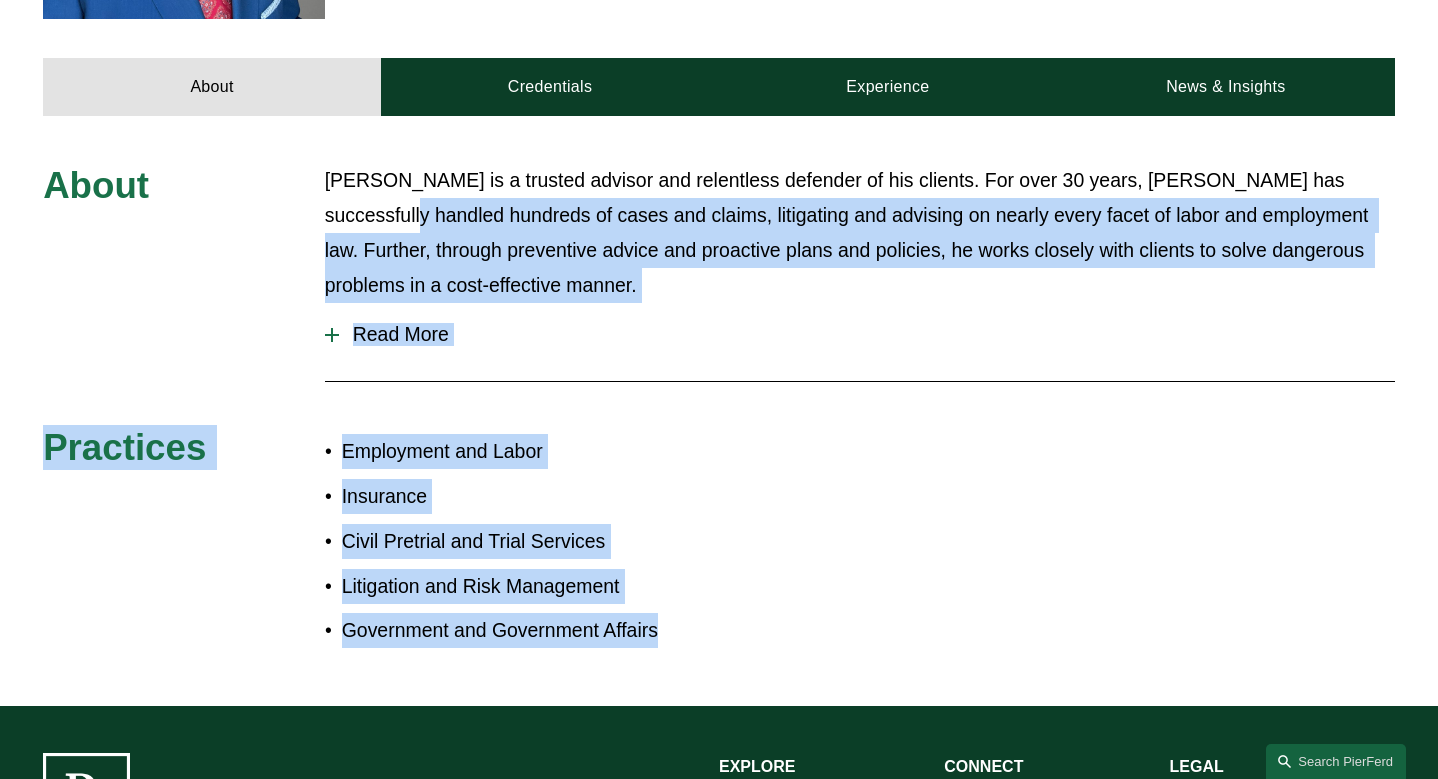 drag, startPoint x: 671, startPoint y: 597, endPoint x: 324, endPoint y: 167, distance: 552.5477 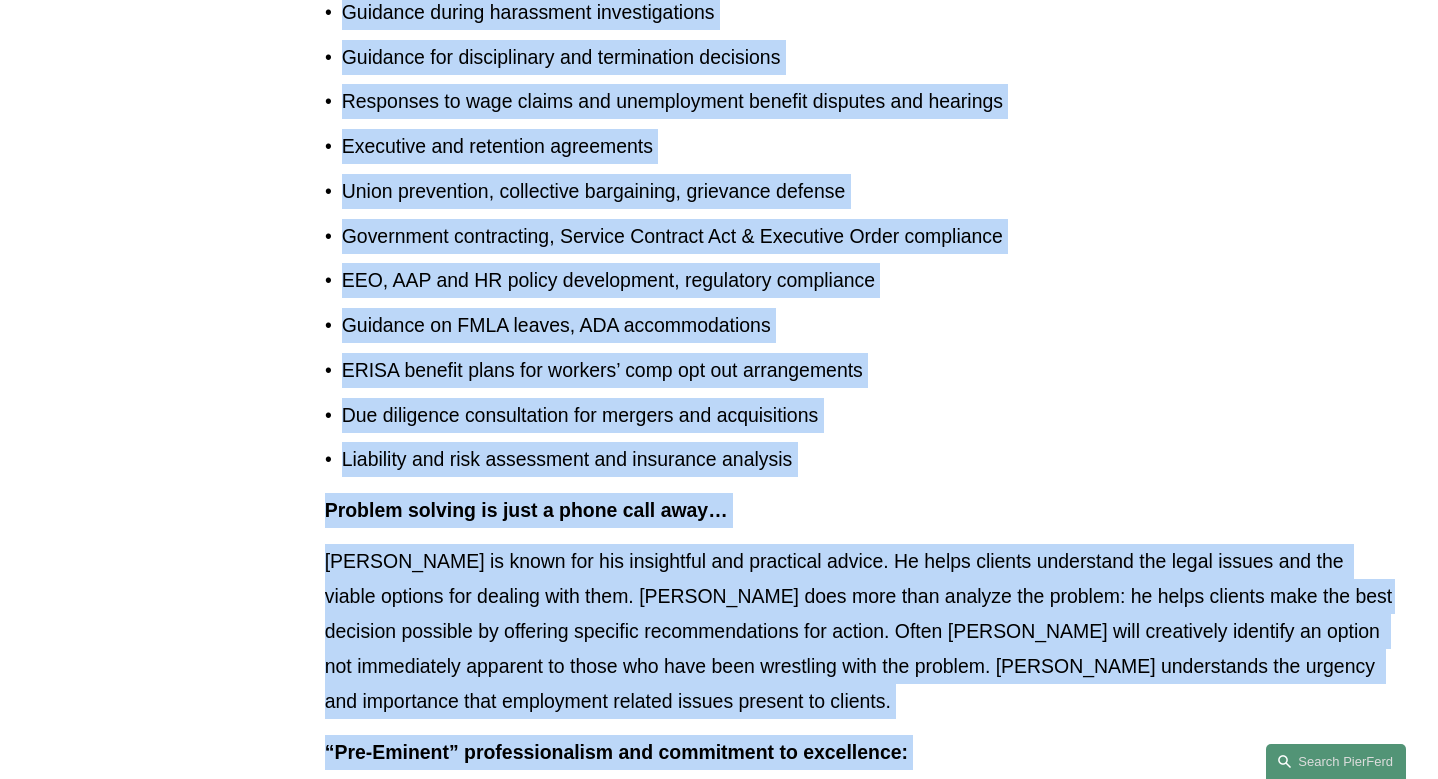 click on "Here are some examples of Scott’s services: Agency investigation defense for overtime and other payroll violations Defense of charges of discrimination and harassment OSHA safety standard citations and investigations Whistleblower and retaliation claims and lawsuits Employee theft of trade secrets, or violation of non-compete terms Layoff planning, WARN Act compliance, severance agreements Guidance during harassment investigations Guidance for disciplinary and termination decisions Responses to wage claims and unemployment benefit disputes and hearings Executive and retention agreements Union prevention, collective bargaining, grievance defense Government contracting, Service Contract Act & Executive Order compliance EEO, AAP and HR policy development, regulatory compliance Guidance on FMLA leaves, ADA accommodations ERISA benefit plans for workers’ comp opt out arrangements Due diligence consultation for mergers and acquisitions Liability and risk assessment and insurance analysis" at bounding box center (860, 343) 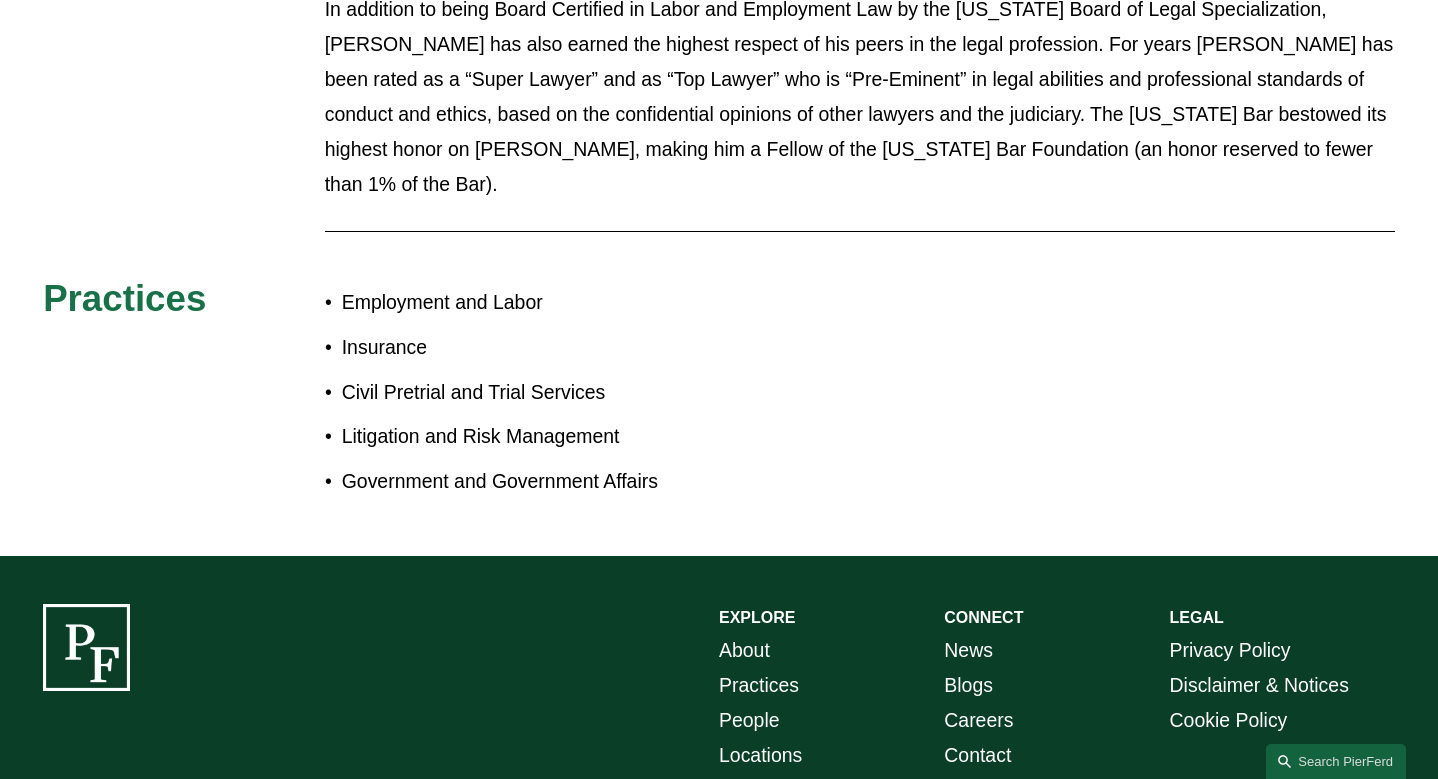 scroll, scrollTop: 2344, scrollLeft: 0, axis: vertical 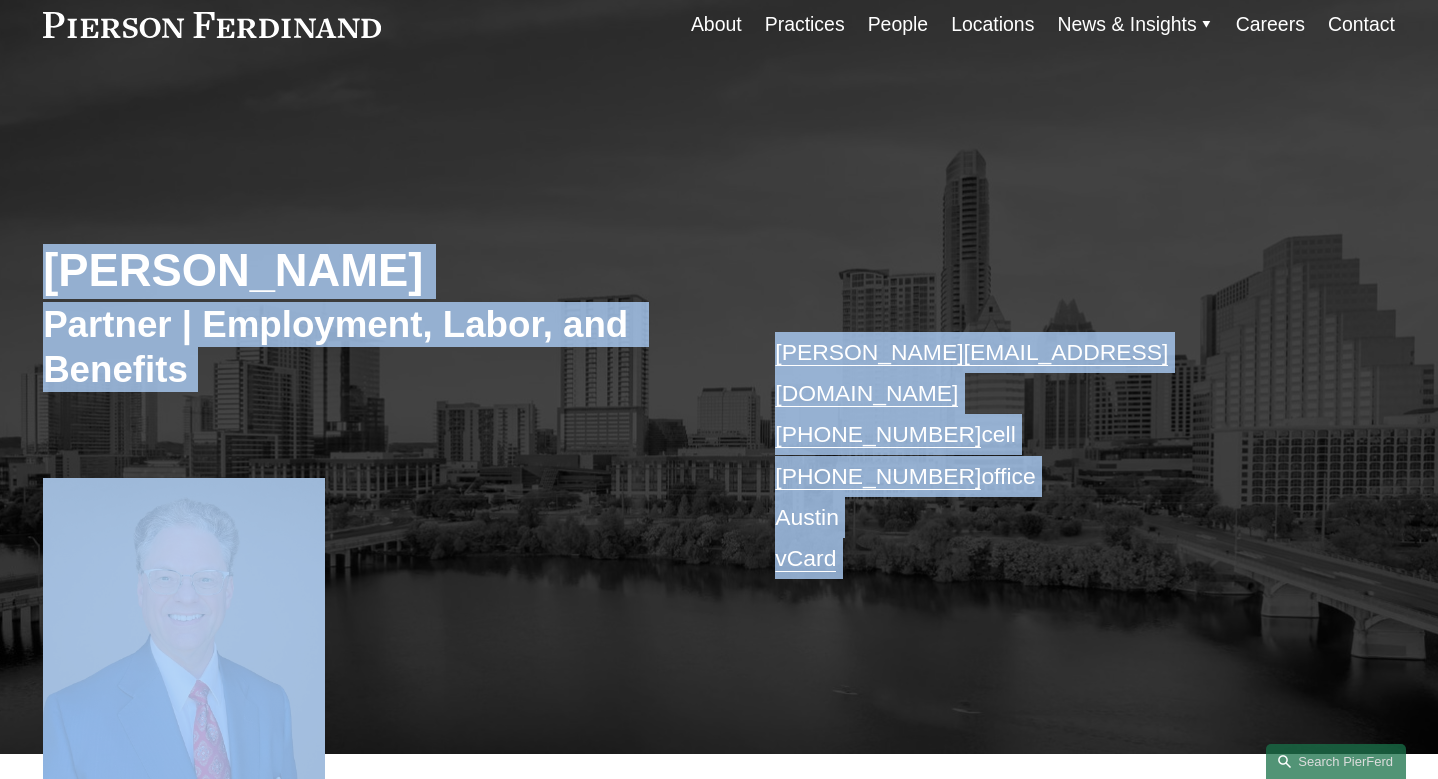 drag, startPoint x: 683, startPoint y: 419, endPoint x: 32, endPoint y: 258, distance: 670.61316 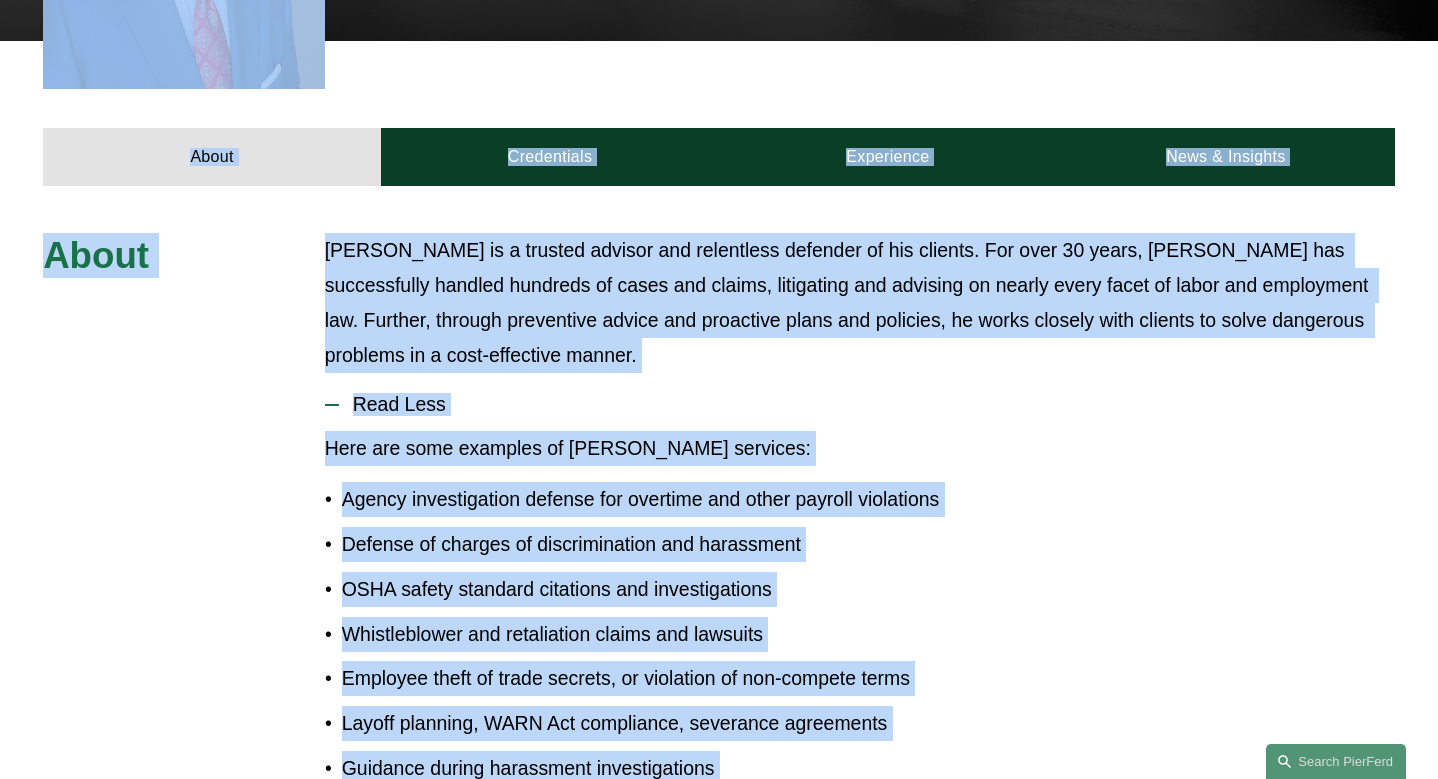 scroll, scrollTop: 803, scrollLeft: 0, axis: vertical 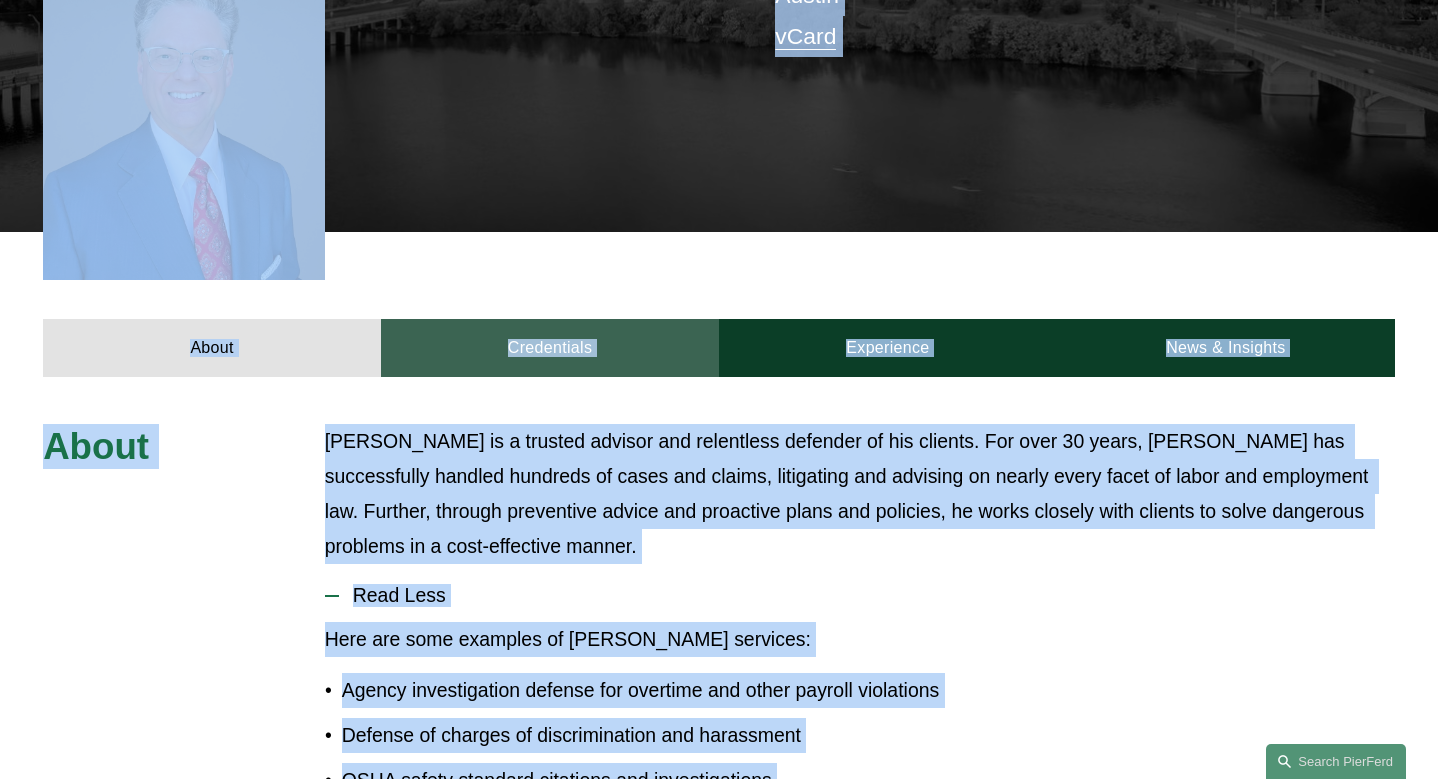 click on "Credentials" at bounding box center [550, 348] 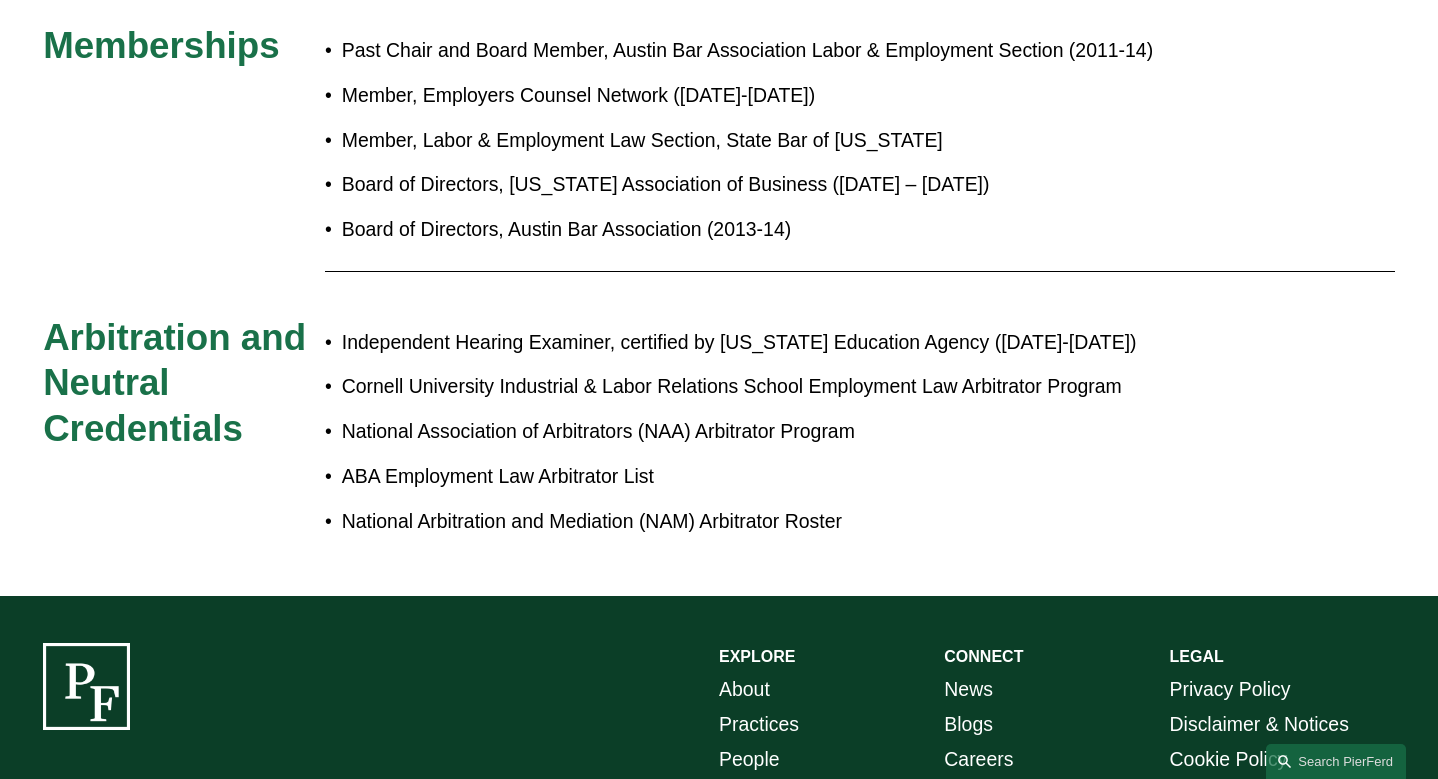 scroll, scrollTop: 1915, scrollLeft: 0, axis: vertical 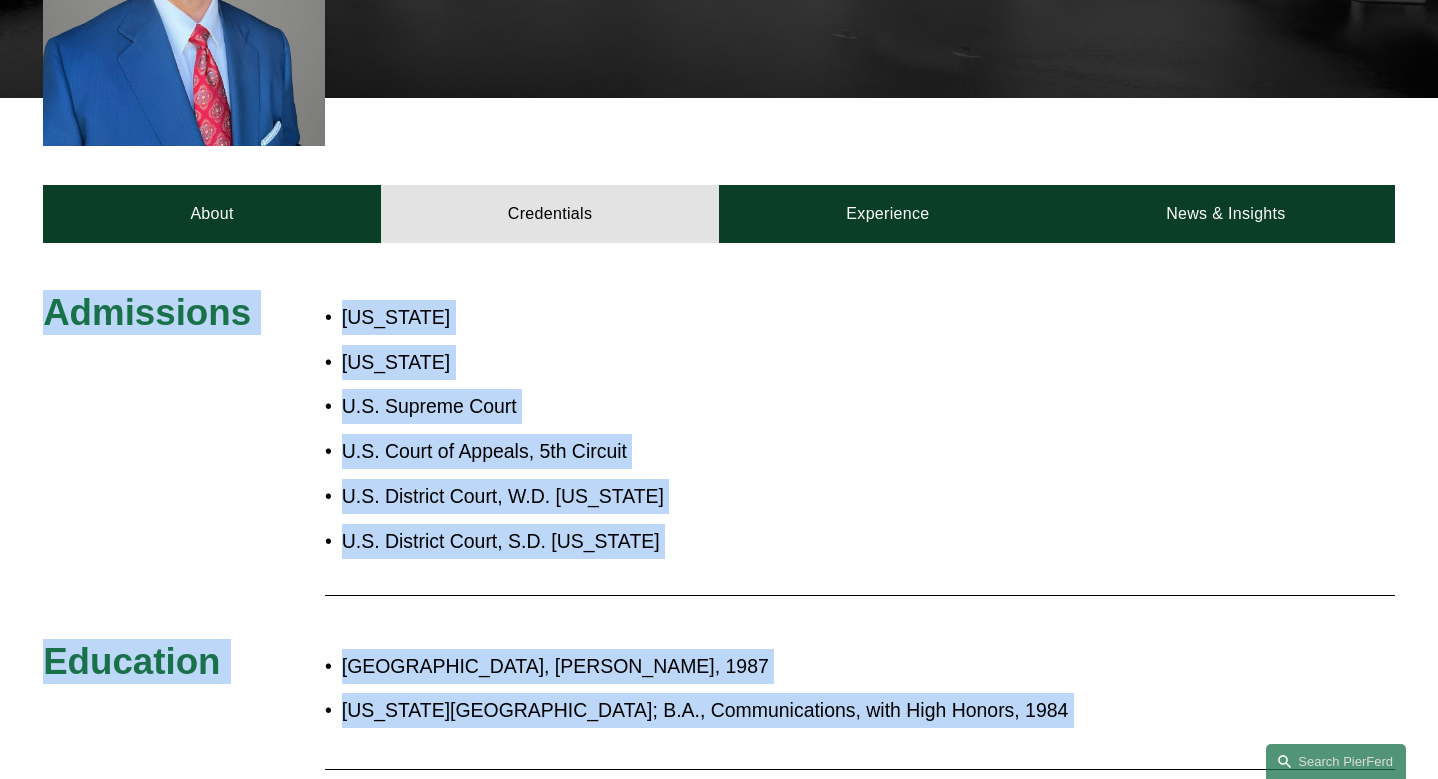 drag, startPoint x: 861, startPoint y: 482, endPoint x: 49, endPoint y: 274, distance: 838.21716 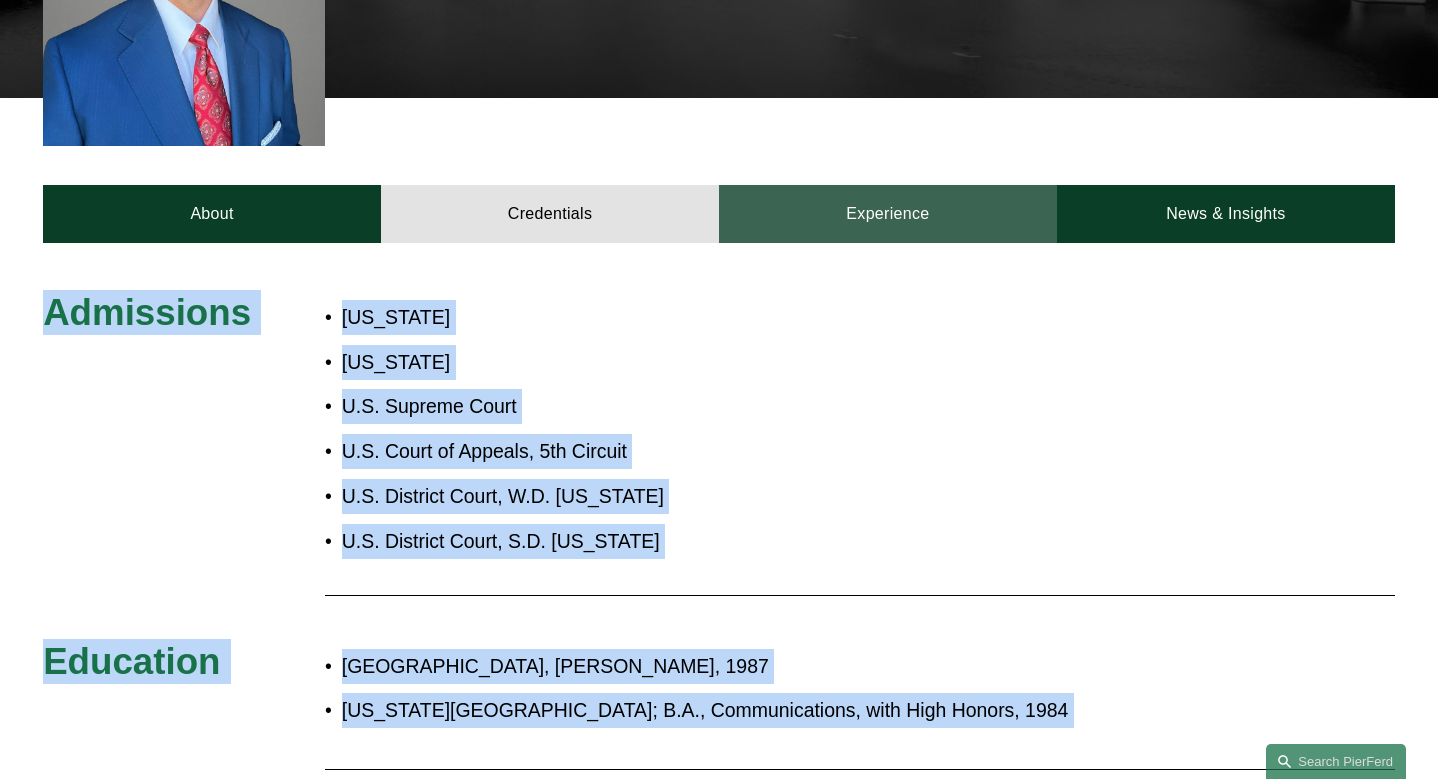 click on "Experience" at bounding box center (888, 214) 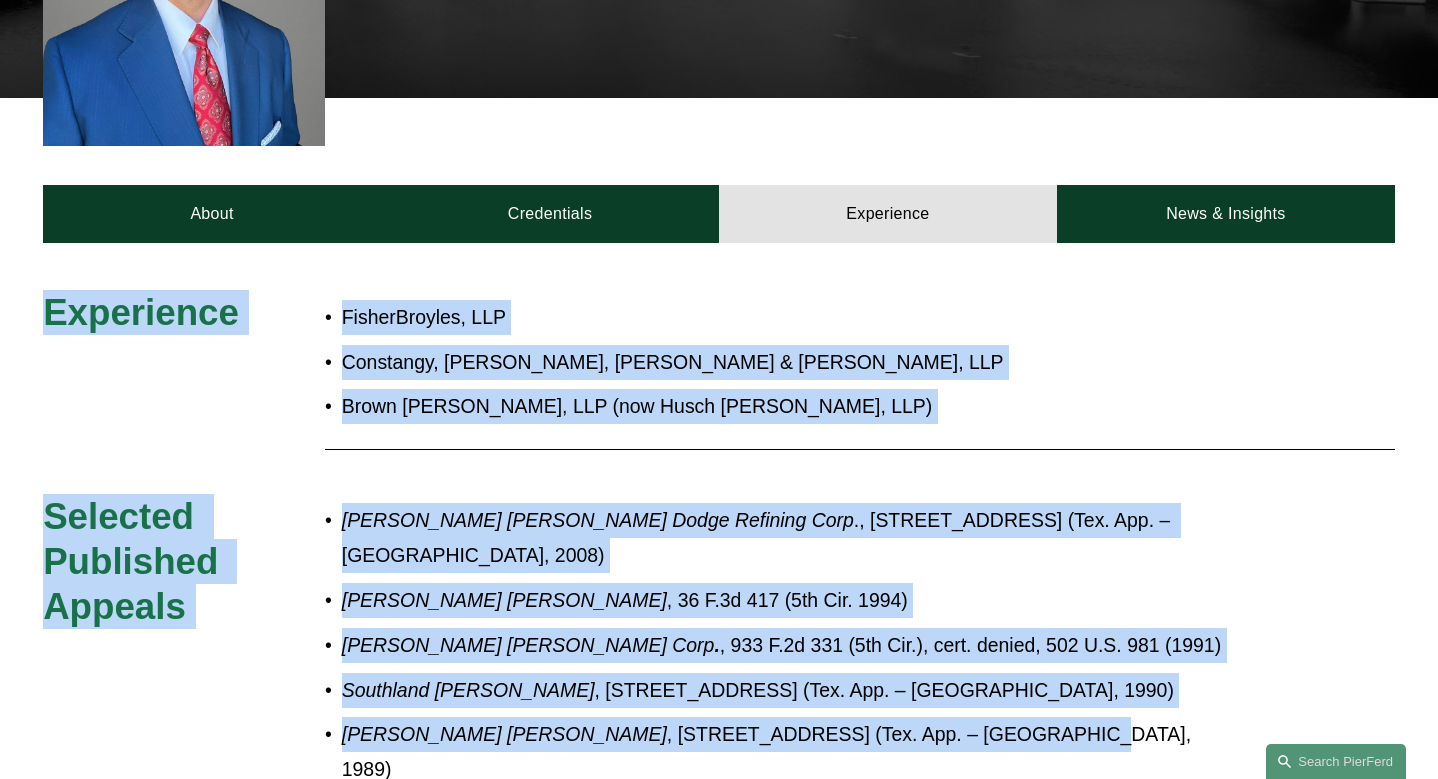 drag, startPoint x: 912, startPoint y: 660, endPoint x: 28, endPoint y: 274, distance: 964.5994 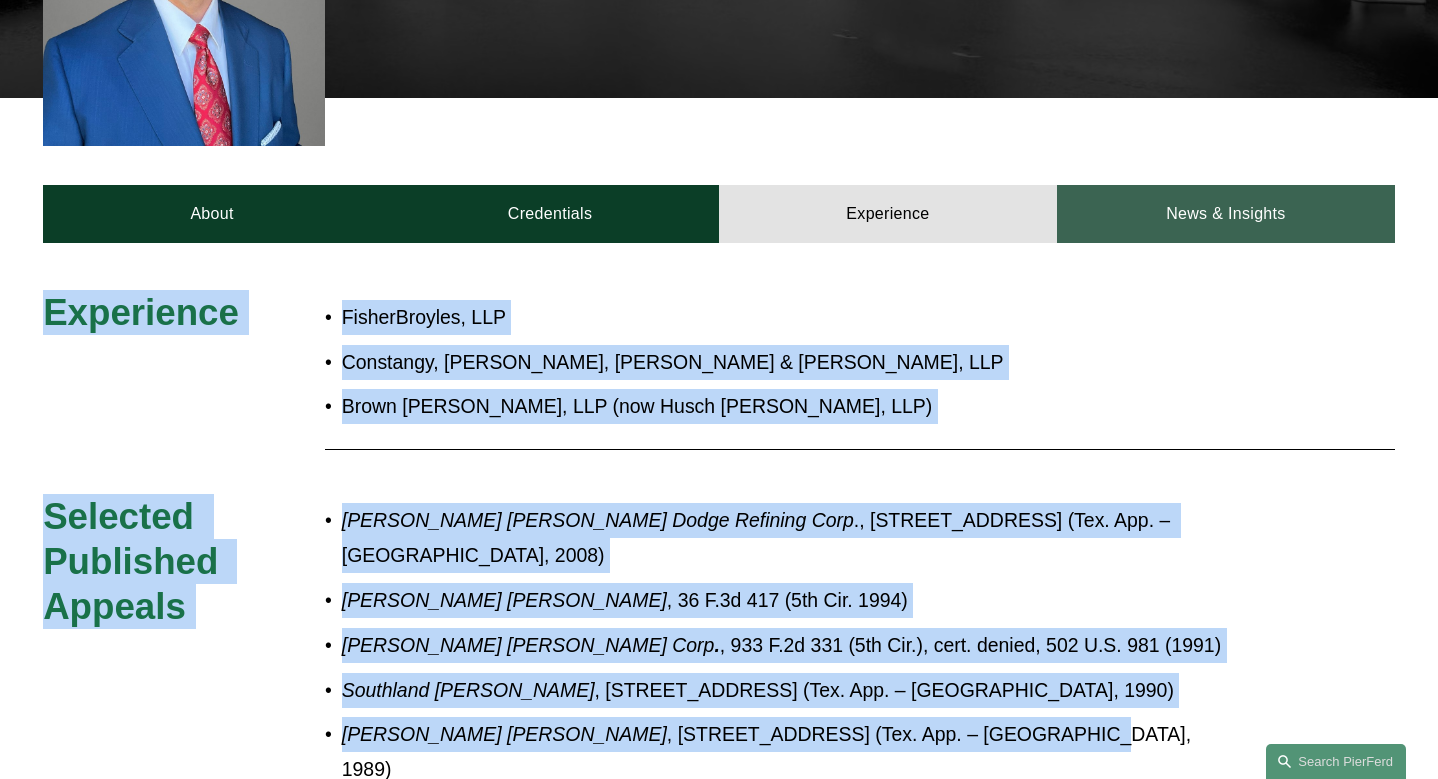 click on "News & Insights" at bounding box center [1226, 214] 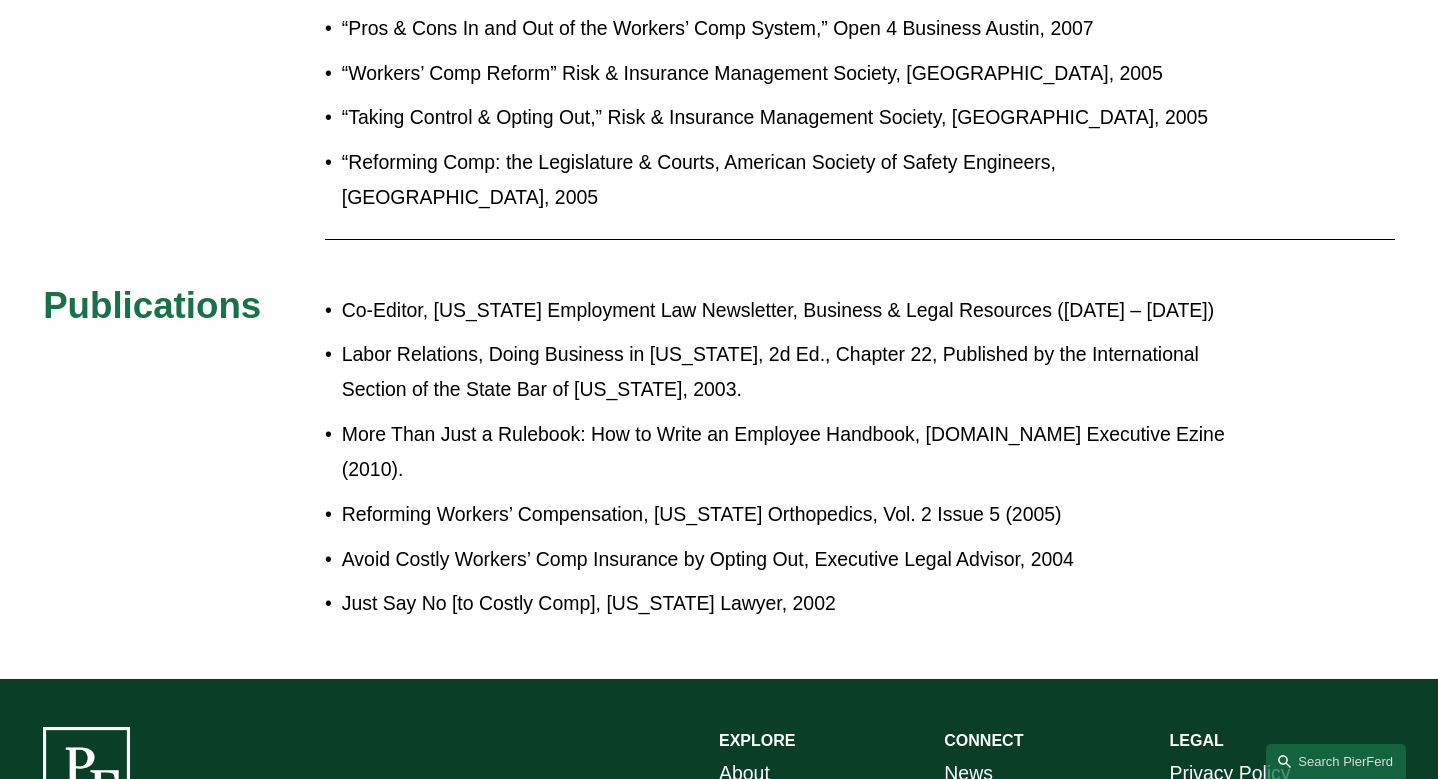 scroll, scrollTop: 1286, scrollLeft: 0, axis: vertical 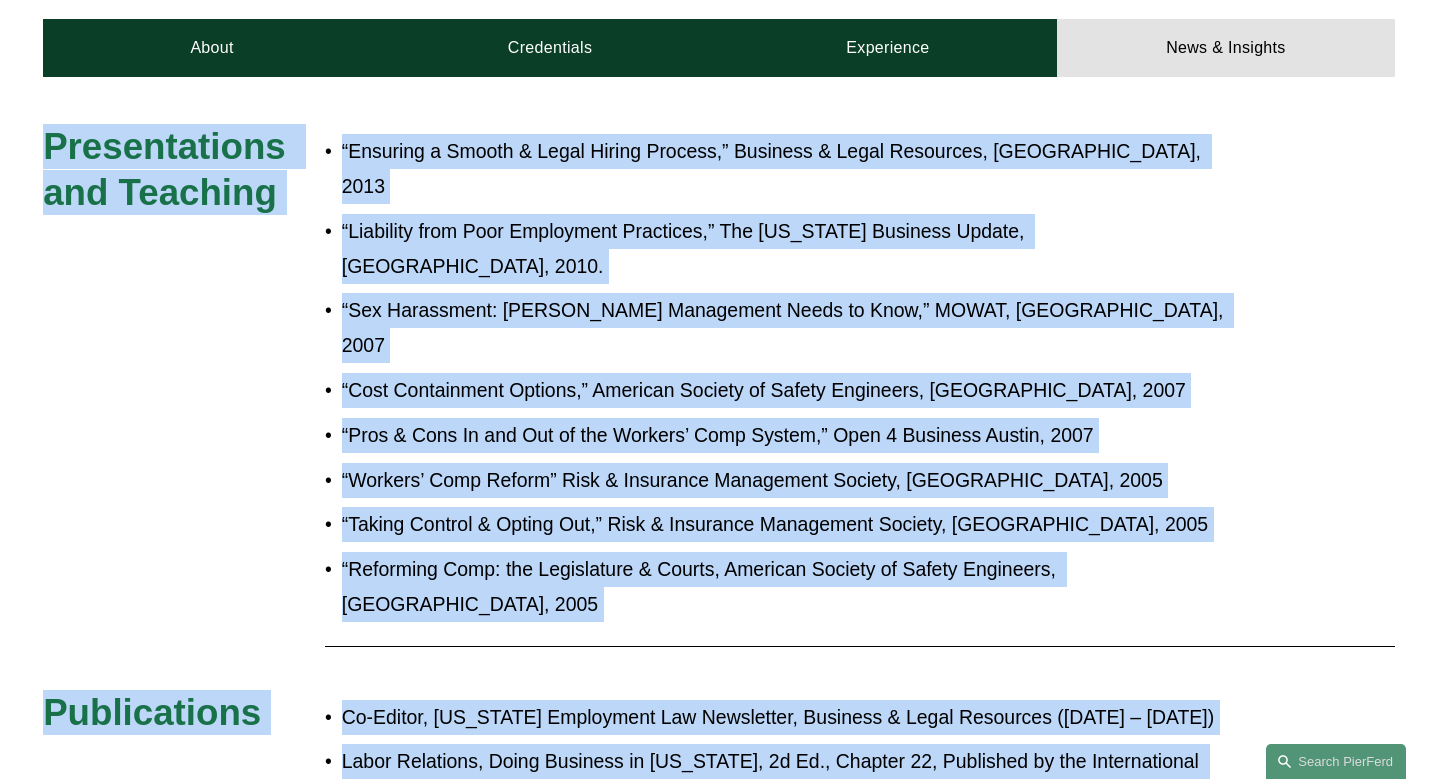 drag, startPoint x: 813, startPoint y: 468, endPoint x: 48, endPoint y: 115, distance: 842.5165 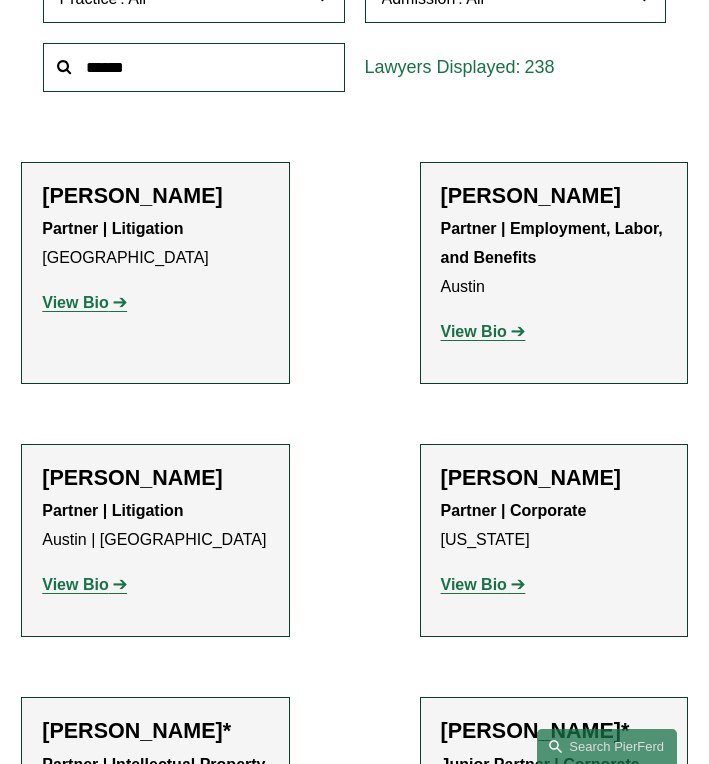 scroll, scrollTop: 708, scrollLeft: 0, axis: vertical 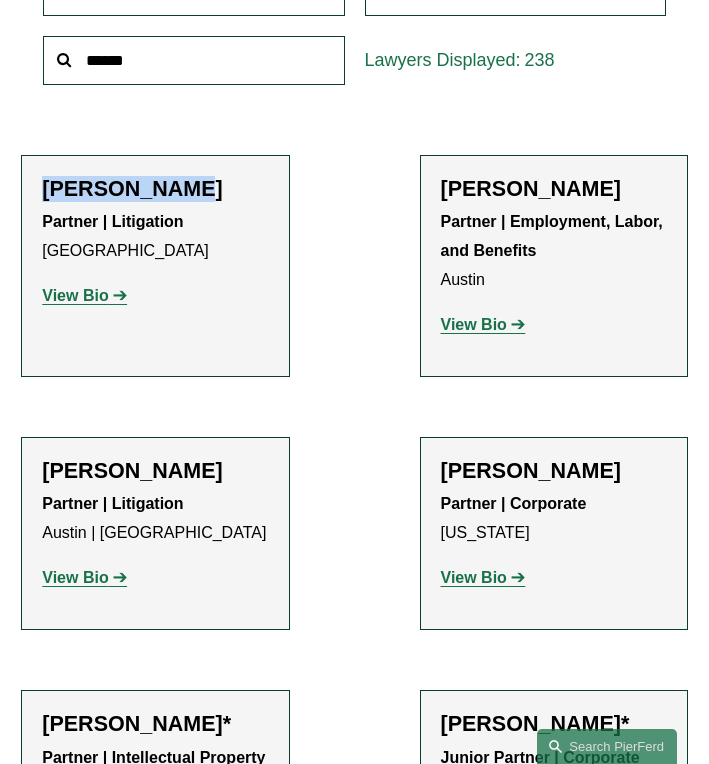 drag, startPoint x: 171, startPoint y: 196, endPoint x: 37, endPoint y: 195, distance: 134.00374 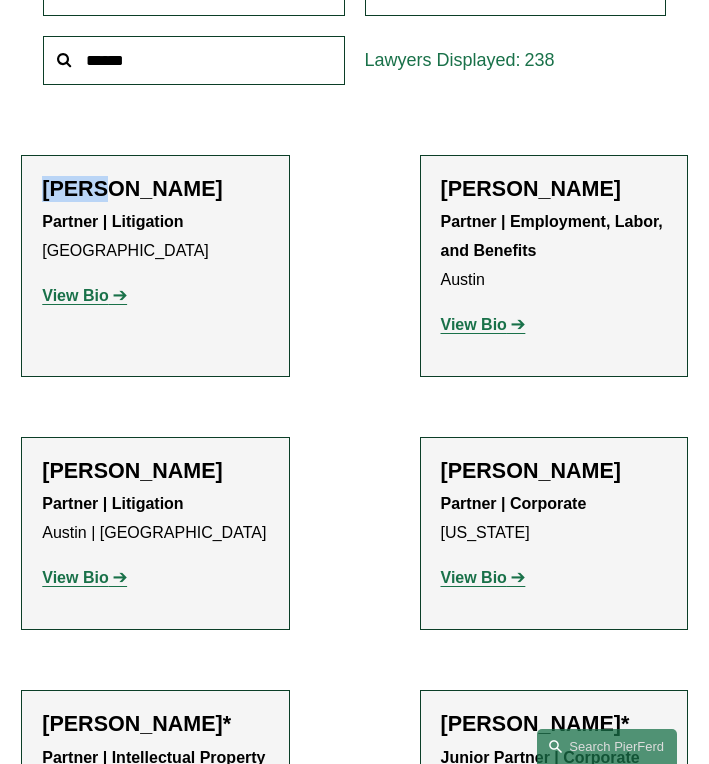 click on "Katie Ackels" 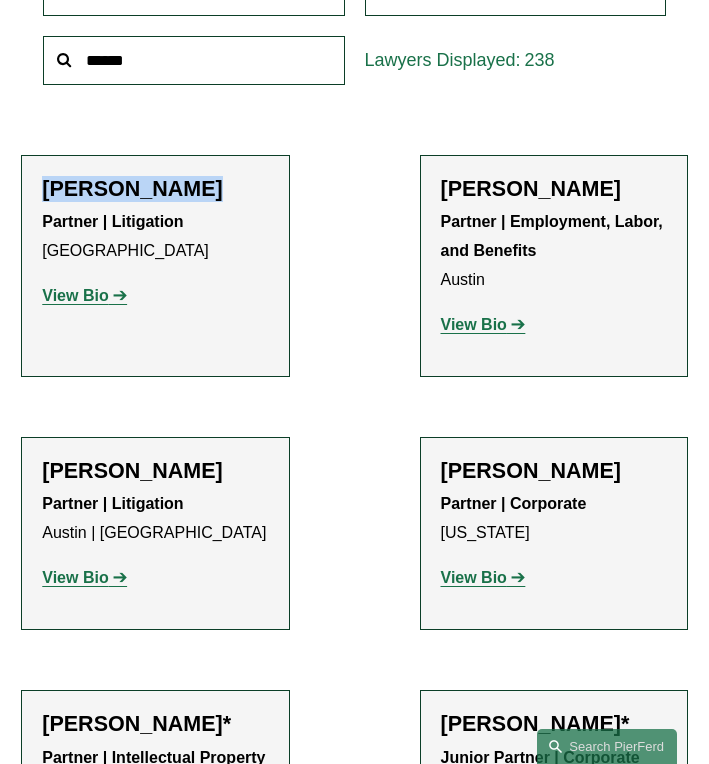 click on "Katie Ackels" 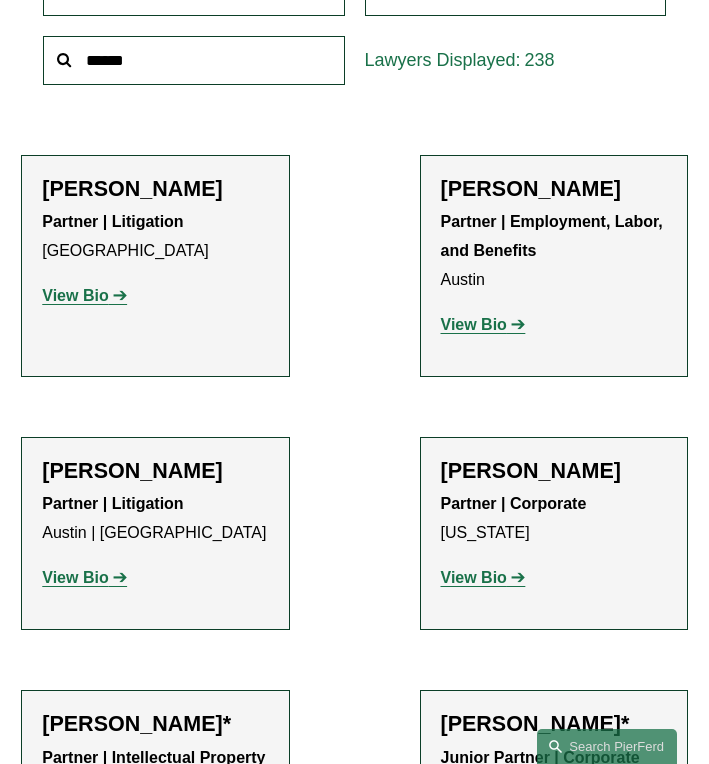 click on "Partner | Litigation" 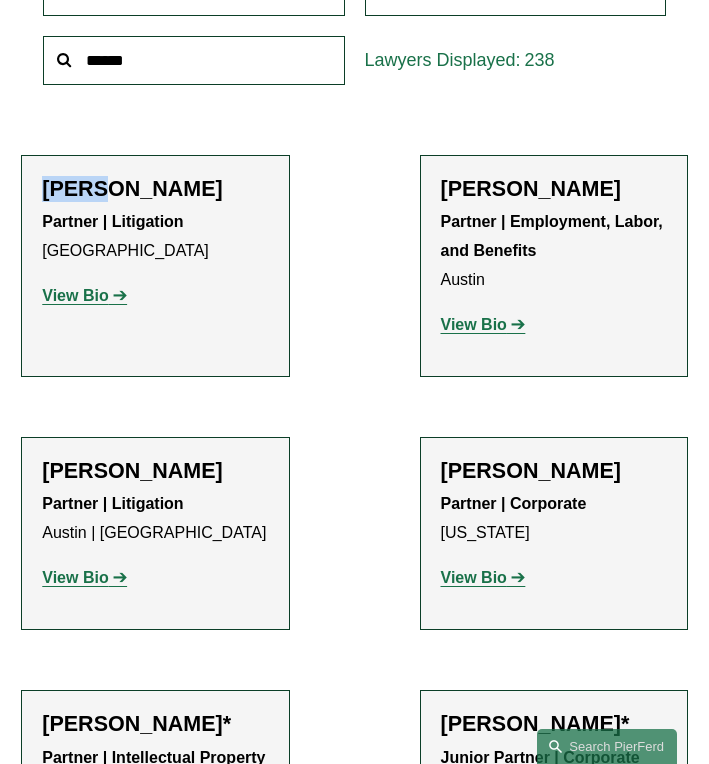 click on "Katie Ackels" 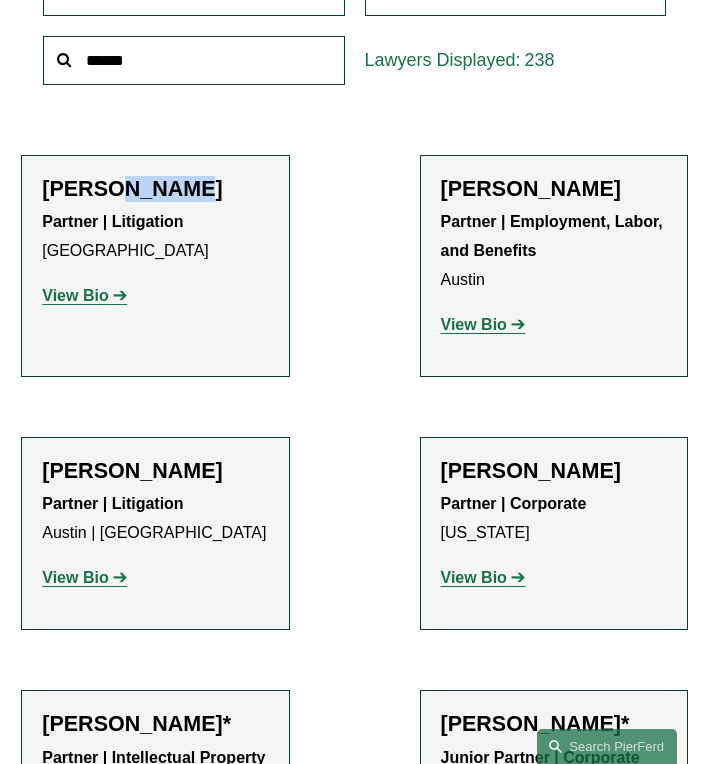 click on "Katie Ackels" 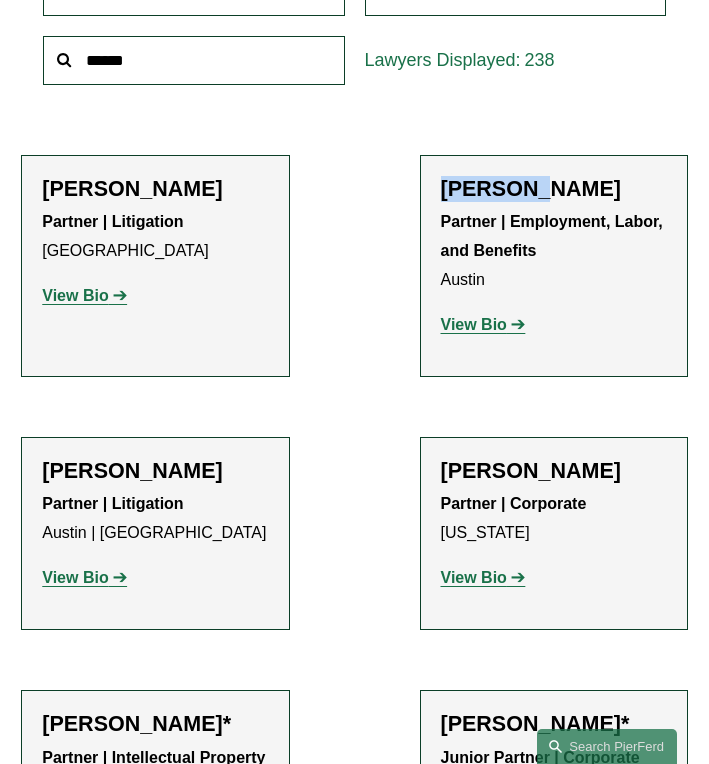 drag, startPoint x: 523, startPoint y: 195, endPoint x: 441, endPoint y: 189, distance: 82.219215 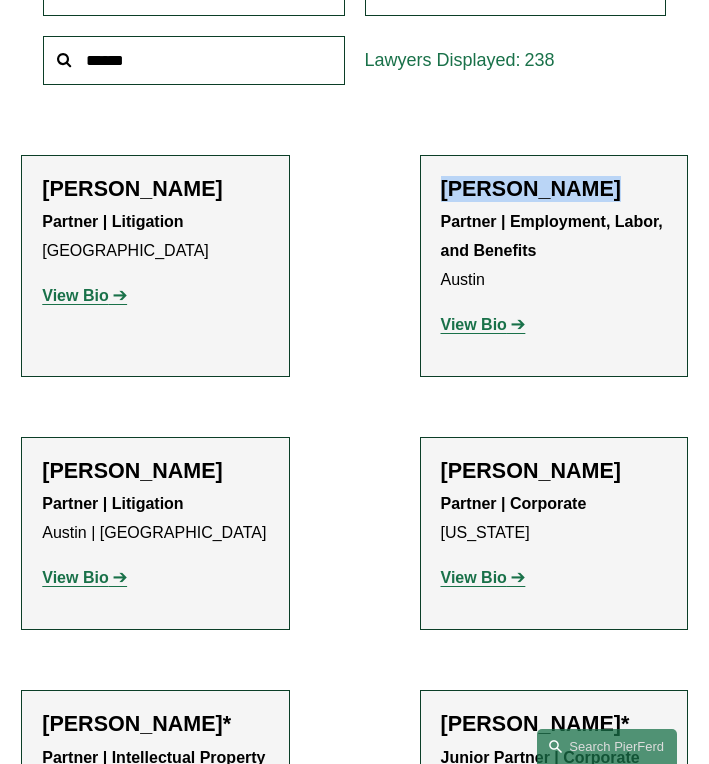 click on "Scott A. Agthe" 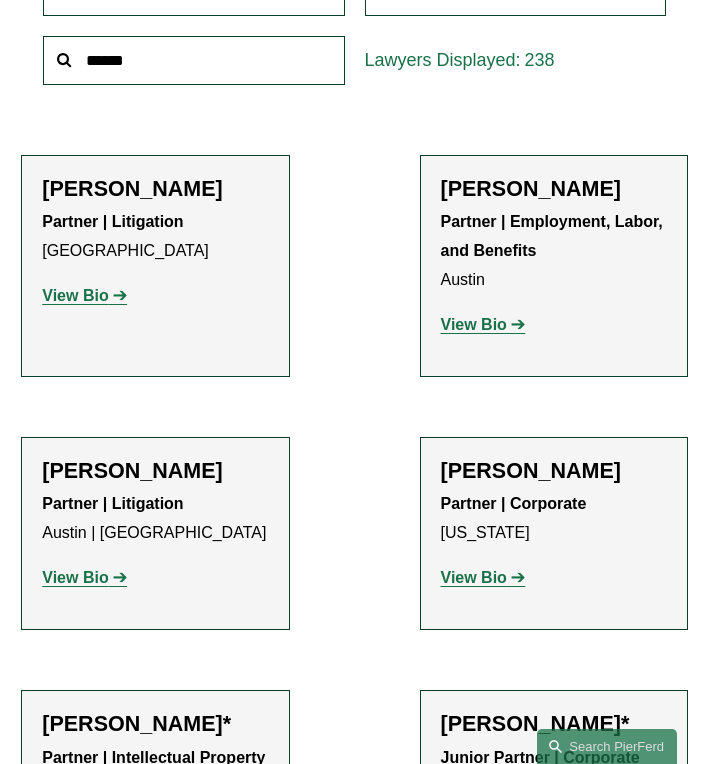 click on "Partner | Employment, Labor, and Benefits Austin" 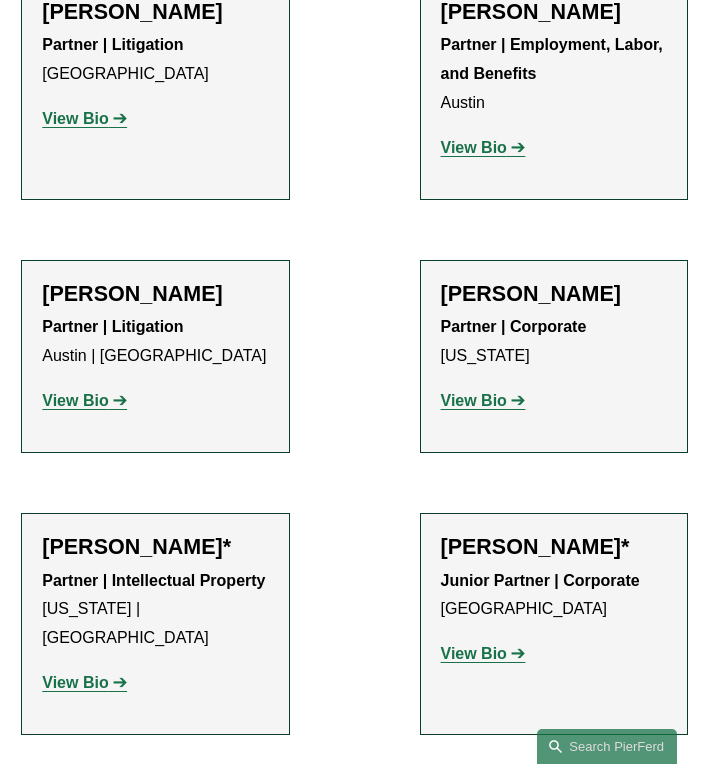 scroll, scrollTop: 924, scrollLeft: 0, axis: vertical 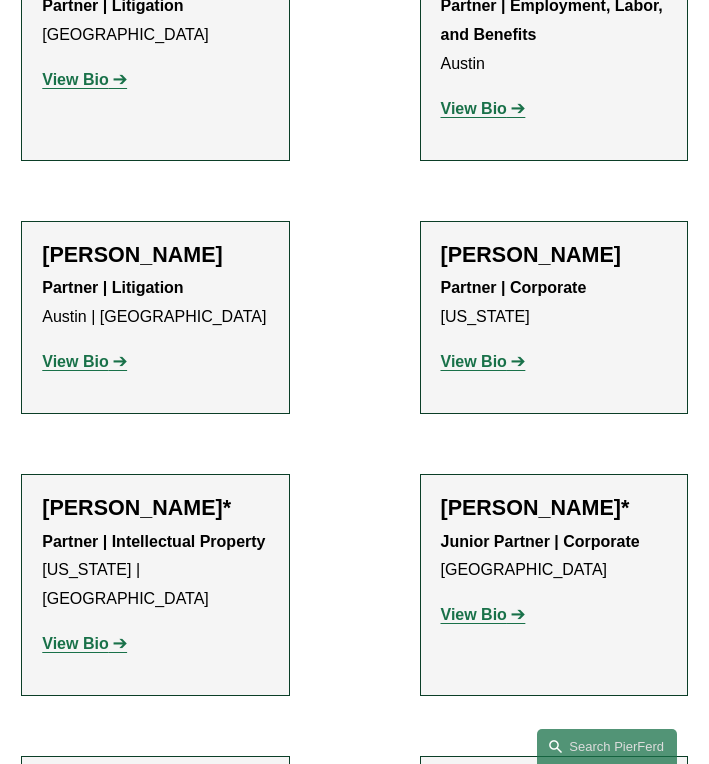drag, startPoint x: 202, startPoint y: 256, endPoint x: 43, endPoint y: 250, distance: 159.11317 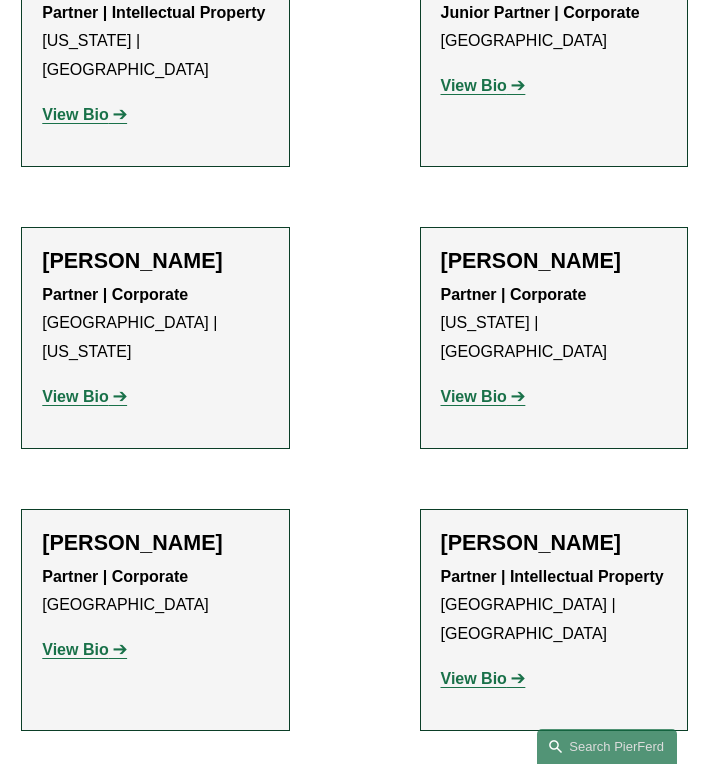scroll, scrollTop: 1456, scrollLeft: 0, axis: vertical 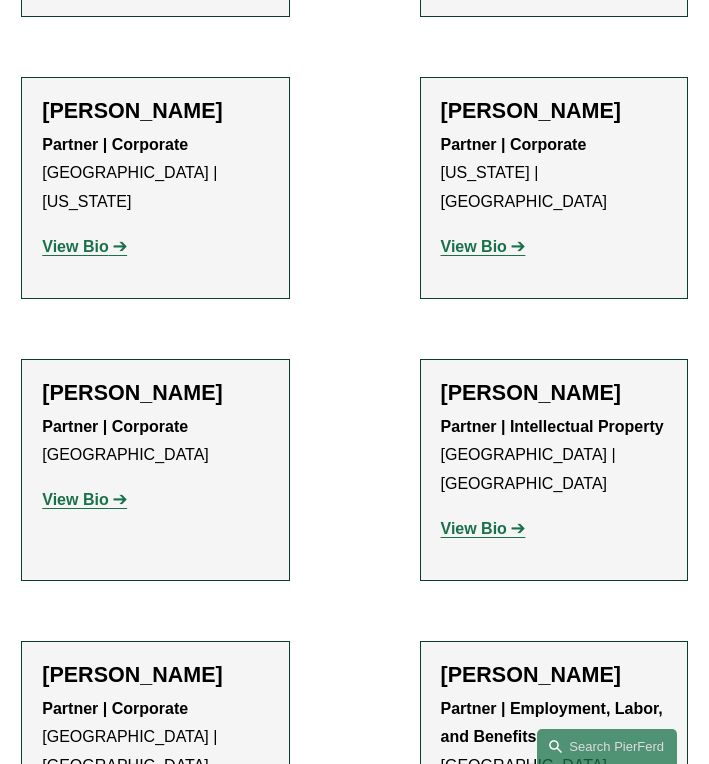 click on "Sami Asaad" 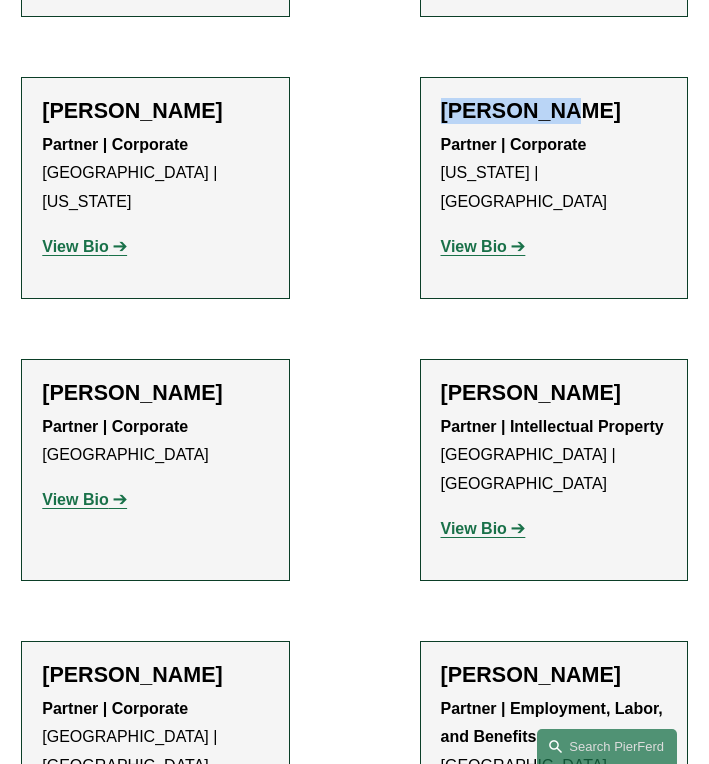 drag, startPoint x: 563, startPoint y: 84, endPoint x: 418, endPoint y: 80, distance: 145.05516 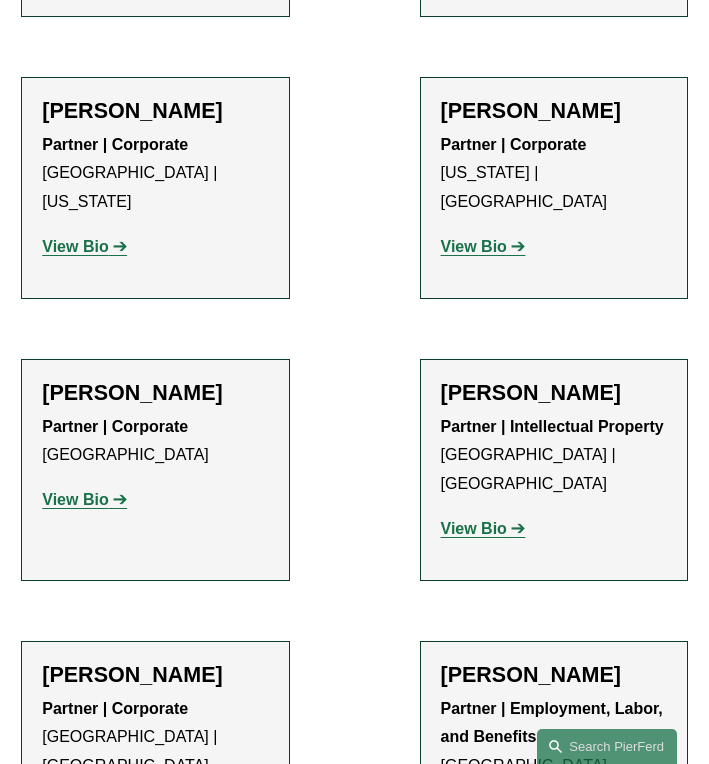 click on "Christine Baker" 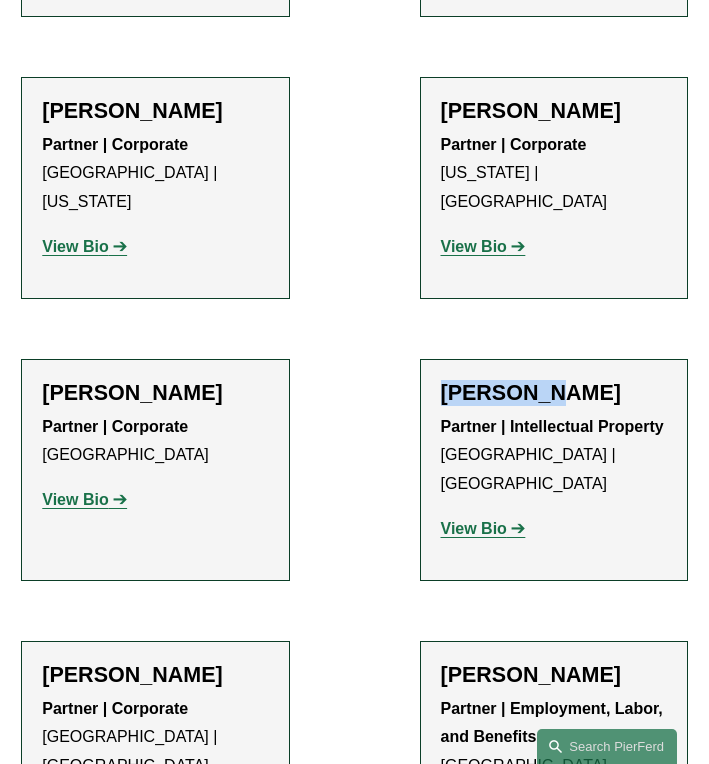 click on "Christine Baker" 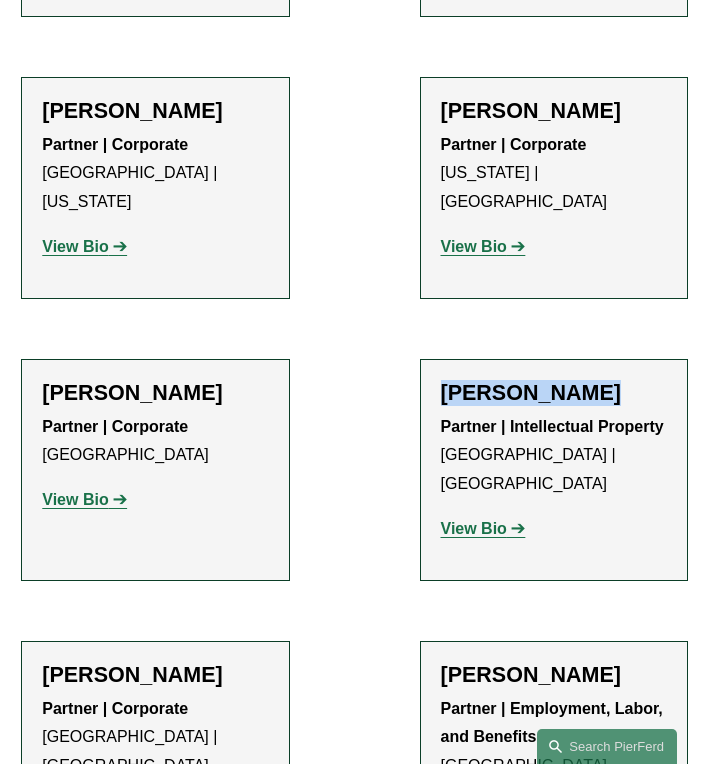 click on "Christine Baker" 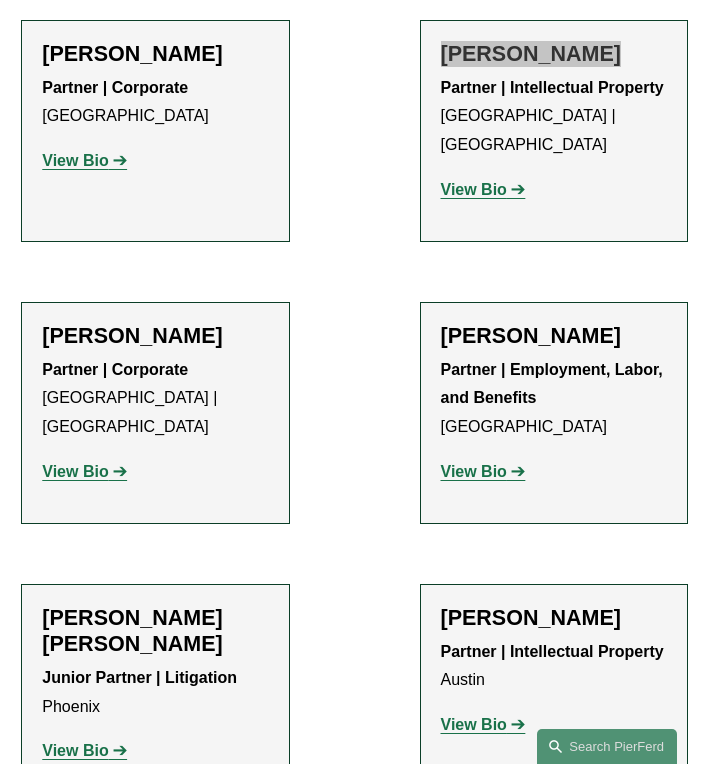 scroll, scrollTop: 1955, scrollLeft: 0, axis: vertical 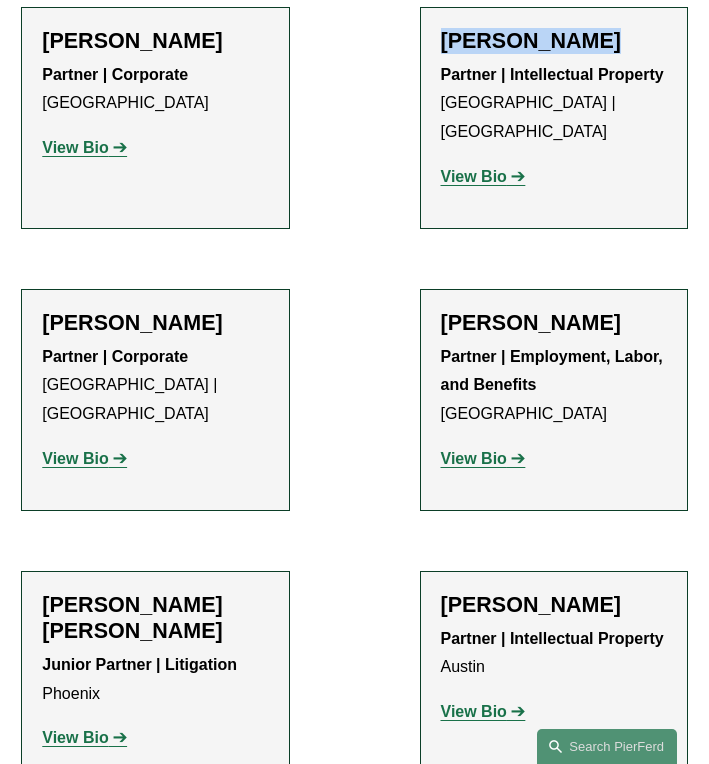 click on "Michael C. Barnes" 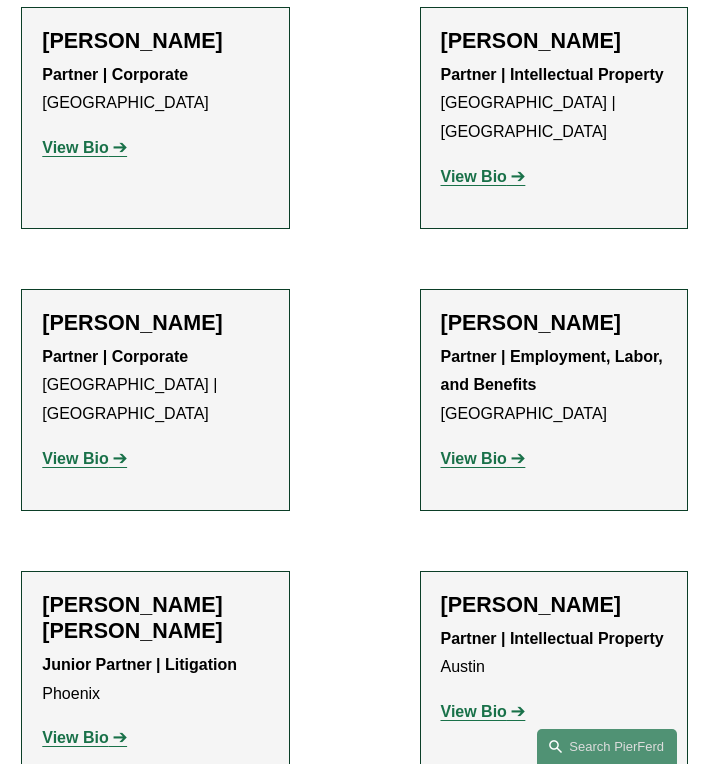 click on "Michael C. Barnes" 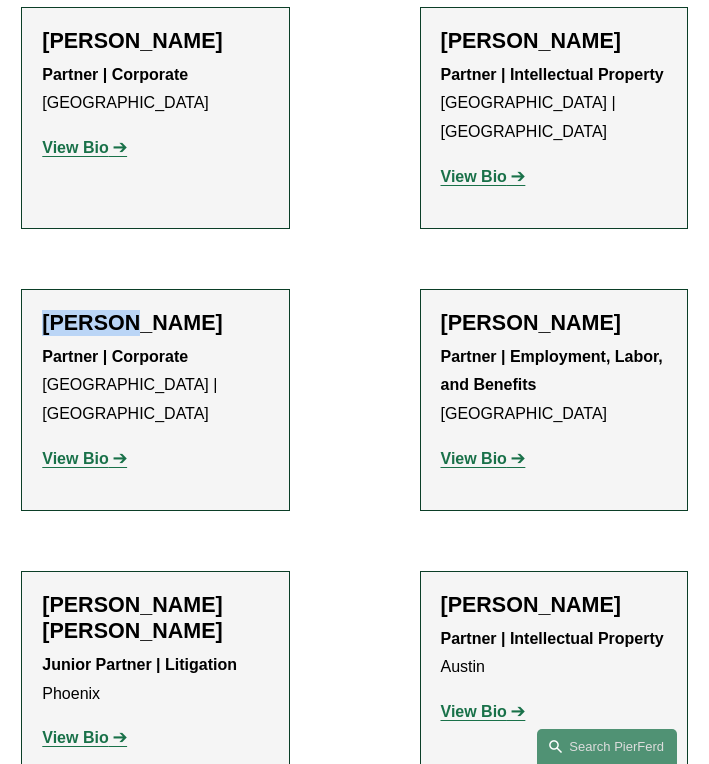 click on "Michael C. Barnes" 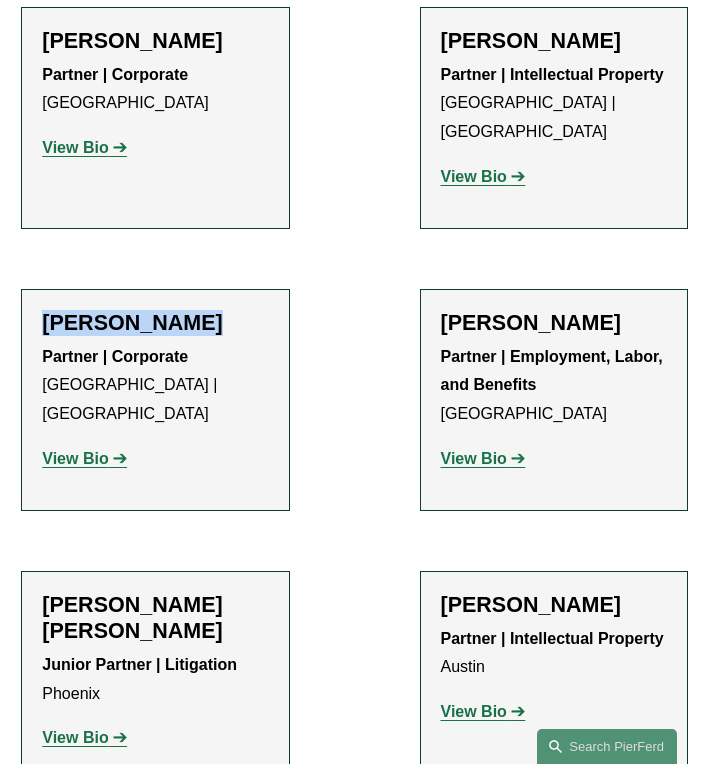 click on "Michael C. Barnes" 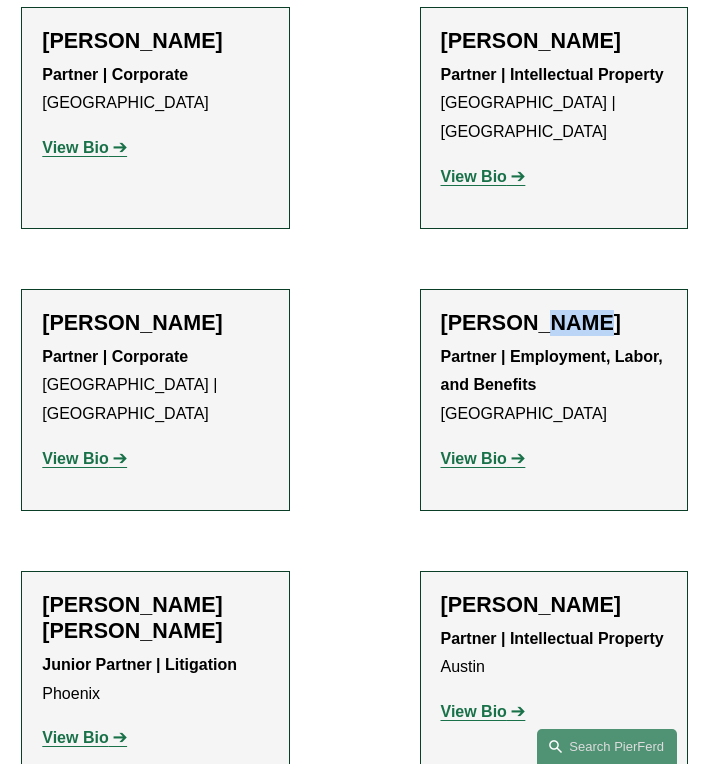 click on "Sara J. Bass" 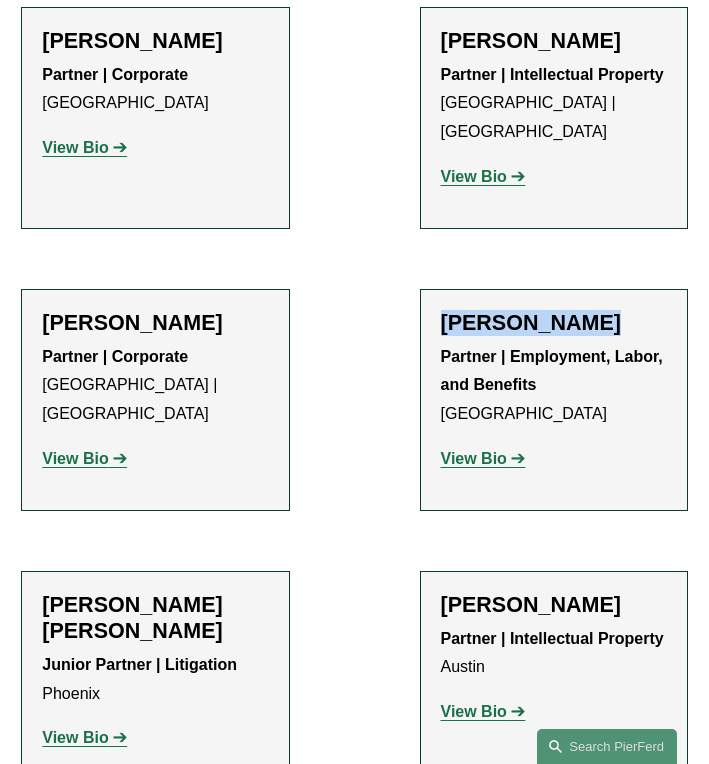 click on "Sara J. Bass" 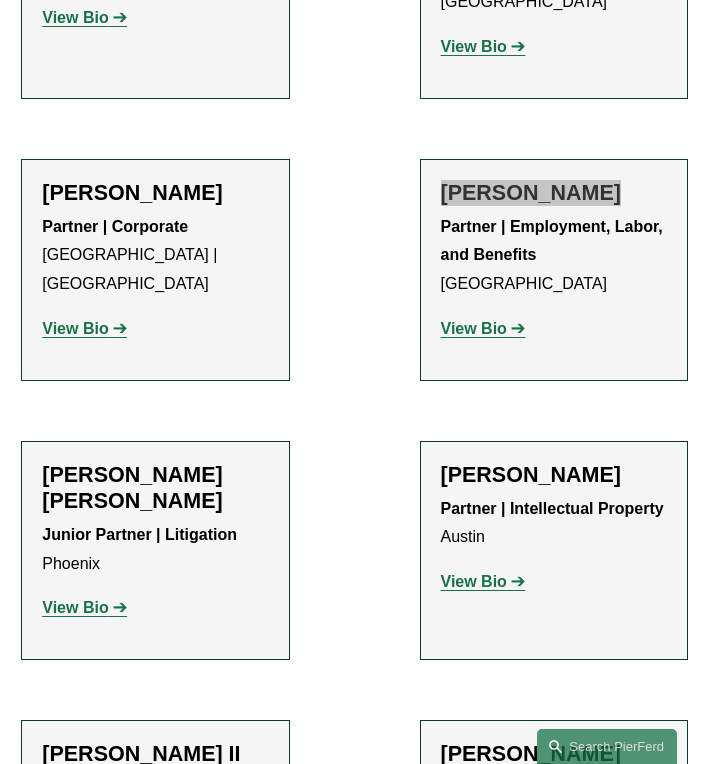 scroll, scrollTop: 2107, scrollLeft: 0, axis: vertical 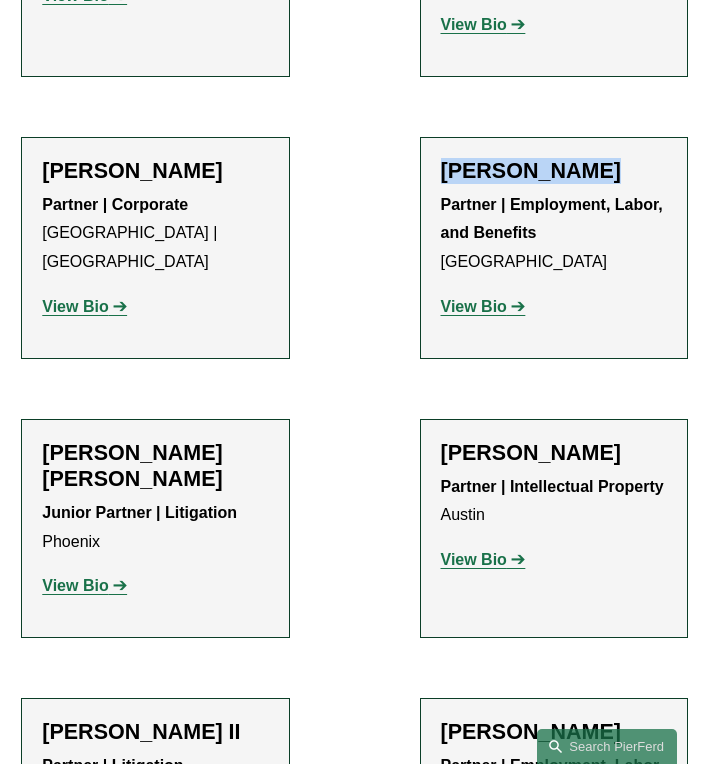 click on "McCall K. Bauersfeld" 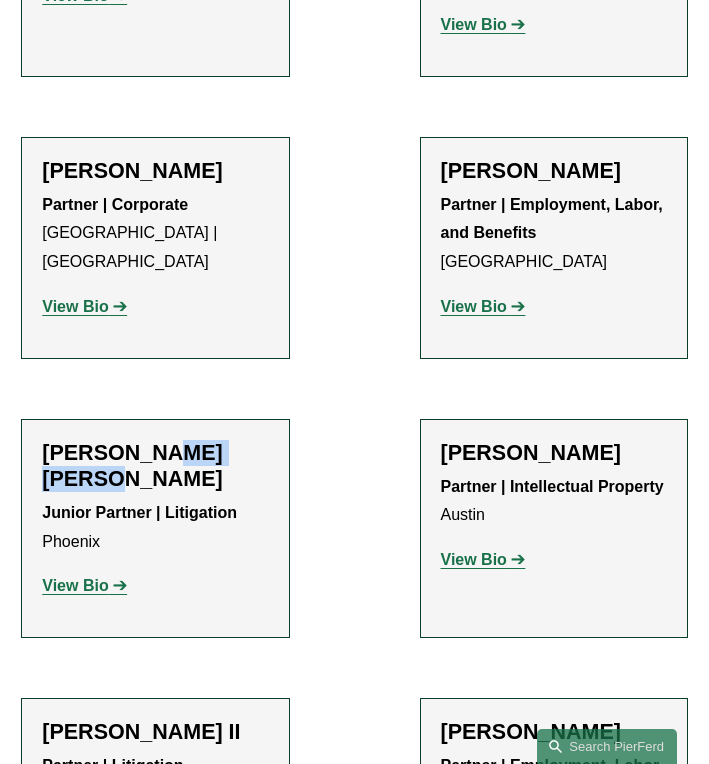click on "McCall K. Bauersfeld" 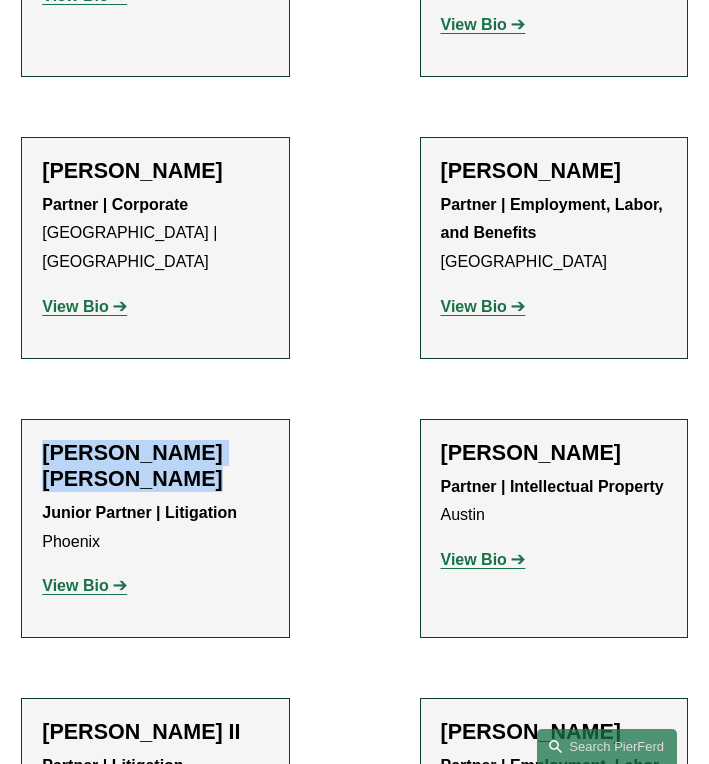 click on "McCall K. Bauersfeld" 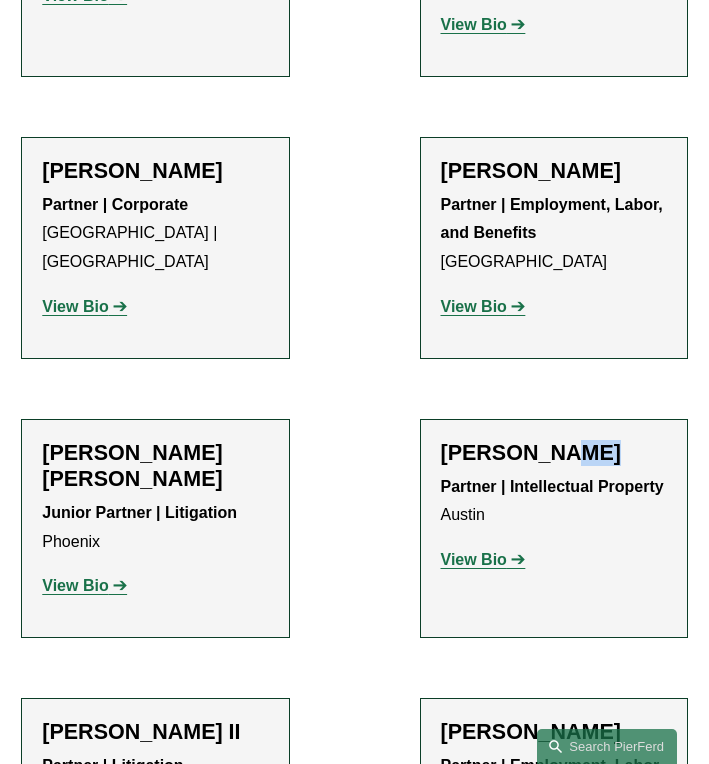 click on "Ryan Beard" 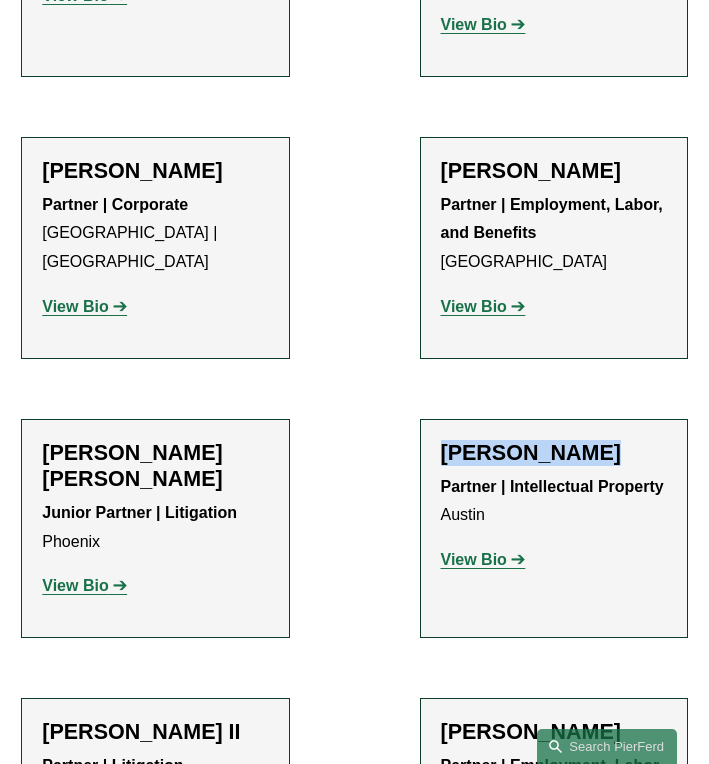 drag, startPoint x: 564, startPoint y: 368, endPoint x: 441, endPoint y: 361, distance: 123.19903 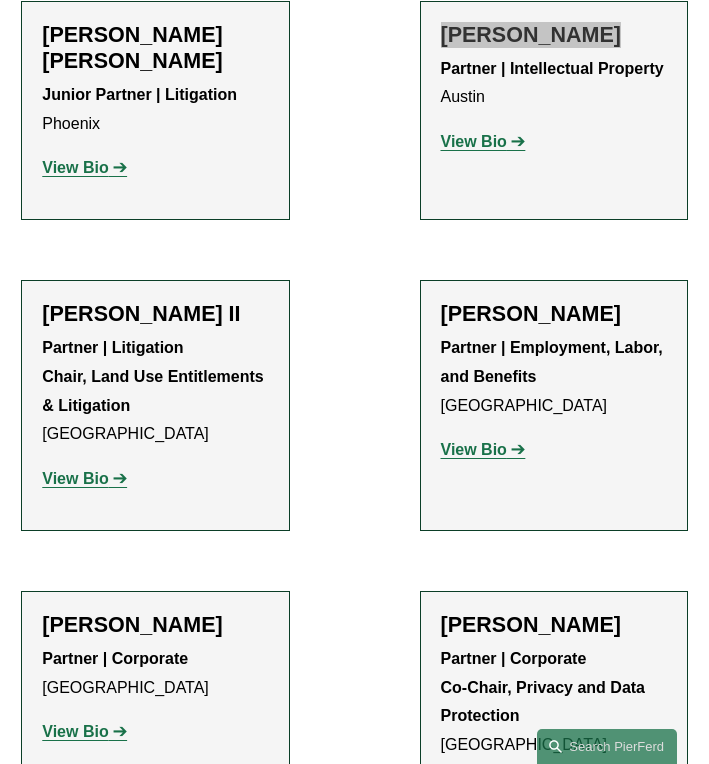 scroll, scrollTop: 2526, scrollLeft: 0, axis: vertical 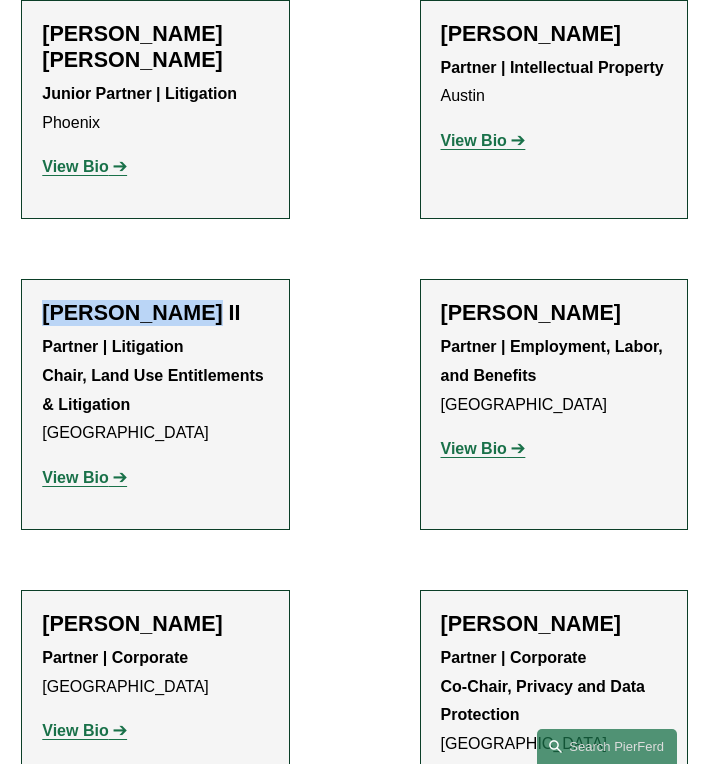 drag, startPoint x: 175, startPoint y: 198, endPoint x: 48, endPoint y: 193, distance: 127.09839 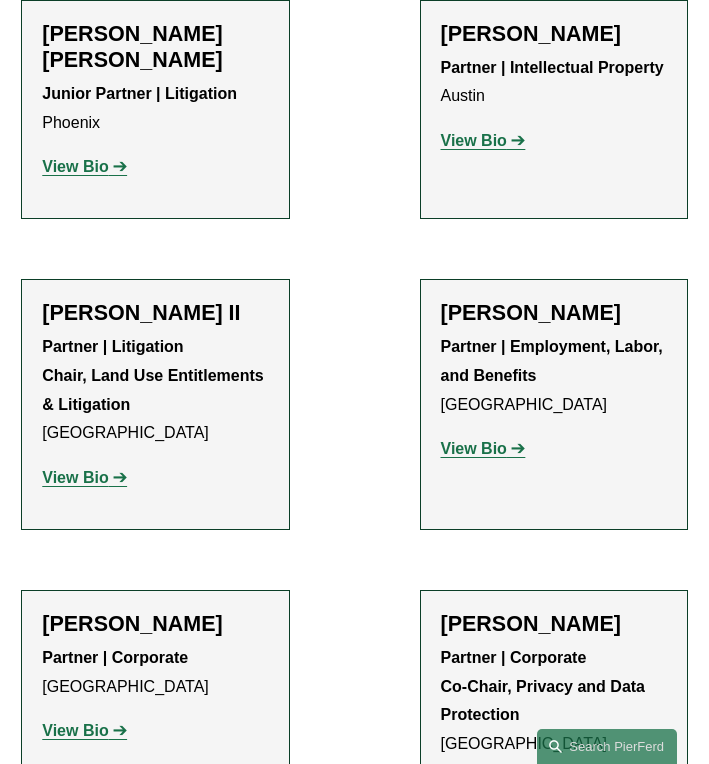 click on "Gordon M. Berger
Partner | Employment, Labor, and Benefits Atlanta View Bio Location: Atlanta; Department: Employment, Labor, and Benefits; Practice: Employment and Labor; Practice: Outsourcing; Practice: Commercial Transactions; Bar Admission: Georgia" 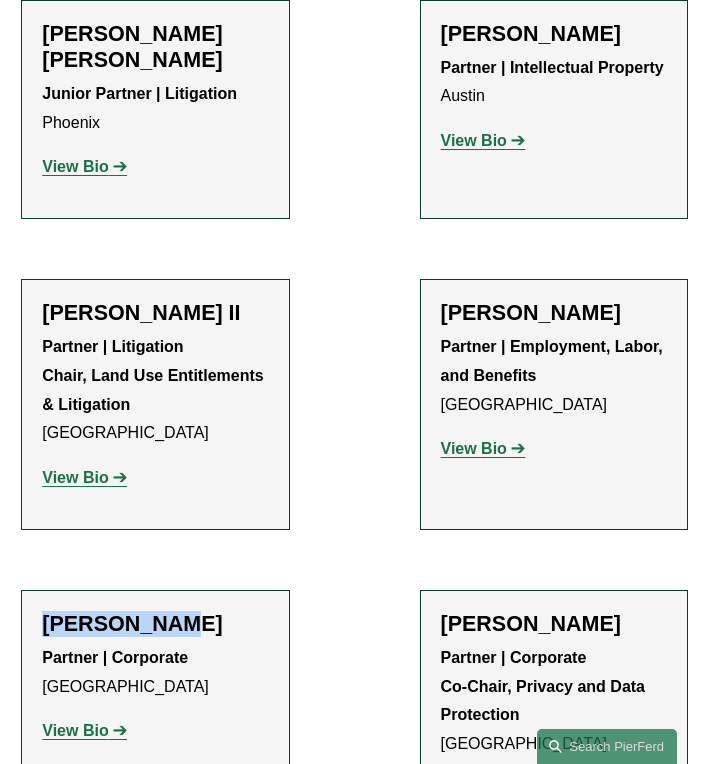 drag, startPoint x: 177, startPoint y: 514, endPoint x: 23, endPoint y: 512, distance: 154.01299 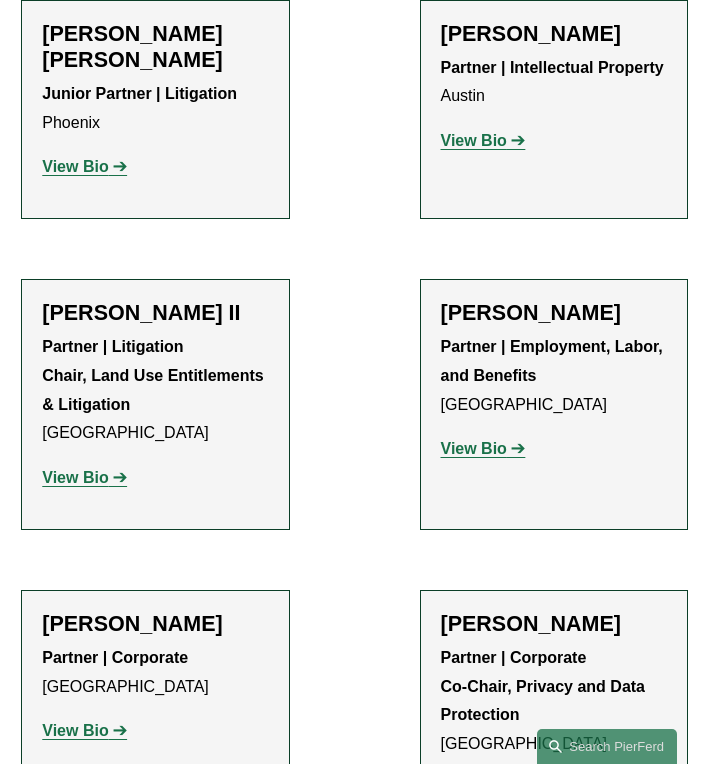 click on "Kimberly Dempsey Booher" 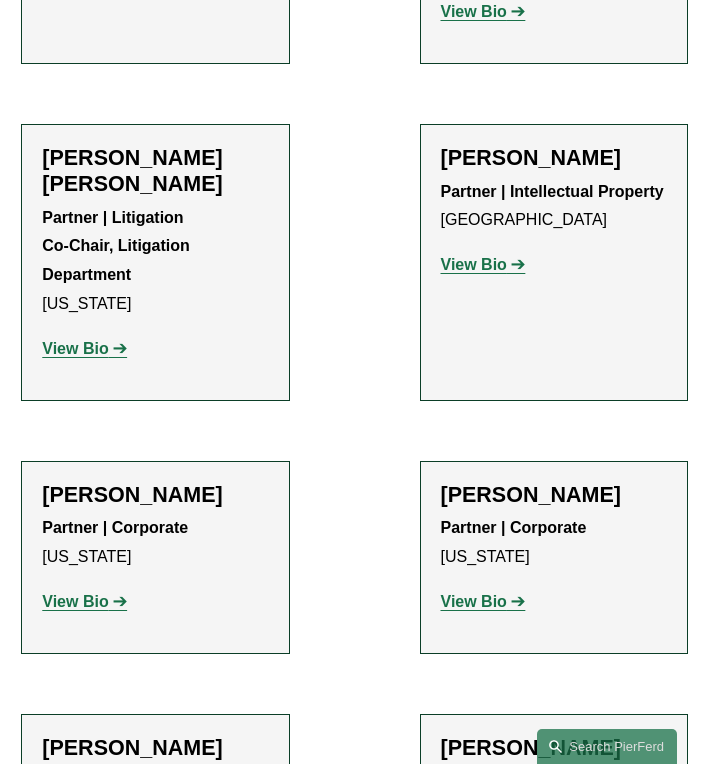scroll, scrollTop: 3305, scrollLeft: 0, axis: vertical 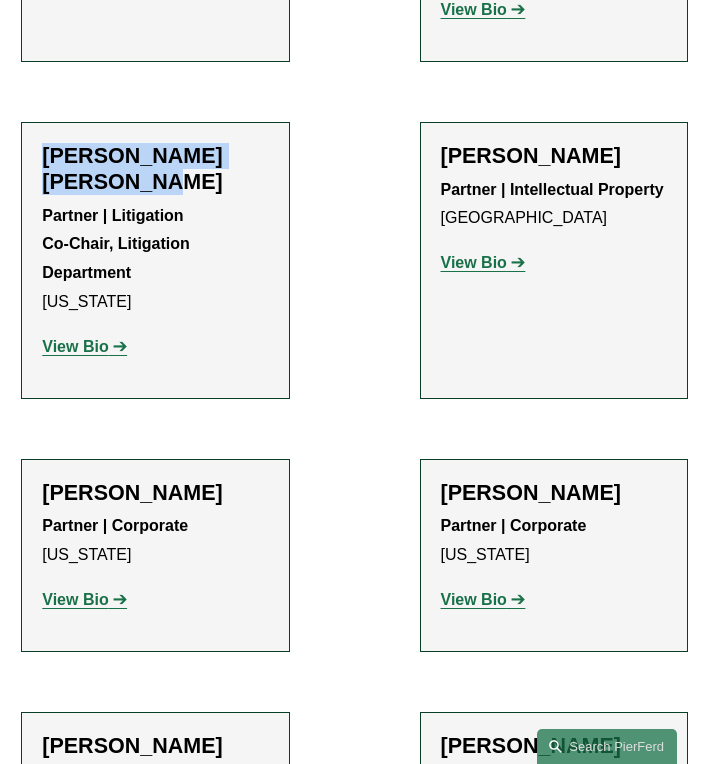 drag, startPoint x: 121, startPoint y: 99, endPoint x: 44, endPoint y: 63, distance: 85 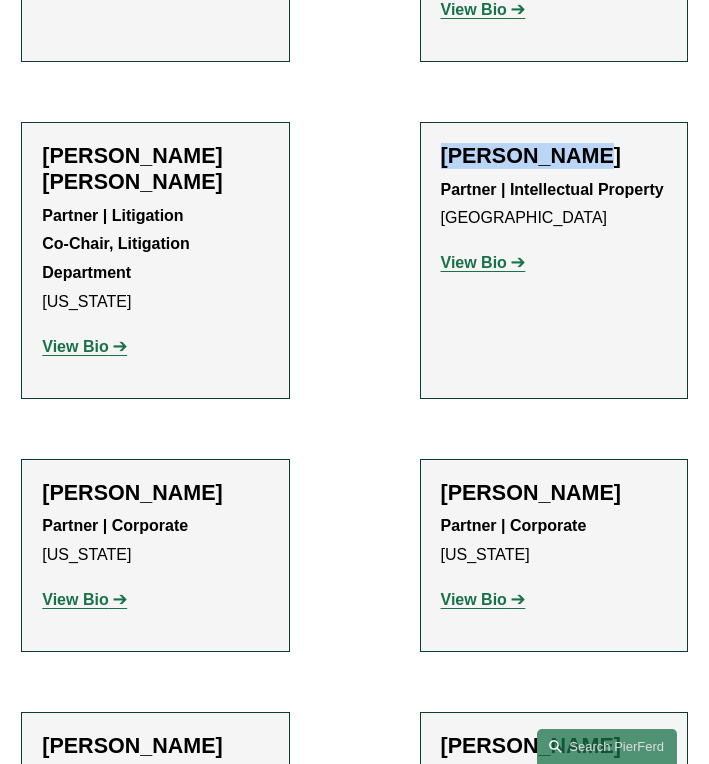drag, startPoint x: 579, startPoint y: 62, endPoint x: 430, endPoint y: 54, distance: 149.21461 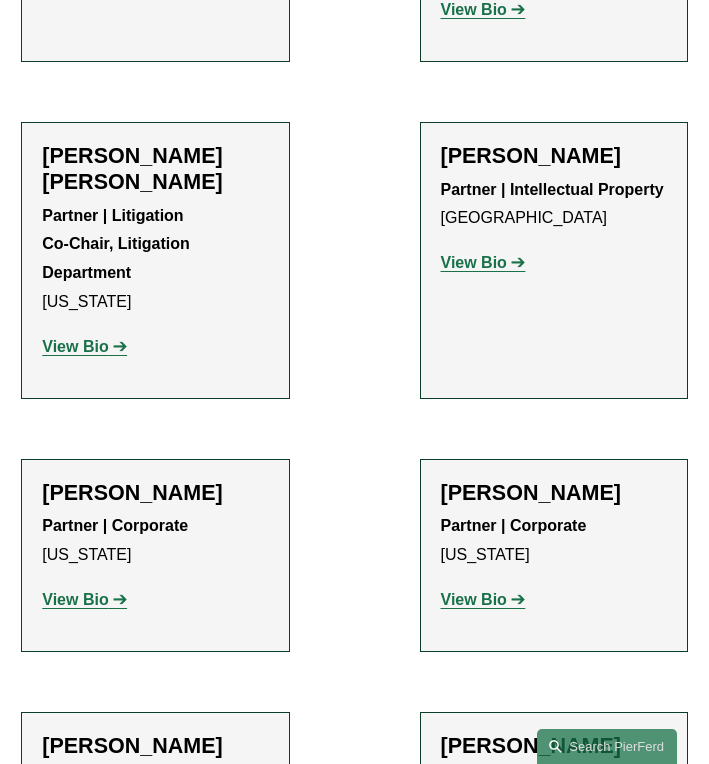 click on "Benjamin Brickner" 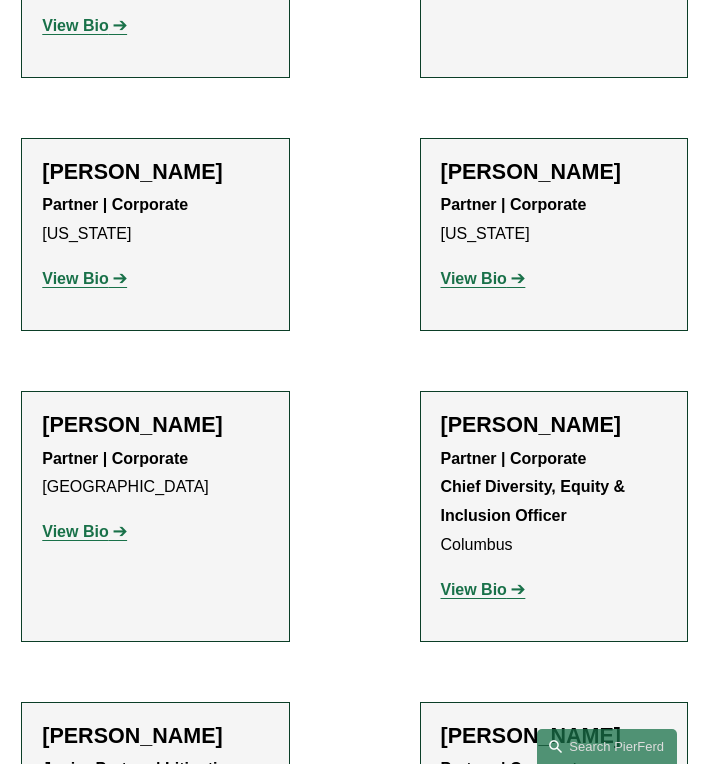 scroll, scrollTop: 3643, scrollLeft: 0, axis: vertical 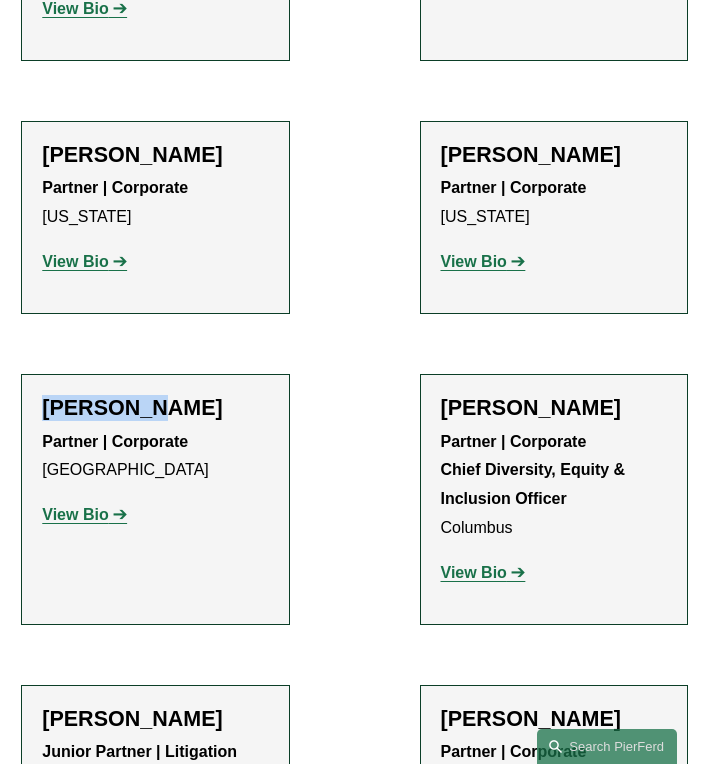 drag, startPoint x: 164, startPoint y: 326, endPoint x: 31, endPoint y: 325, distance: 133.00375 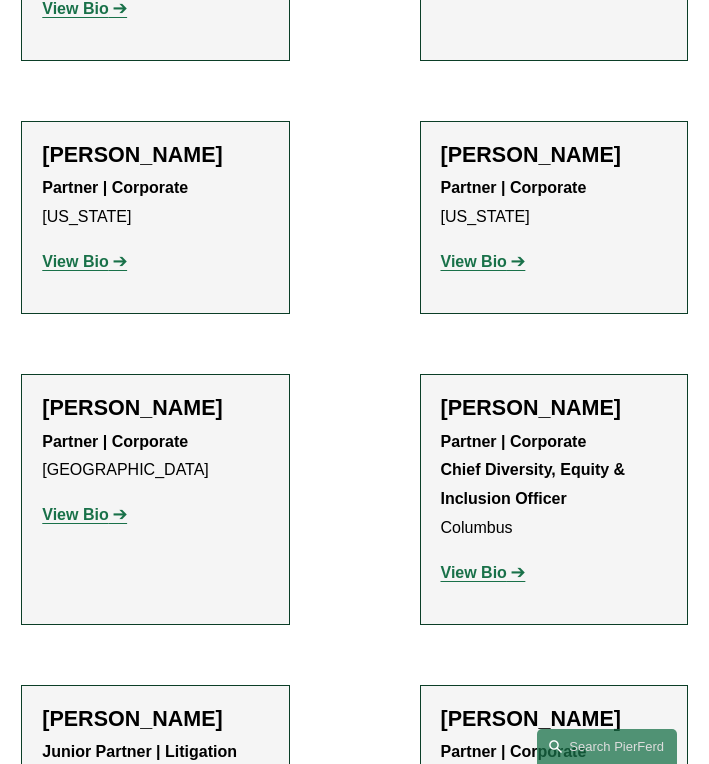 click on "Edmund F. Brown" 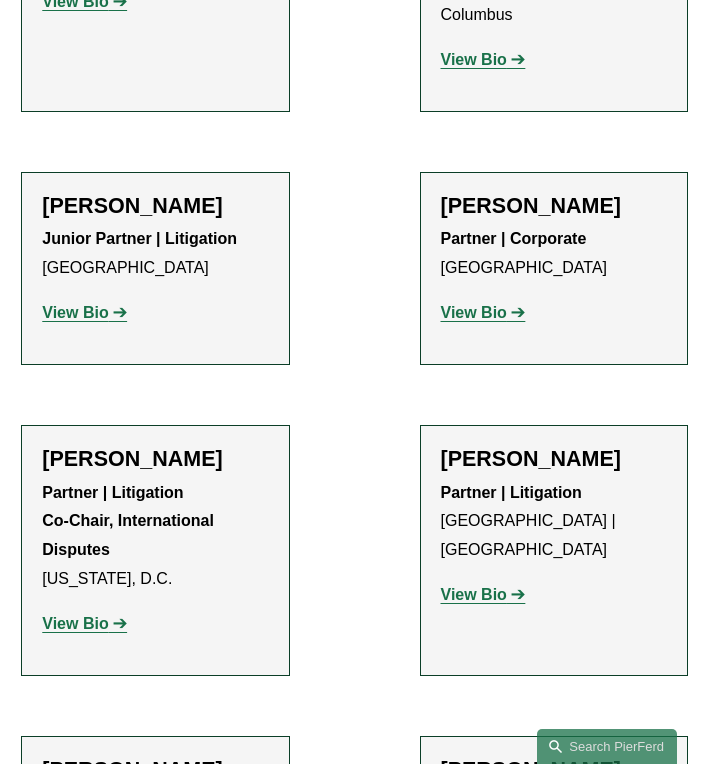 scroll, scrollTop: 4126, scrollLeft: 0, axis: vertical 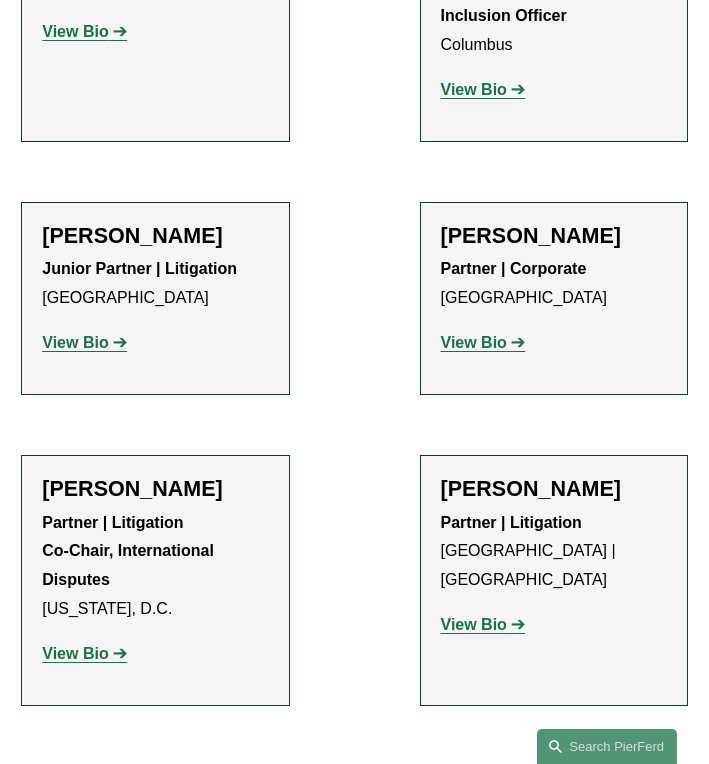 click on "Kaitlyn Bryniarski
Junior Partner | Litigation Chicago View Bio Location: Chicago; Department: Litigation; Practice: Cyber, Privacy & Technology; Practice: Insurance; Practice: Technology; Bar Admission: Illinois" 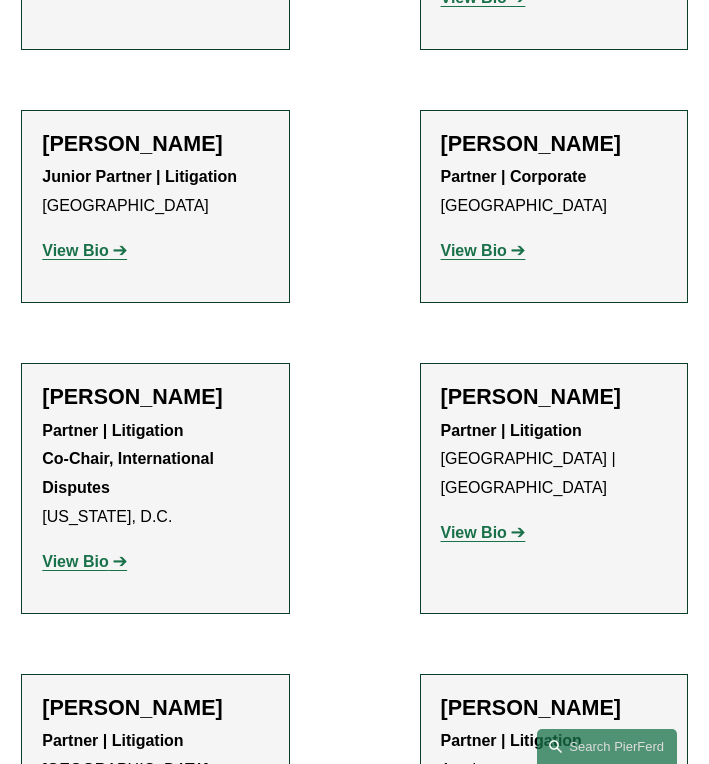 scroll, scrollTop: 4236, scrollLeft: 0, axis: vertical 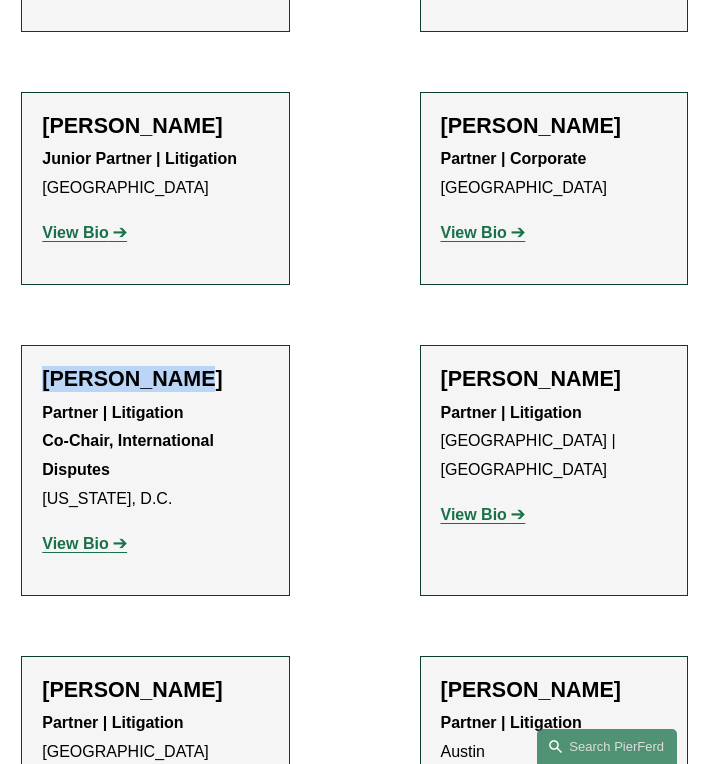 drag, startPoint x: 186, startPoint y: 295, endPoint x: 29, endPoint y: 298, distance: 157.02866 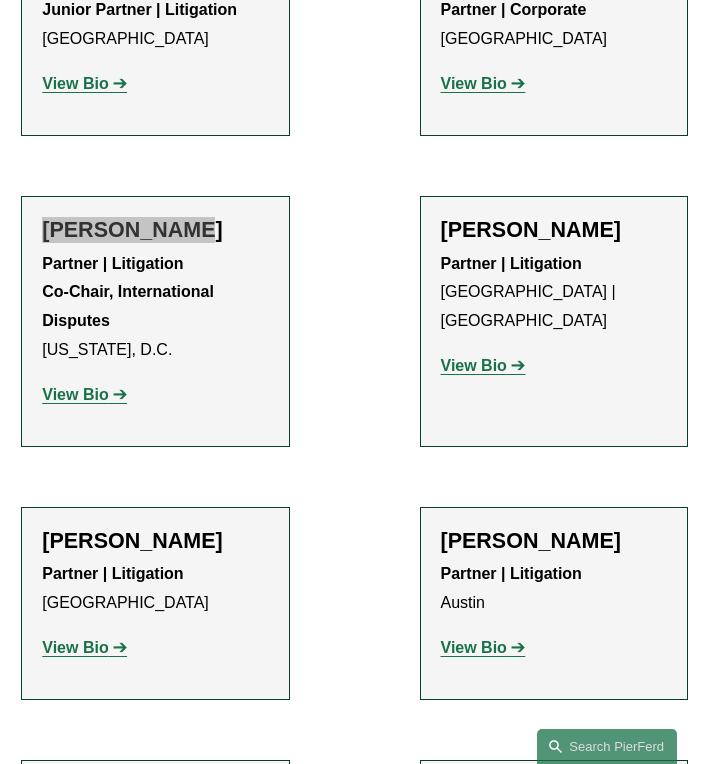 scroll, scrollTop: 4418, scrollLeft: 0, axis: vertical 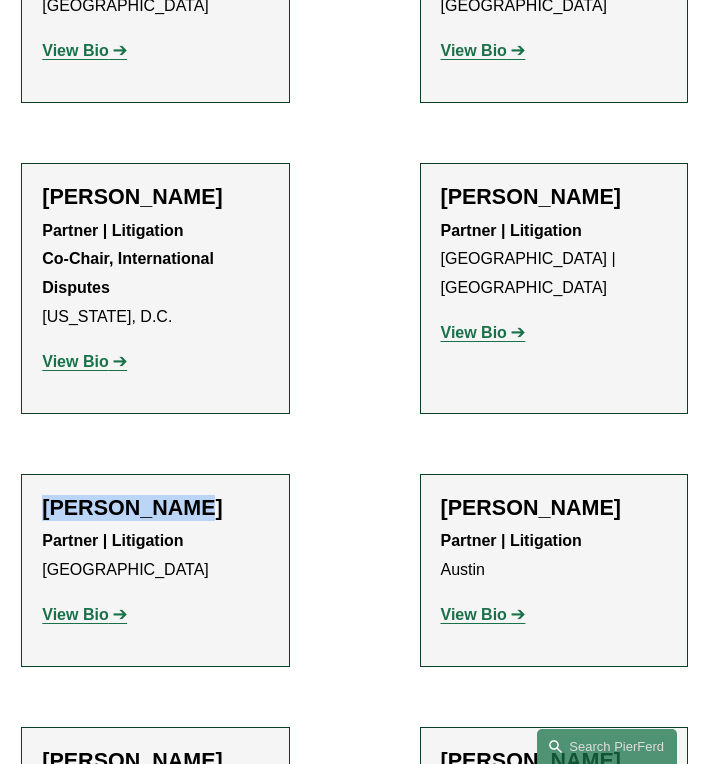 drag, startPoint x: 204, startPoint y: 426, endPoint x: 43, endPoint y: 425, distance: 161.00311 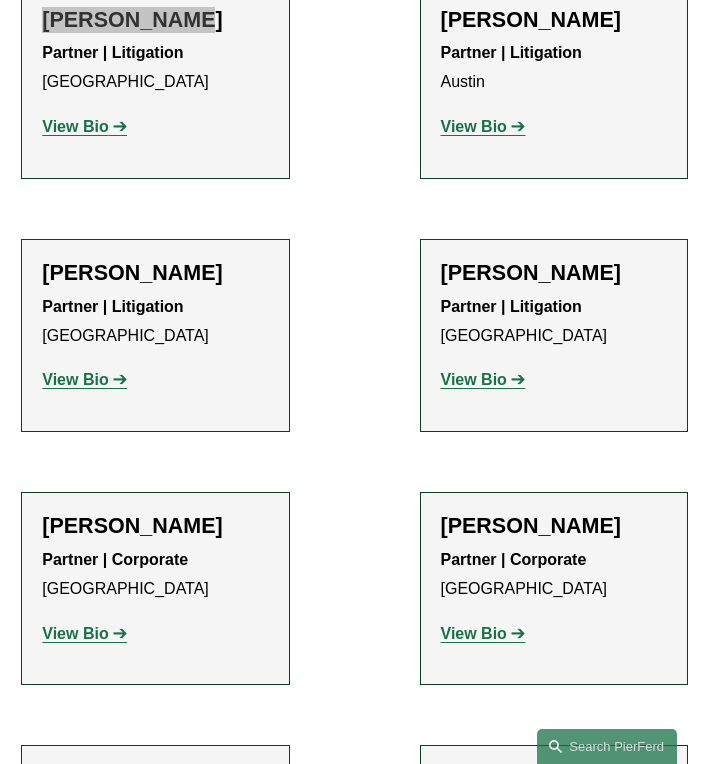 scroll, scrollTop: 4911, scrollLeft: 0, axis: vertical 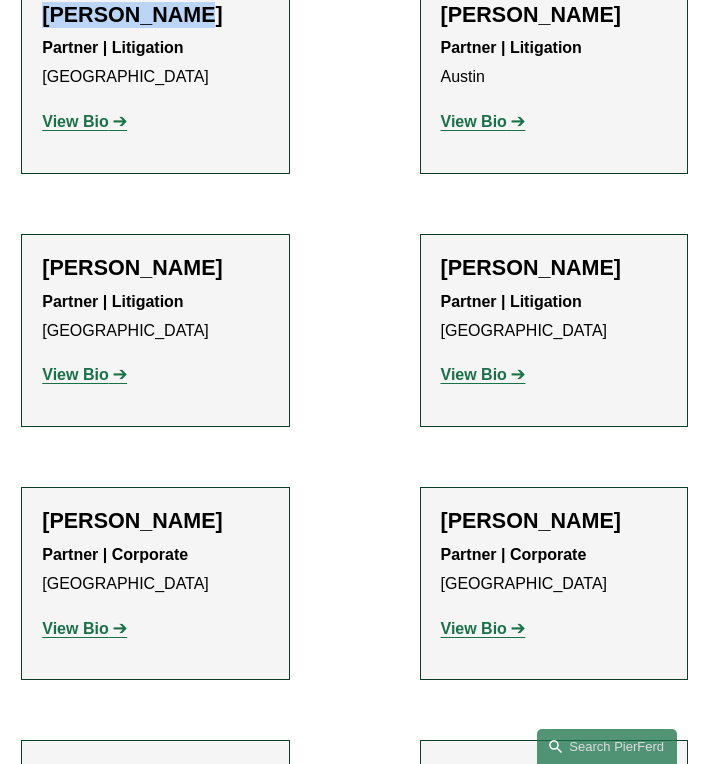 drag, startPoint x: 212, startPoint y: 187, endPoint x: 44, endPoint y: 175, distance: 168.42802 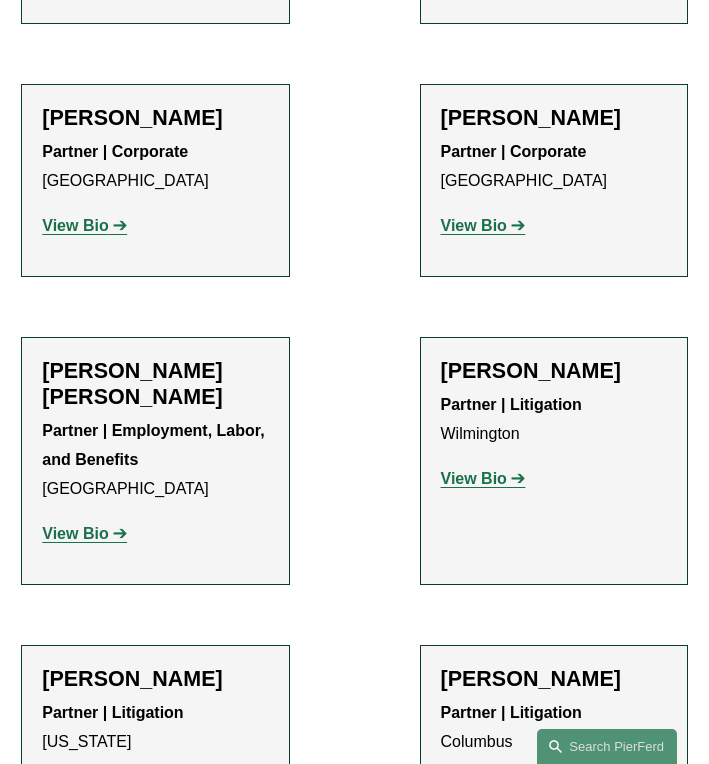 scroll, scrollTop: 5331, scrollLeft: 0, axis: vertical 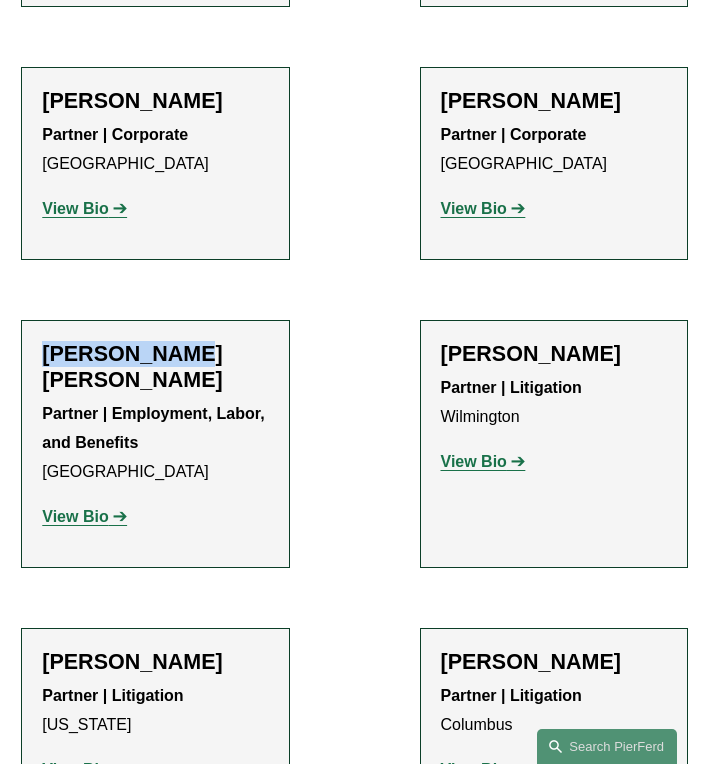 drag, startPoint x: 183, startPoint y: 273, endPoint x: 18, endPoint y: 269, distance: 165.04848 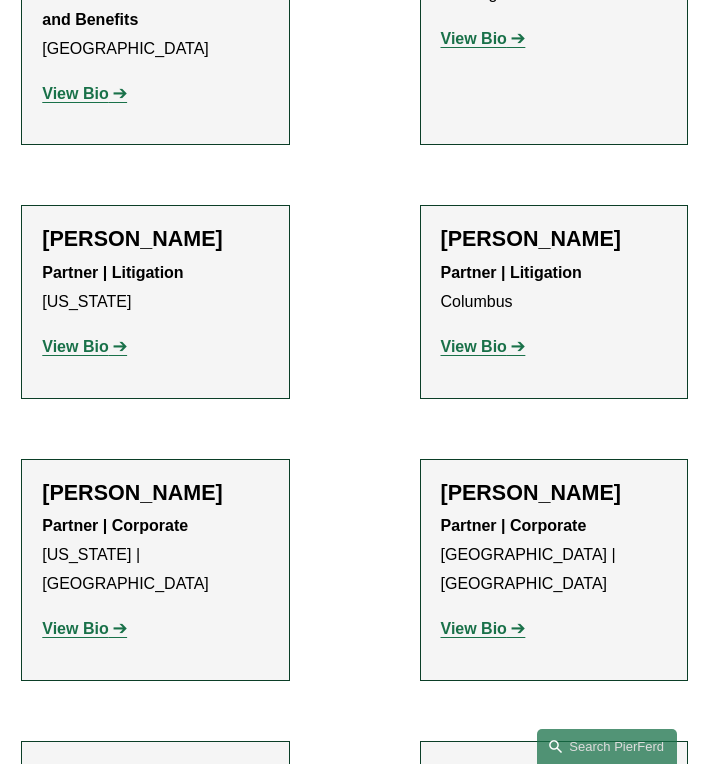 scroll, scrollTop: 5758, scrollLeft: 0, axis: vertical 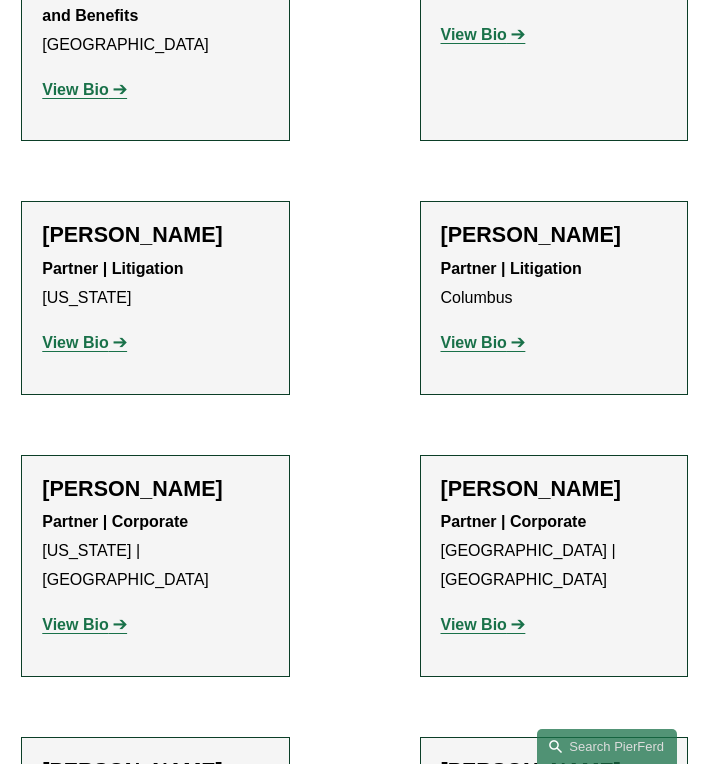 drag, startPoint x: 210, startPoint y: 127, endPoint x: 33, endPoint y: 127, distance: 177 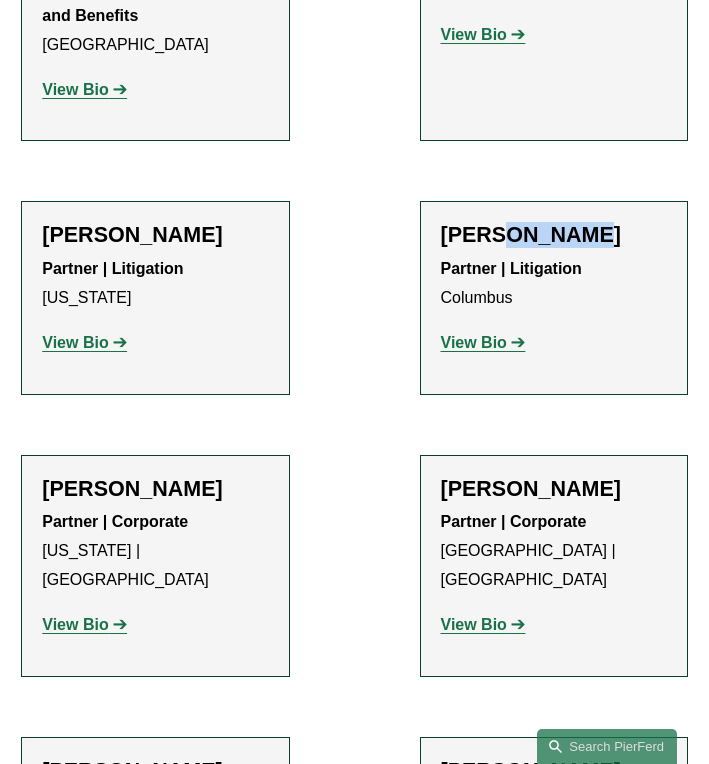 click on "Adam Chaudry" 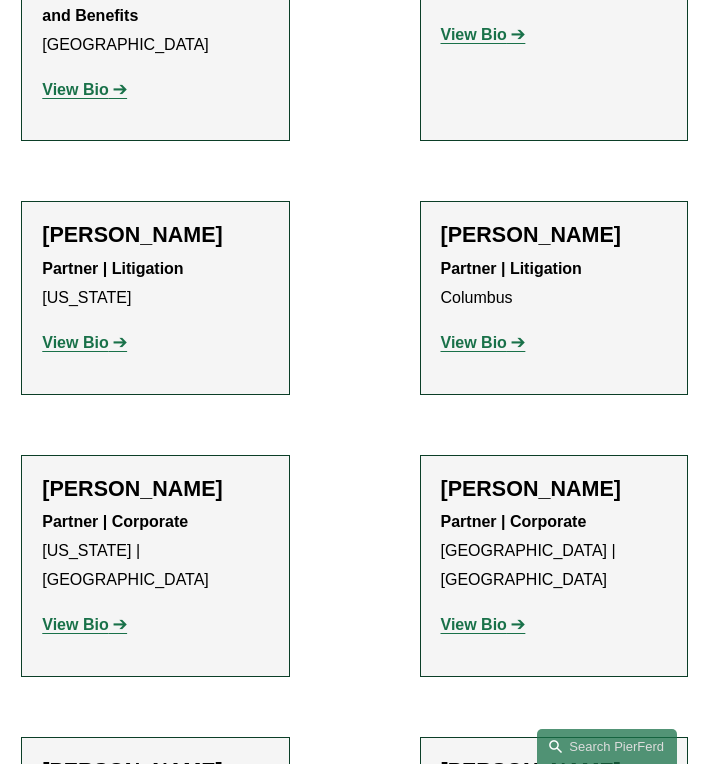 click on "Adam Chaudry" 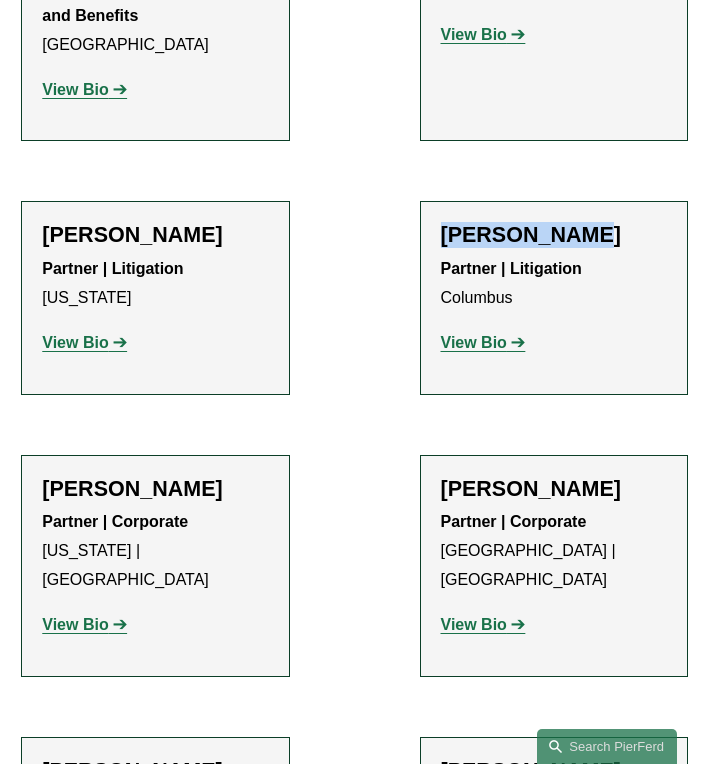 drag, startPoint x: 596, startPoint y: 128, endPoint x: 438, endPoint y: 129, distance: 158.00316 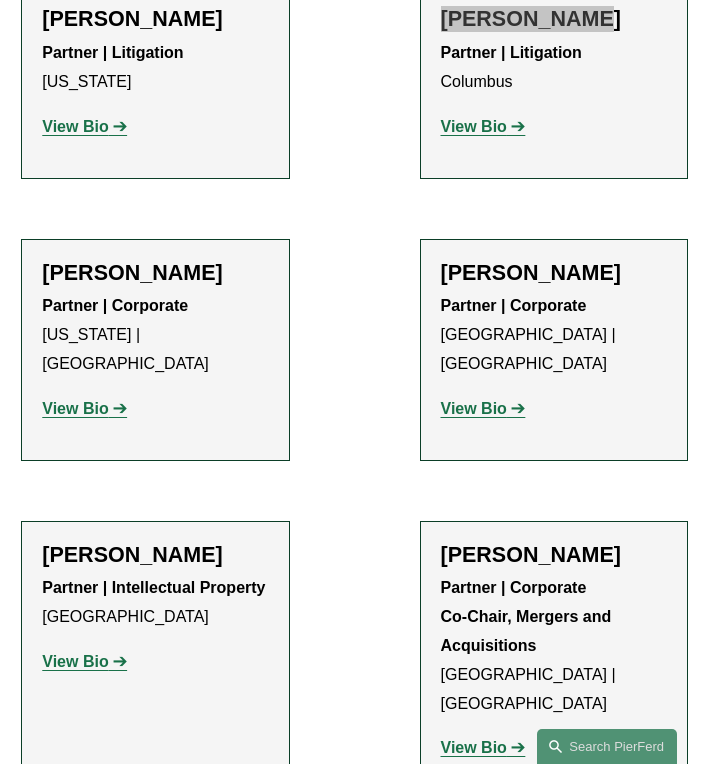 scroll, scrollTop: 5975, scrollLeft: 0, axis: vertical 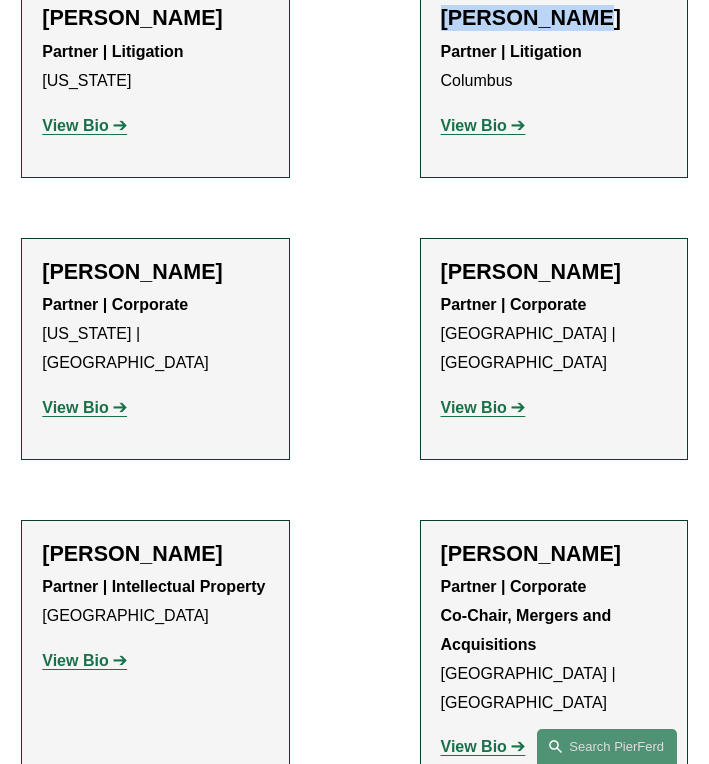 click on "David H. Chidekel" 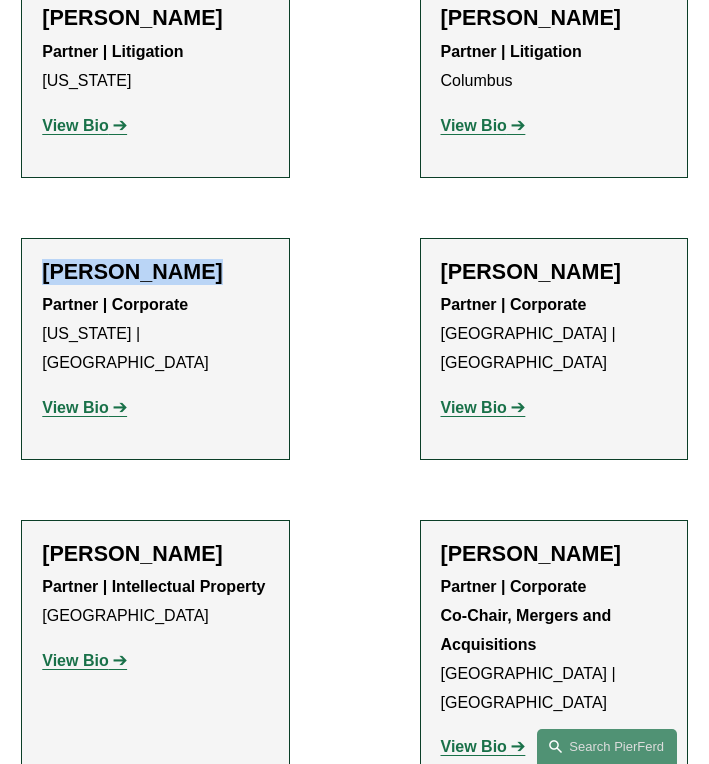 click on "David H. Chidekel" 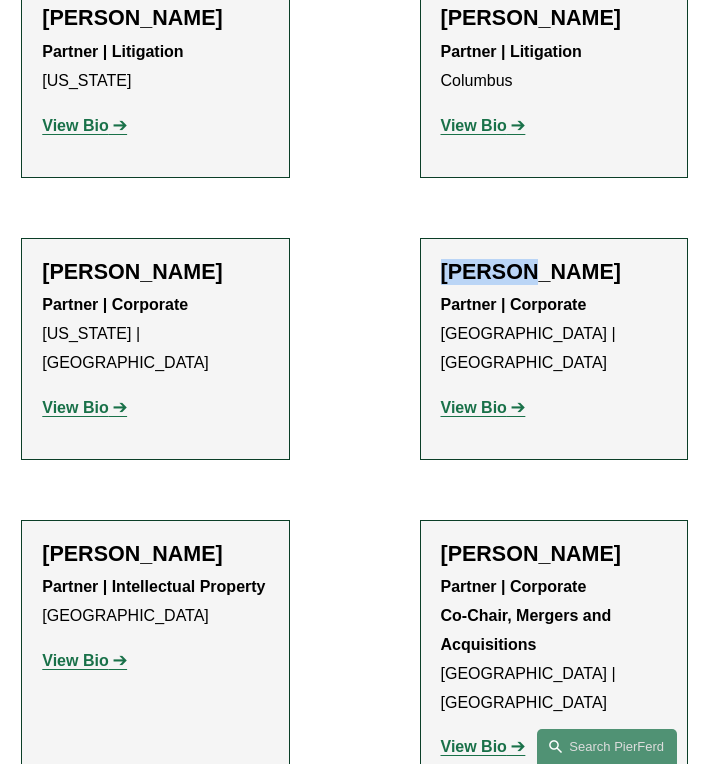 click on "Melissa M. Choe" 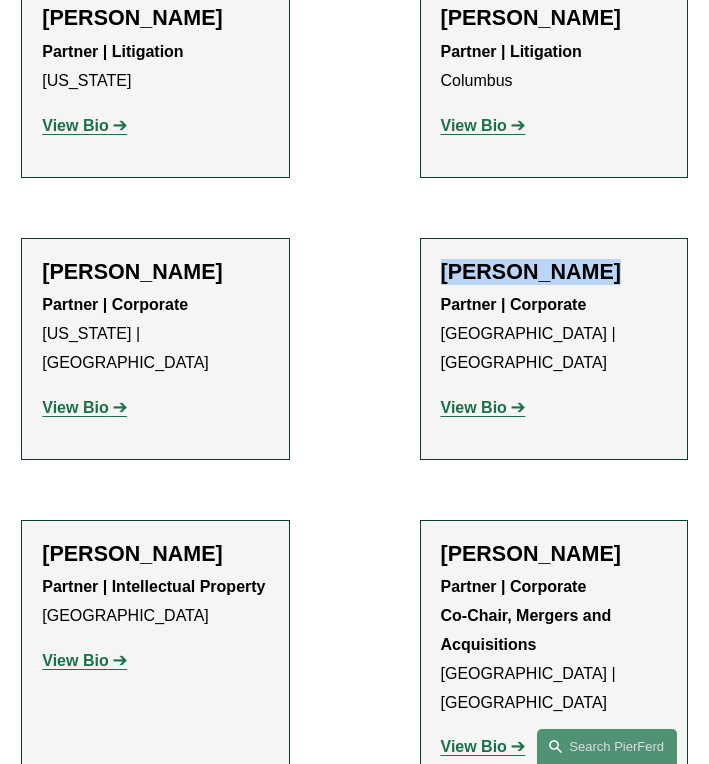 click on "Melissa M. Choe" 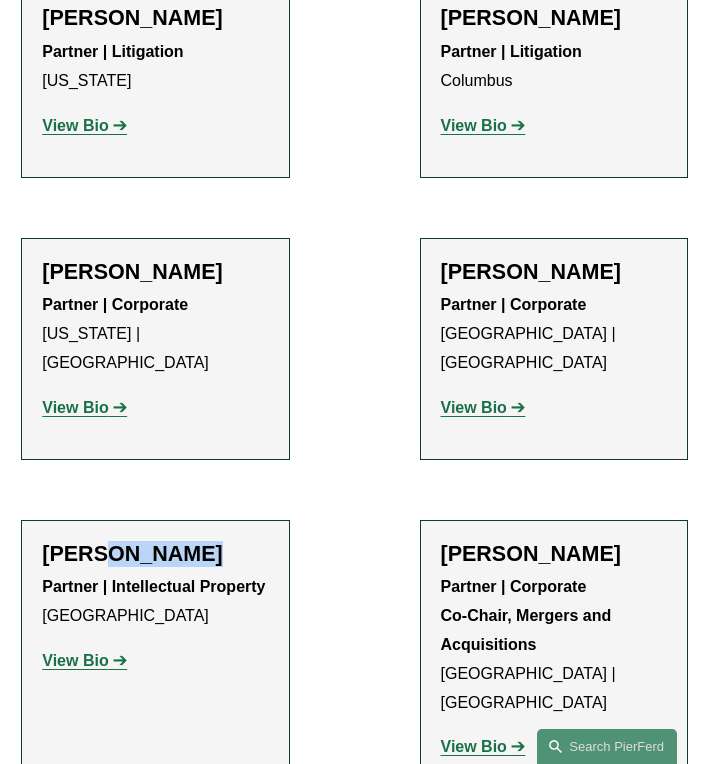 click on "Greg Chopskie" 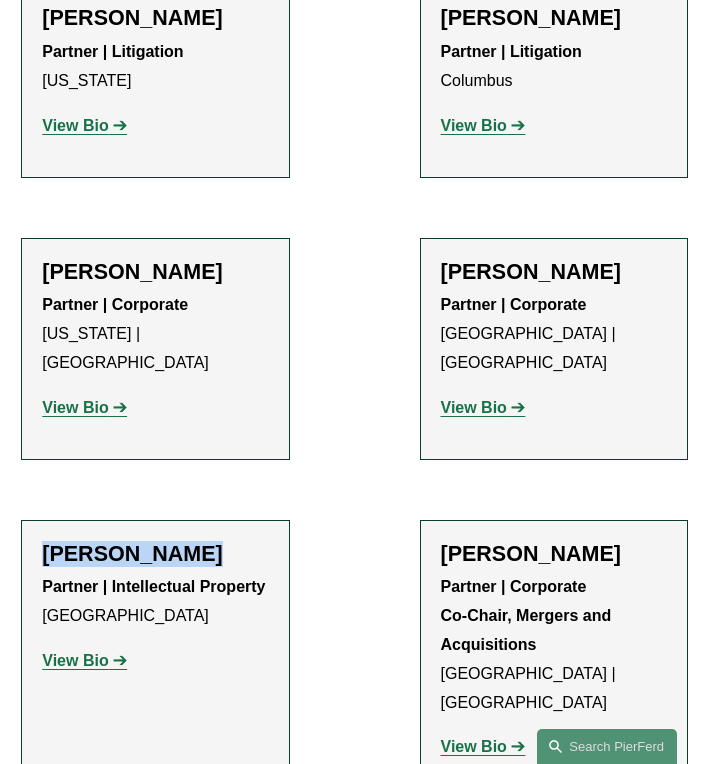 click on "Greg Chopskie" 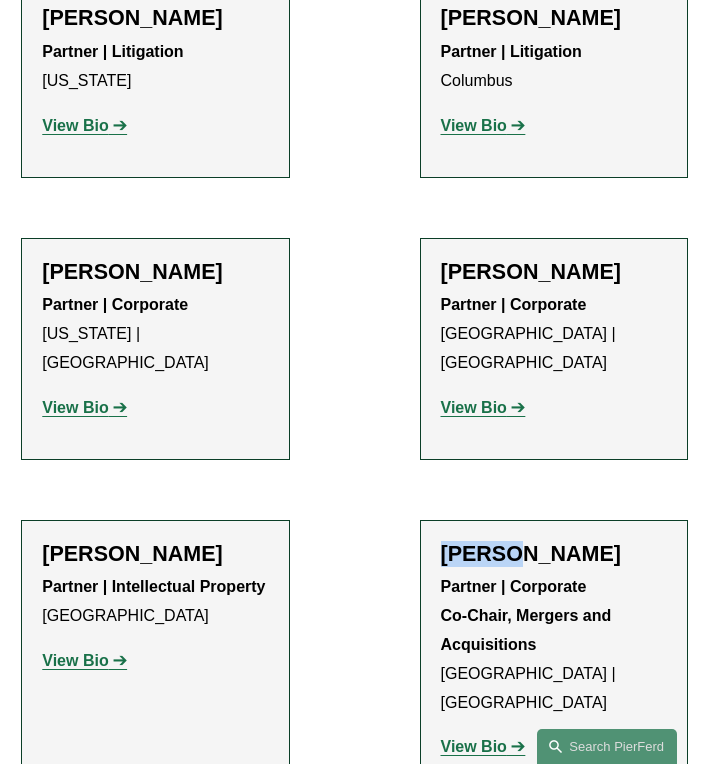 click on "Jeremy R. Cnudde" 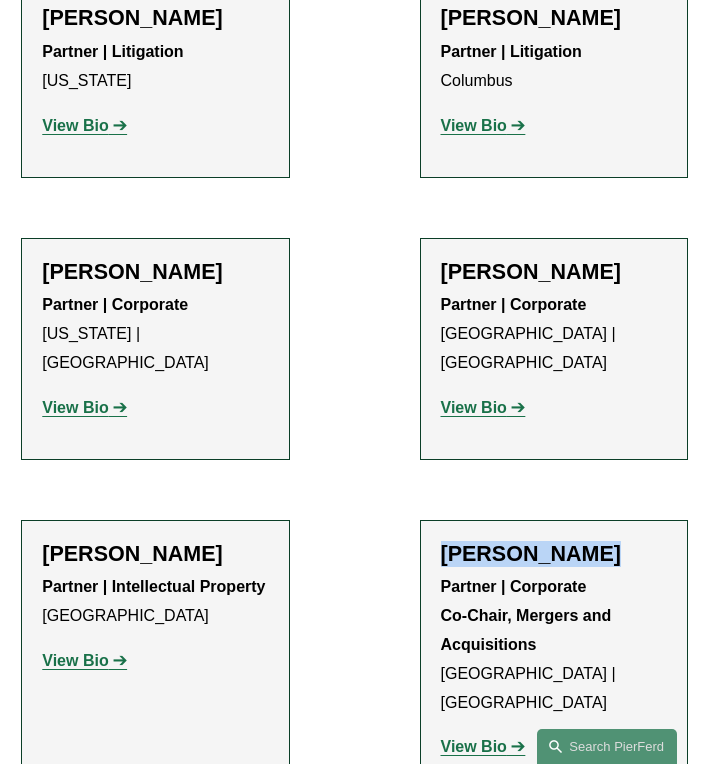 click on "Jeremy R. Cnudde" 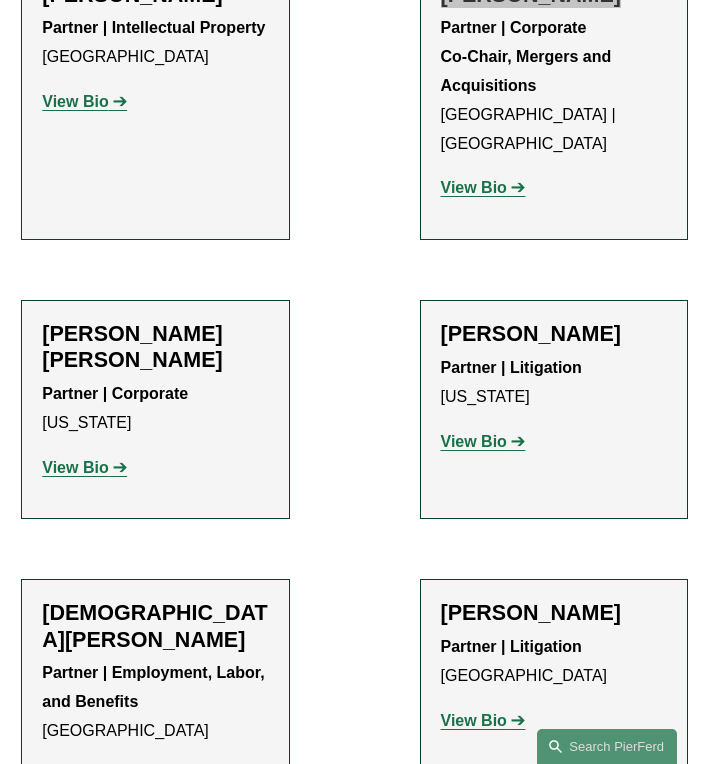 scroll, scrollTop: 6554, scrollLeft: 0, axis: vertical 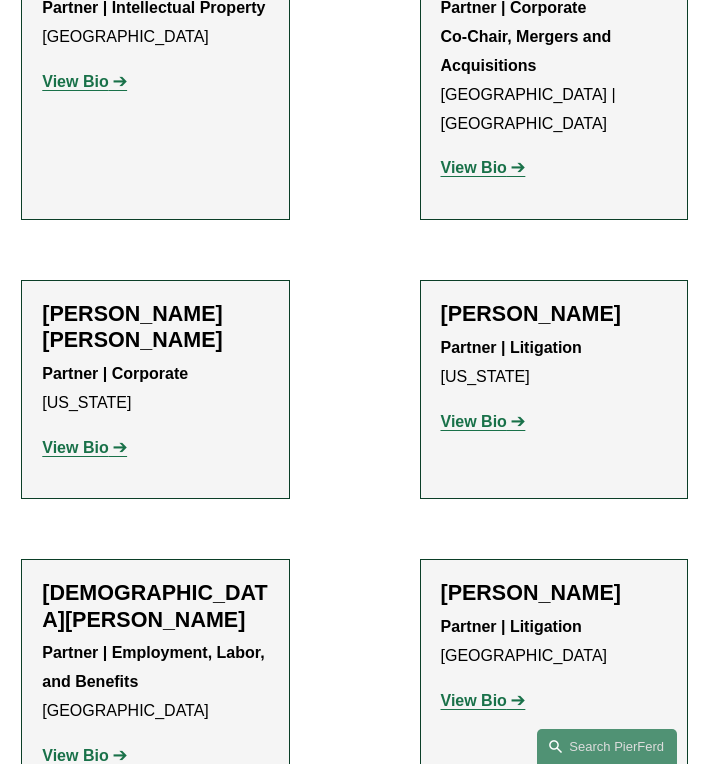 click on "Hollace Topol Cohen" 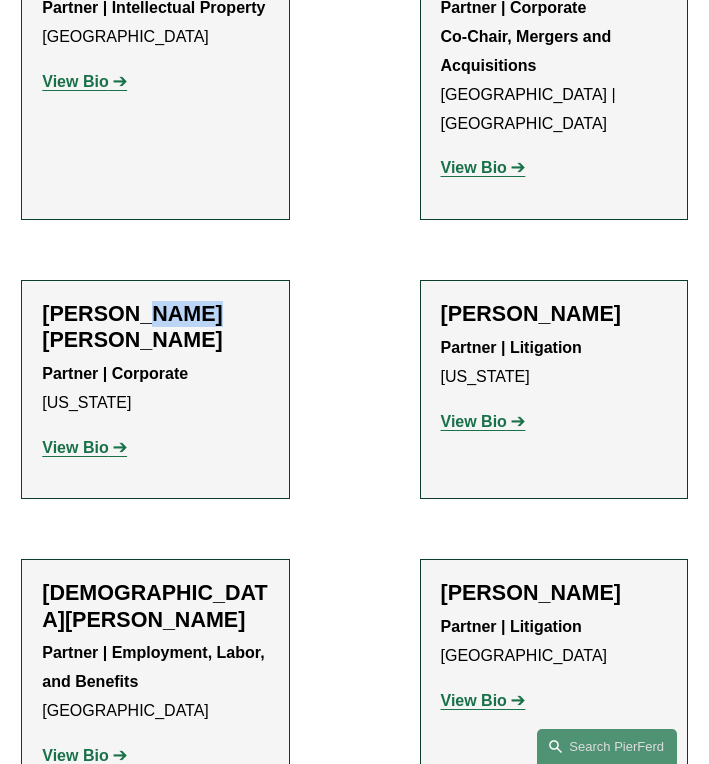 click on "Hollace Topol Cohen" 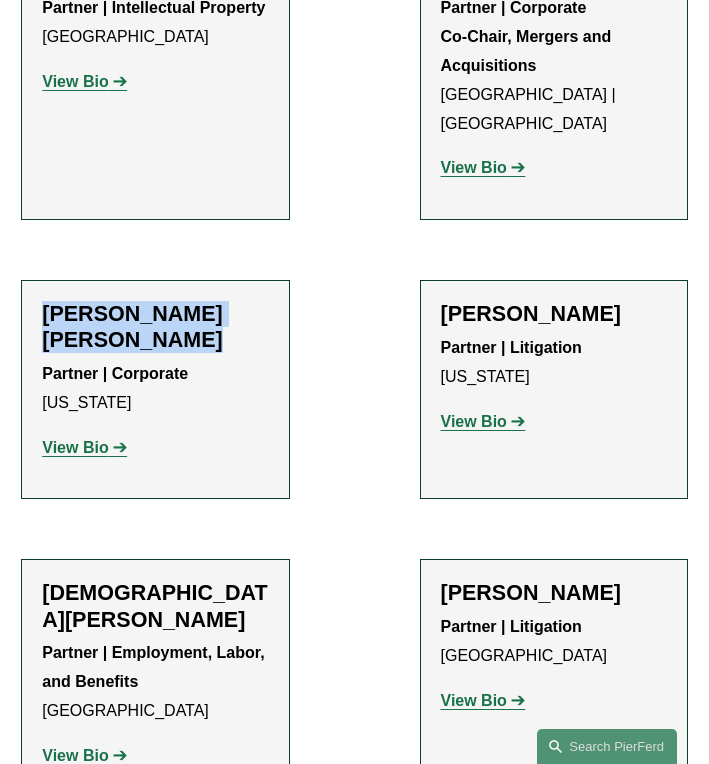 click on "Hollace Topol Cohen" 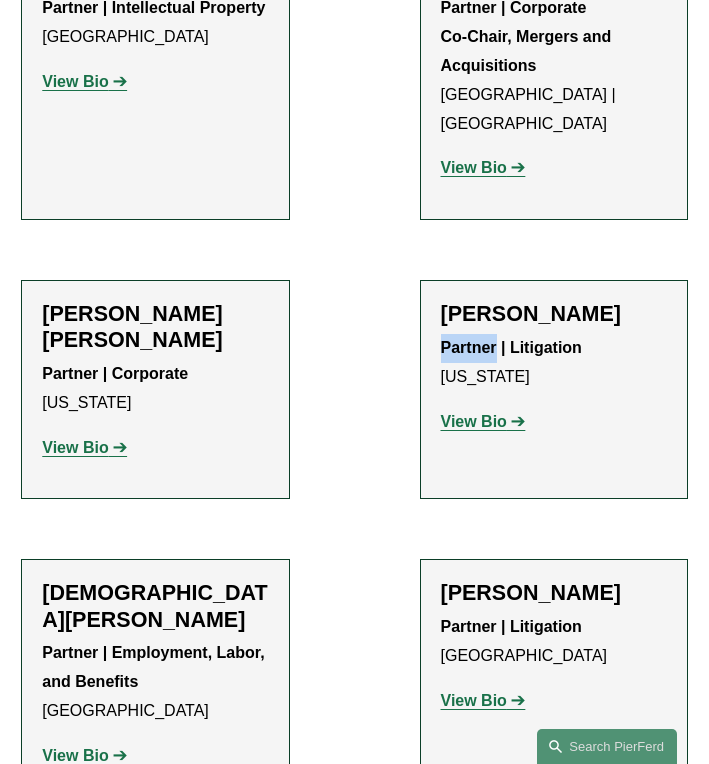 click on "Richard B. Cohen
Partner | Litigation New York View Bio Location: New York; Department: Litigation; Practice: Appellate; Practice: Civil Pretrial and Trial Services; Practice: Employment and Labor; Practice: Litigation and Risk Management; Practice: Products Liability Litigation and Counseling; Practice: Trade Secrets and Restrictive Covenants; Bar Admission: New York" 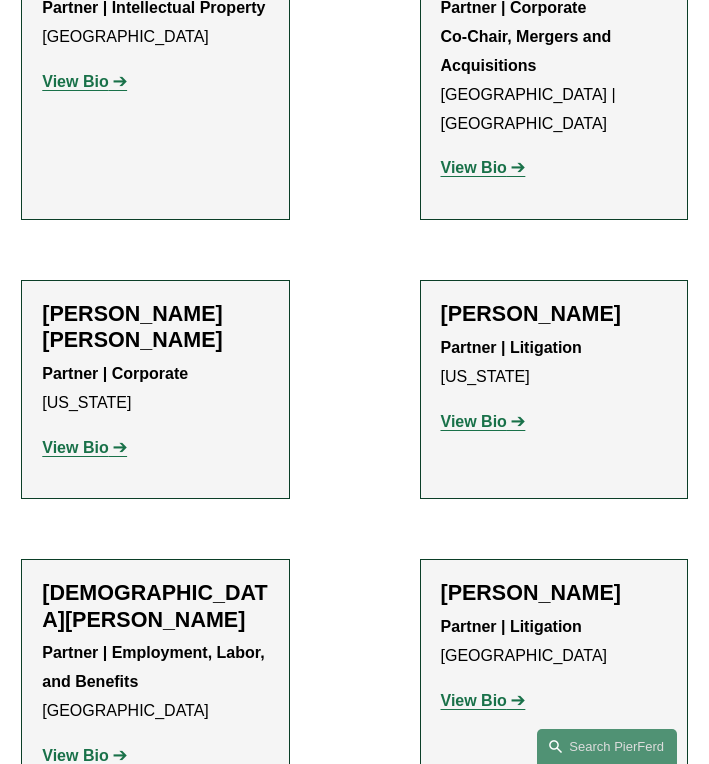 click on "Richard B. Cohen" 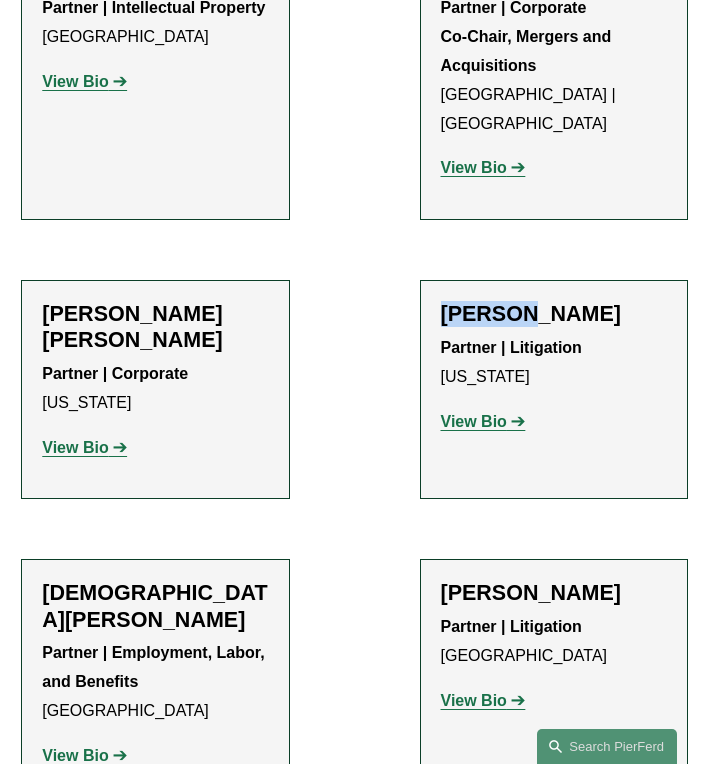 click on "Richard B. Cohen" 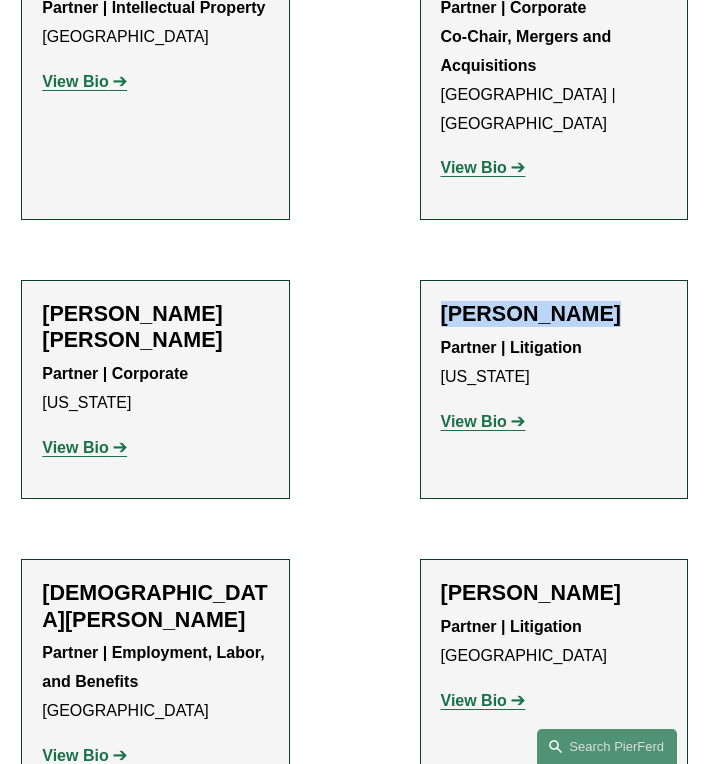 click on "Richard B. Cohen" 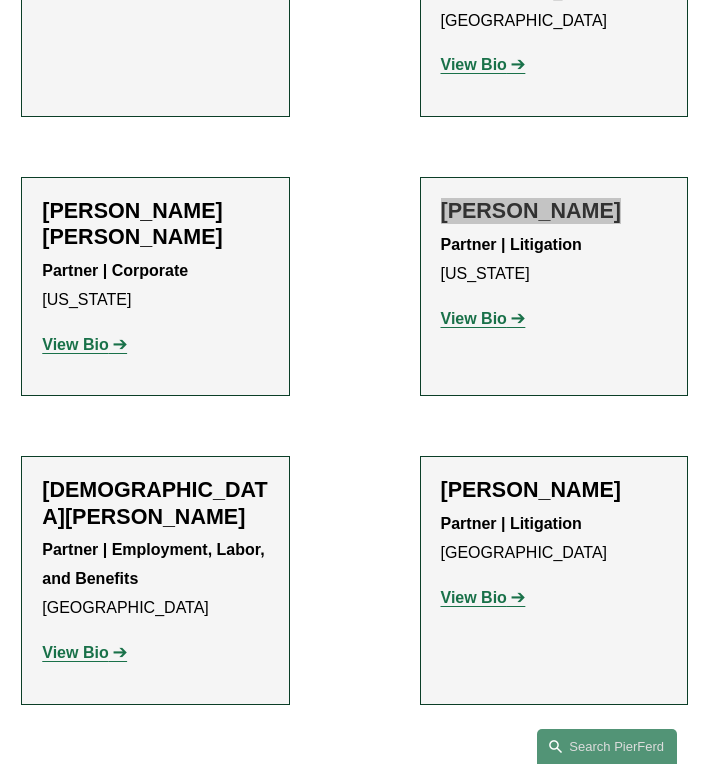 scroll, scrollTop: 6664, scrollLeft: 0, axis: vertical 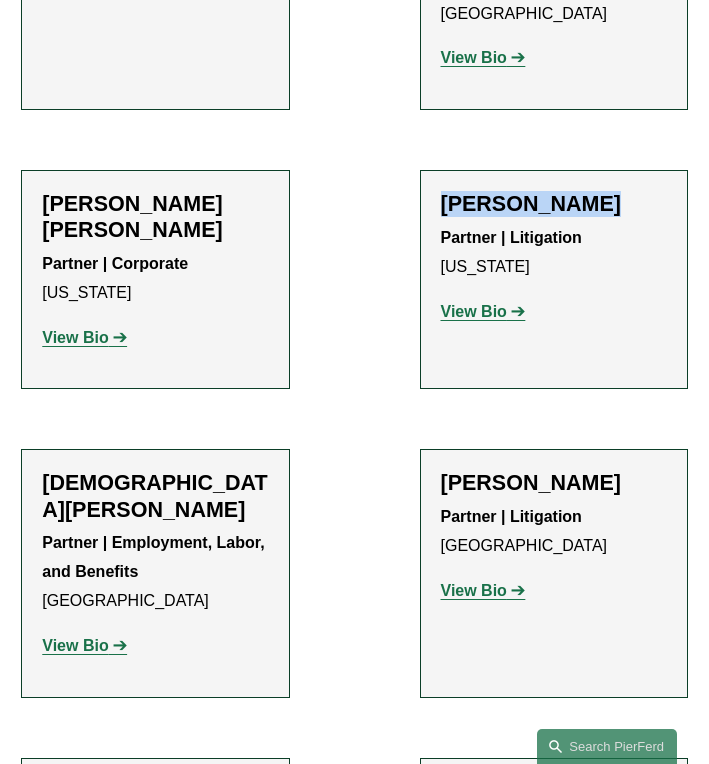 click on "Christi L. Coleman" 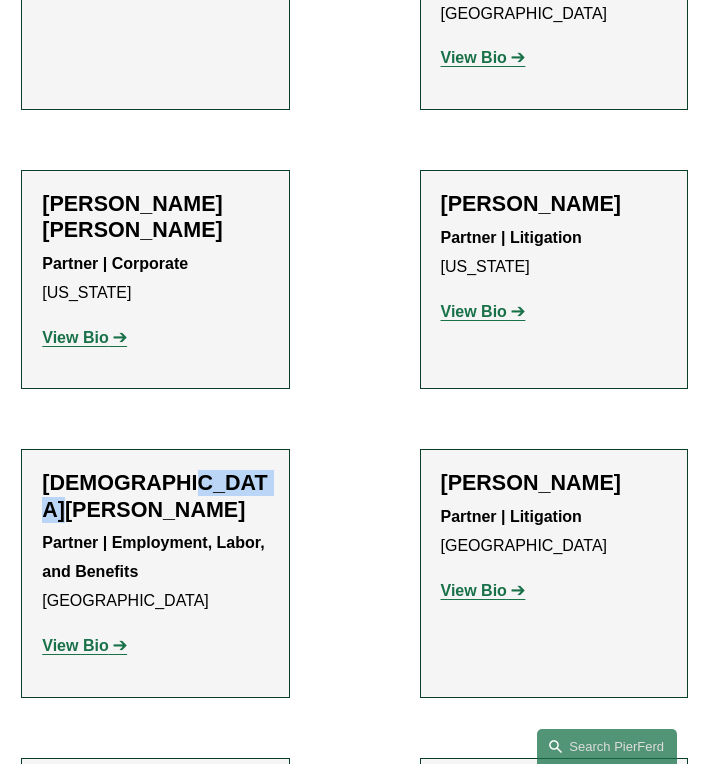 click on "Christi L. Coleman" 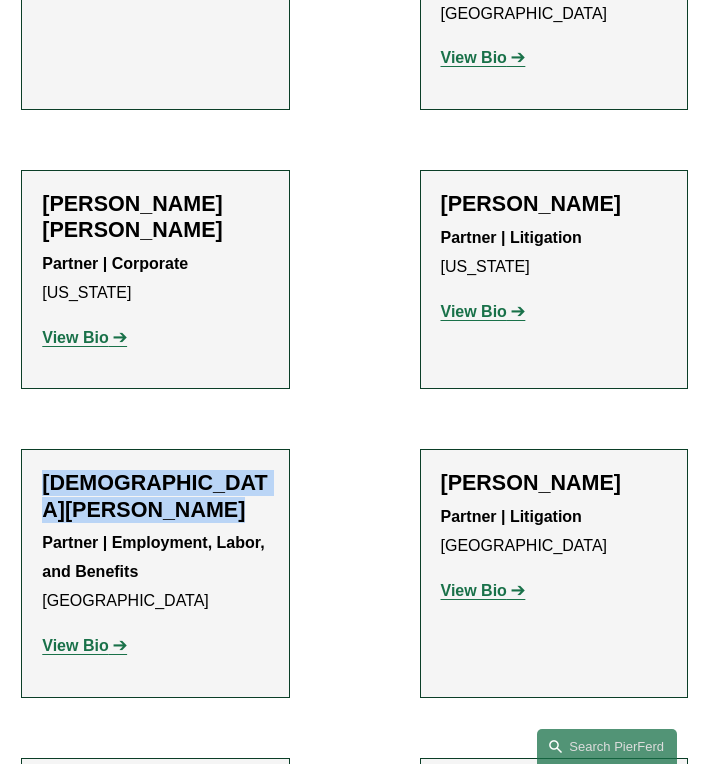 click on "Christi L. Coleman" 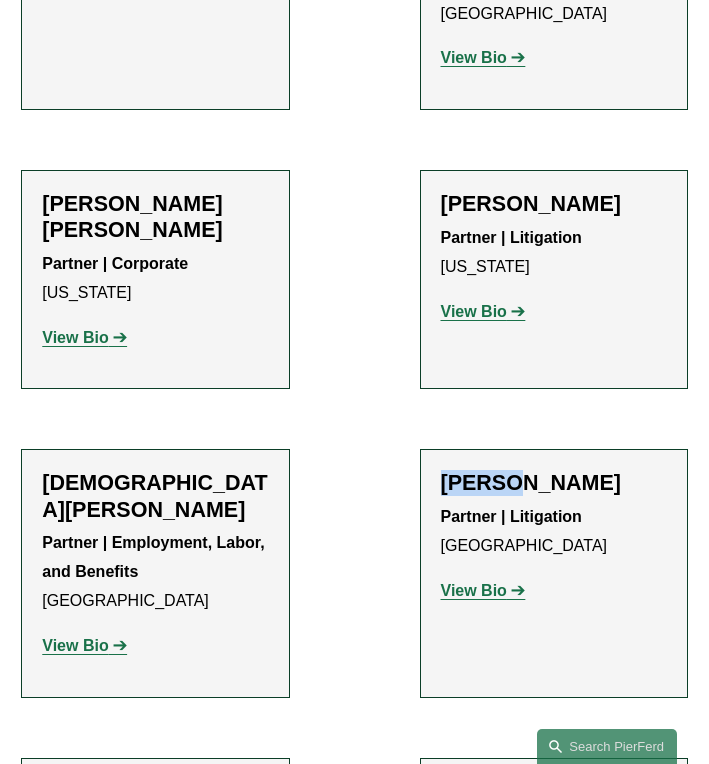 click on "Robert L. Collings" 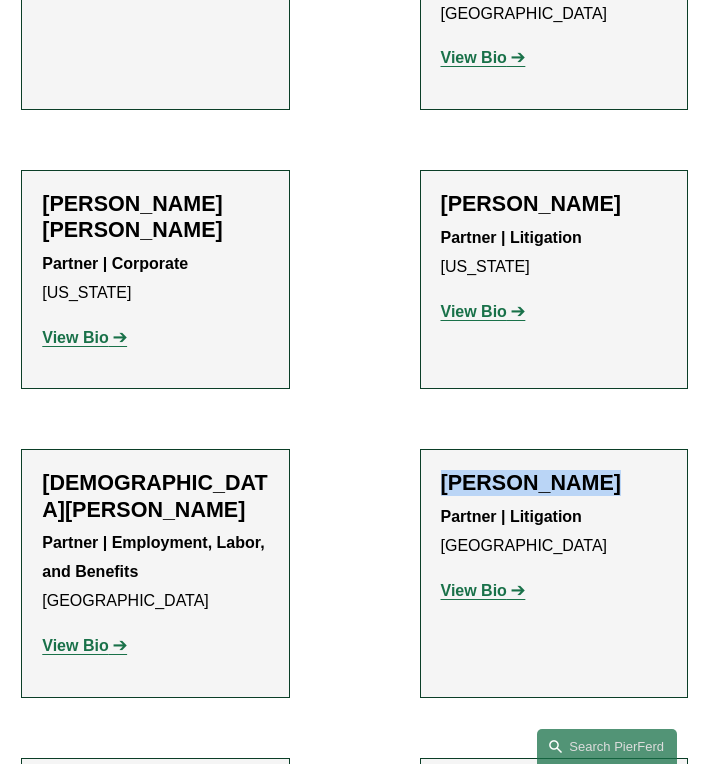 click on "Robert L. Collings" 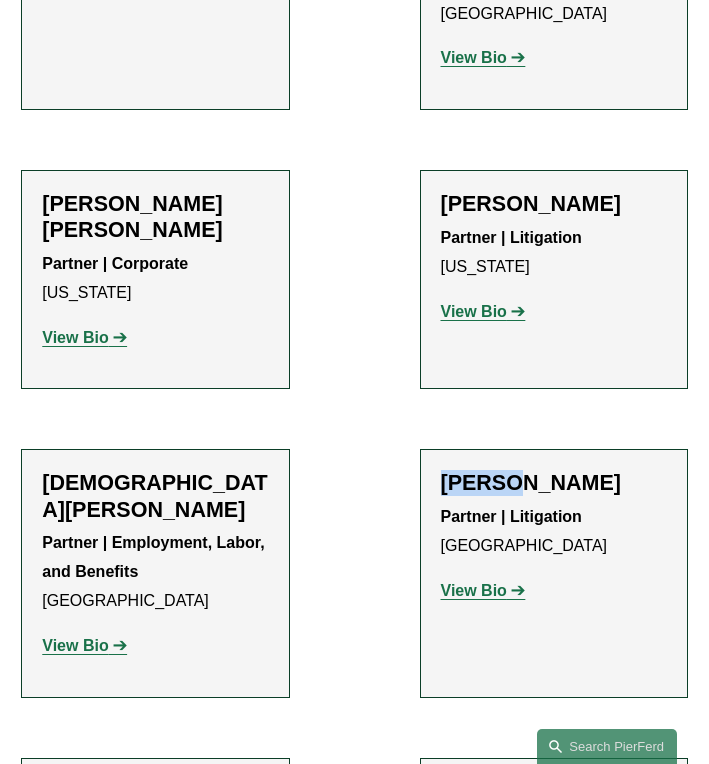 click on "Robert L. Collings" 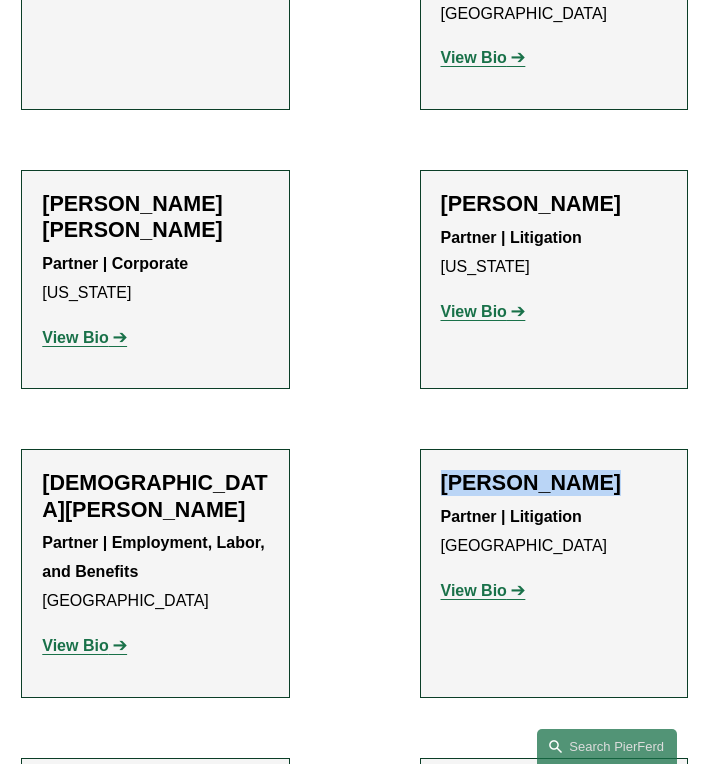 click on "Robert L. Collings" 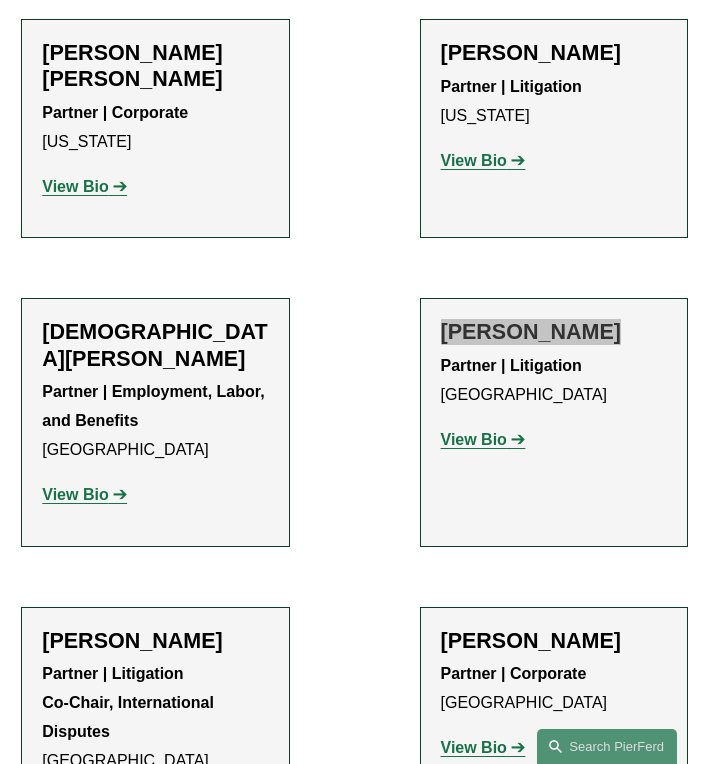 scroll, scrollTop: 6861, scrollLeft: 0, axis: vertical 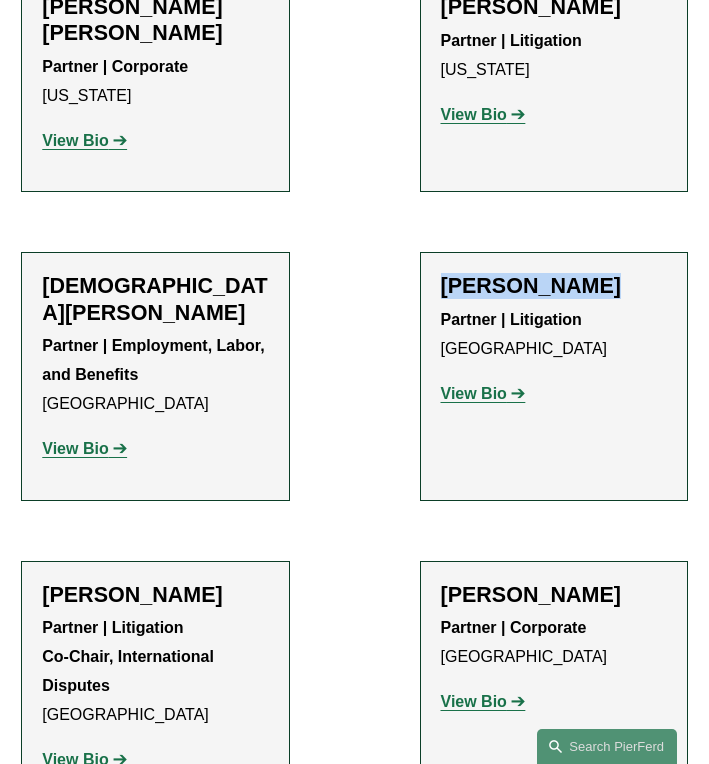 click on "Tiffany N. Comprés" 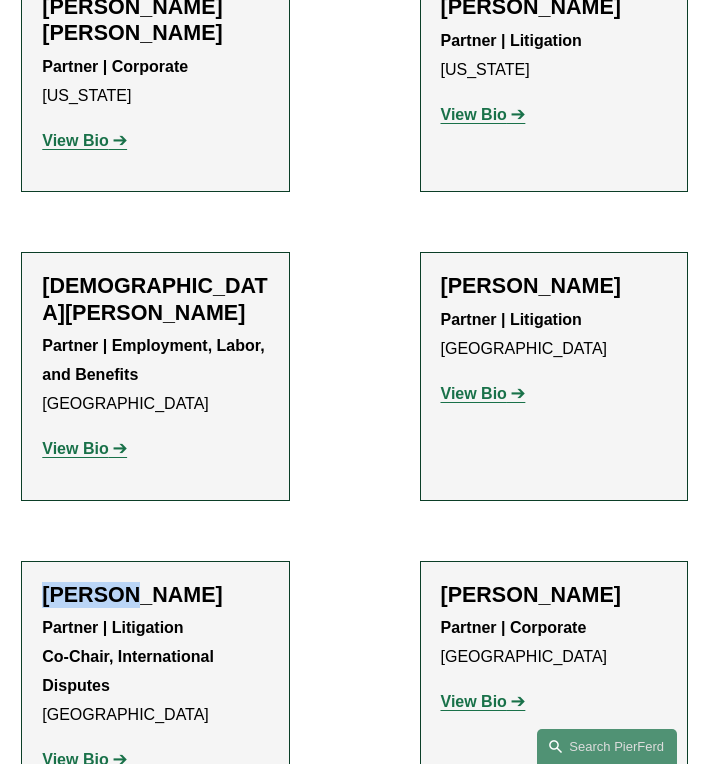 click on "Tiffany N. Comprés" 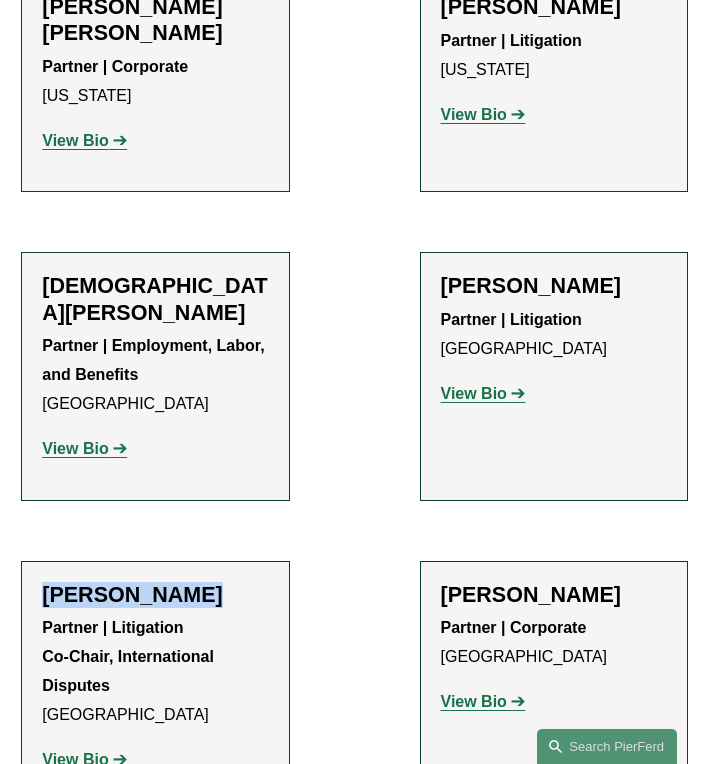 click on "Tiffany N. Comprés" 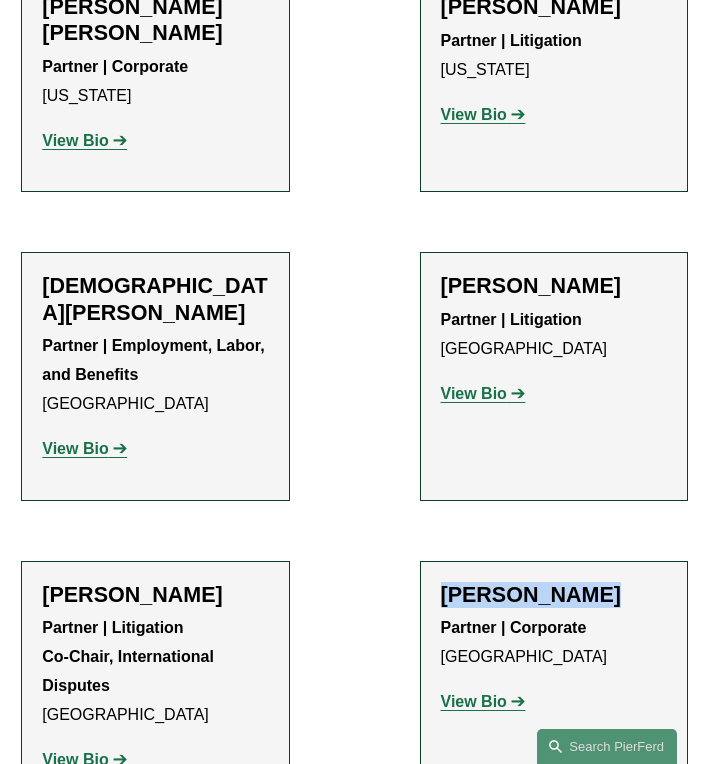 click on "Brian Connelly" 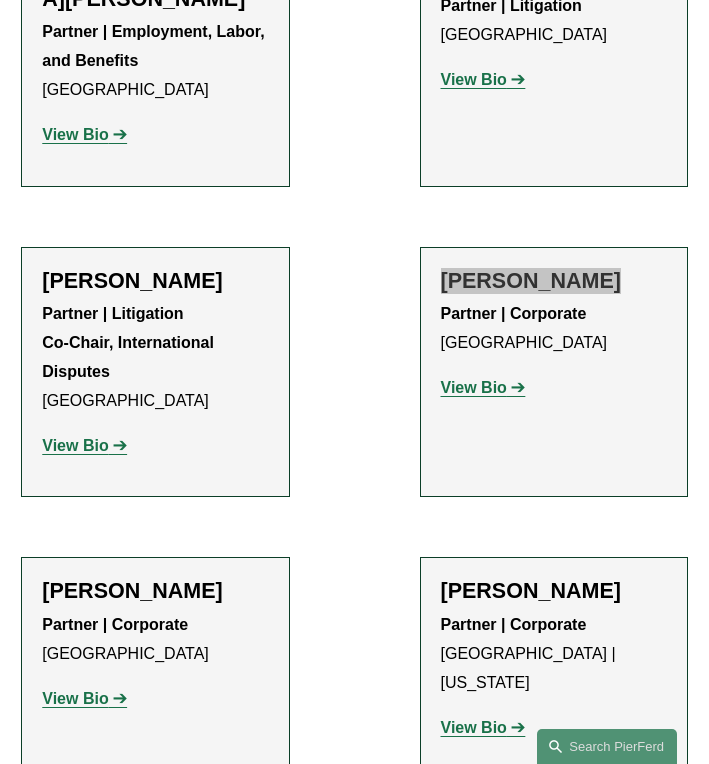 scroll, scrollTop: 7216, scrollLeft: 0, axis: vertical 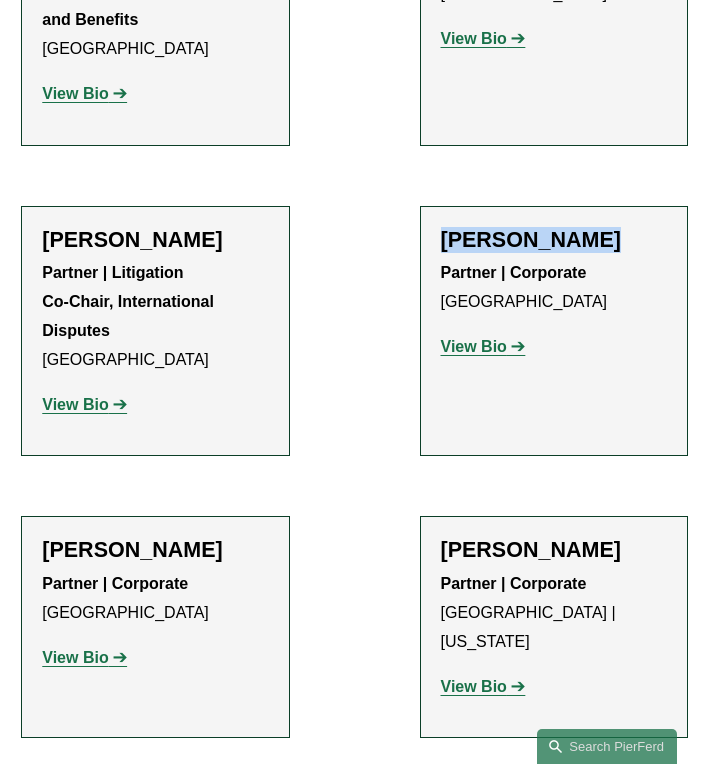 click on "Jay Coogan" 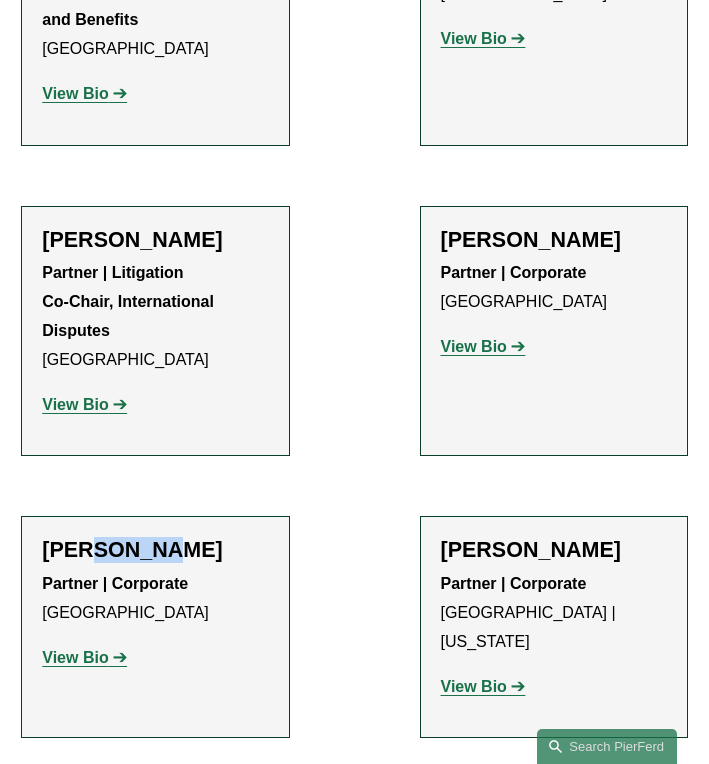 click on "Jay Coogan" 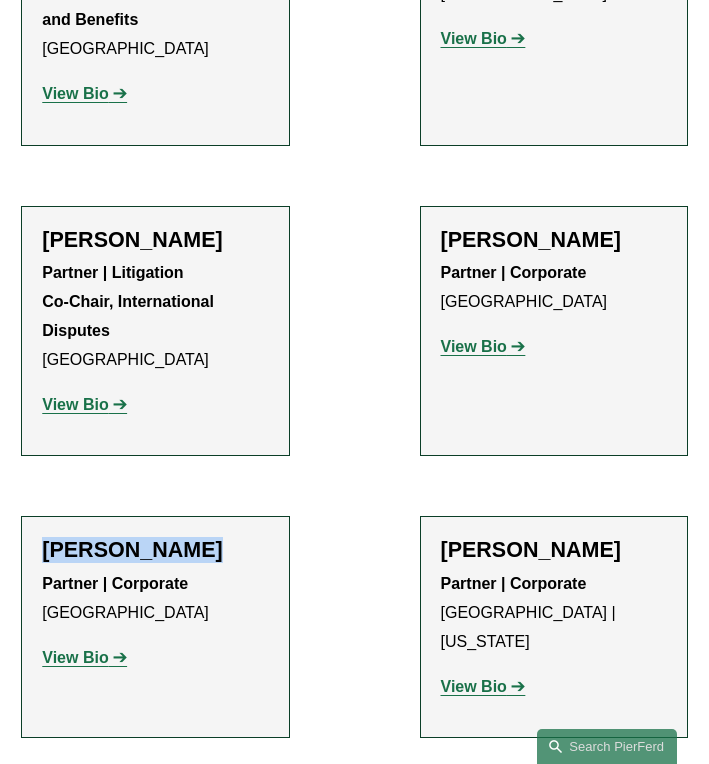 click on "Jay Coogan" 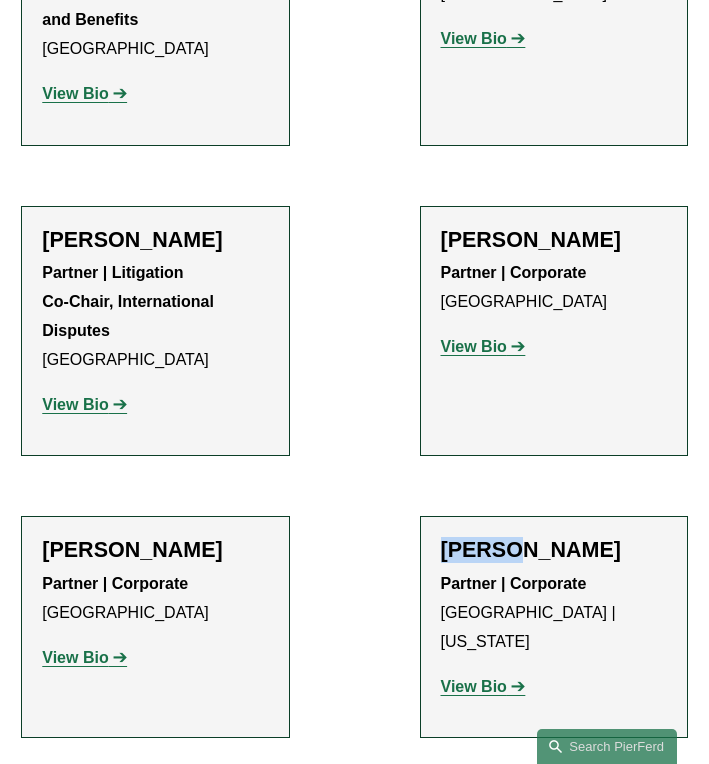 click on "Ahpaly Coradin" 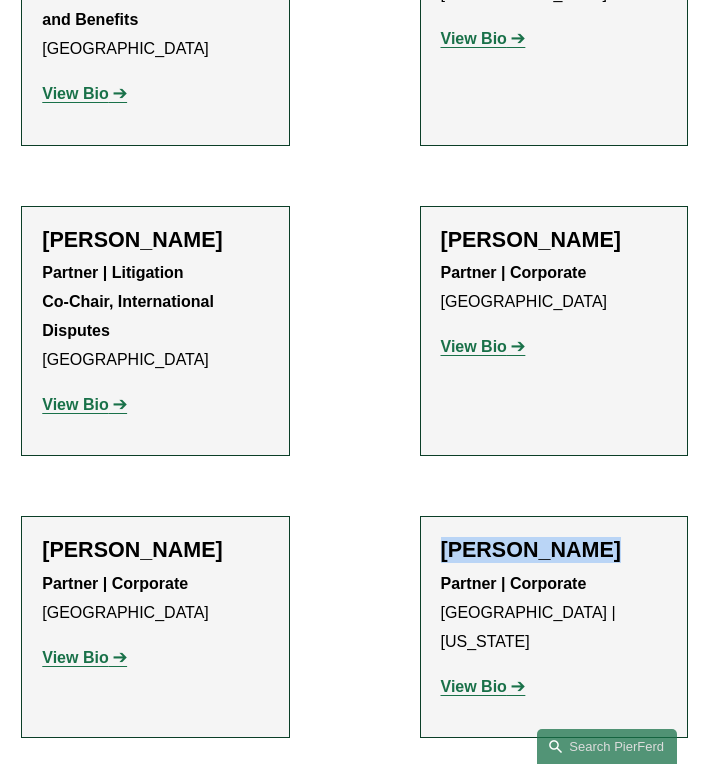 click on "Ahpaly Coradin" 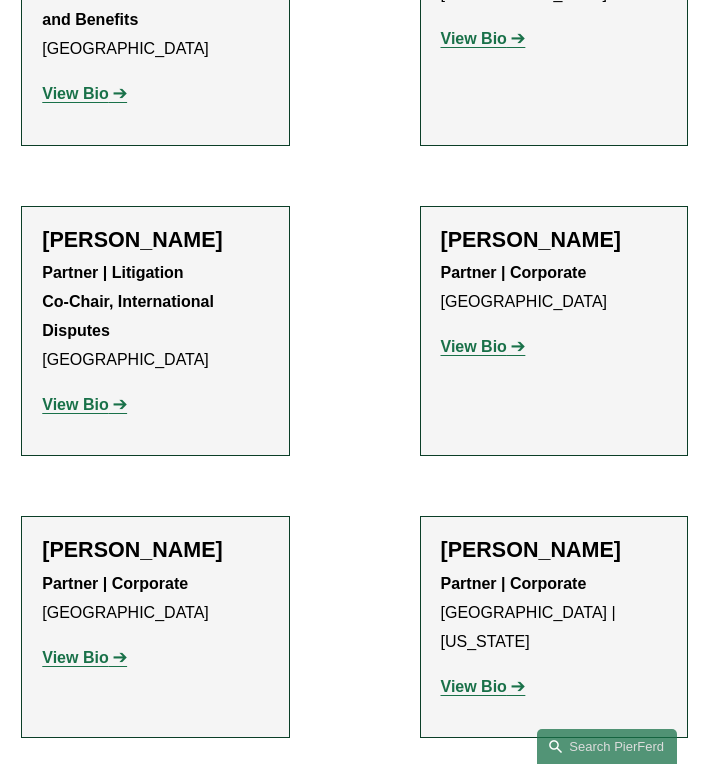 click on "Benjamin I. Dach" 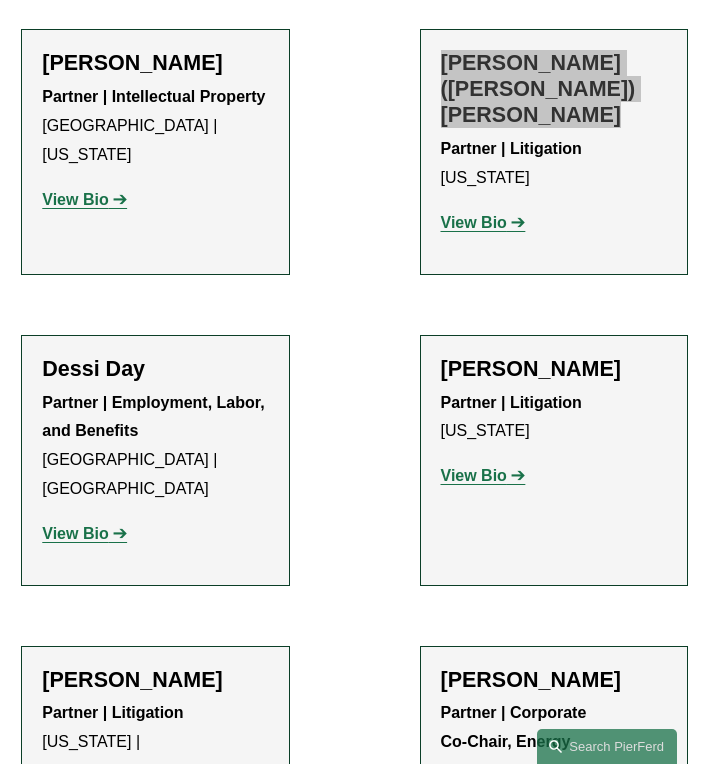 scroll, scrollTop: 7994, scrollLeft: 0, axis: vertical 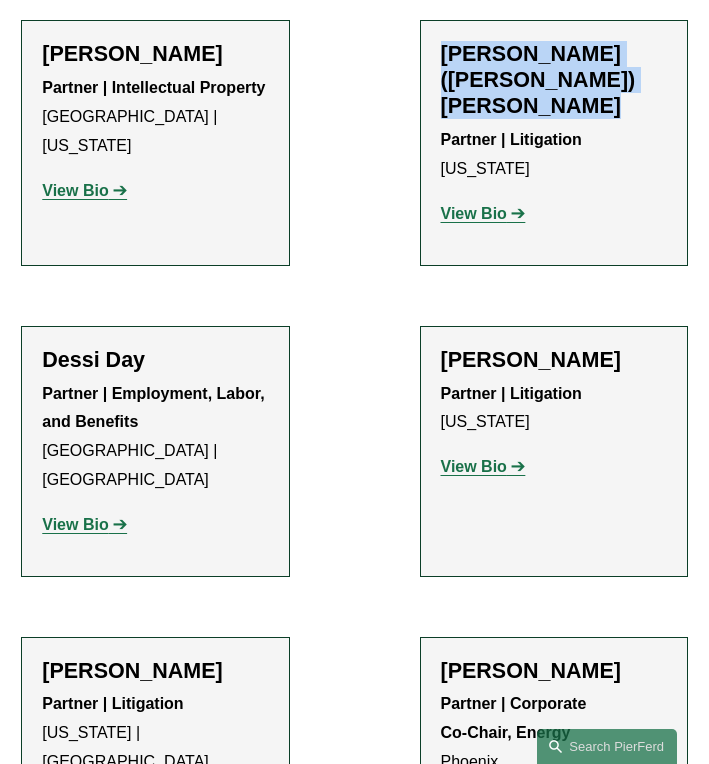 click on "Dessi Day" 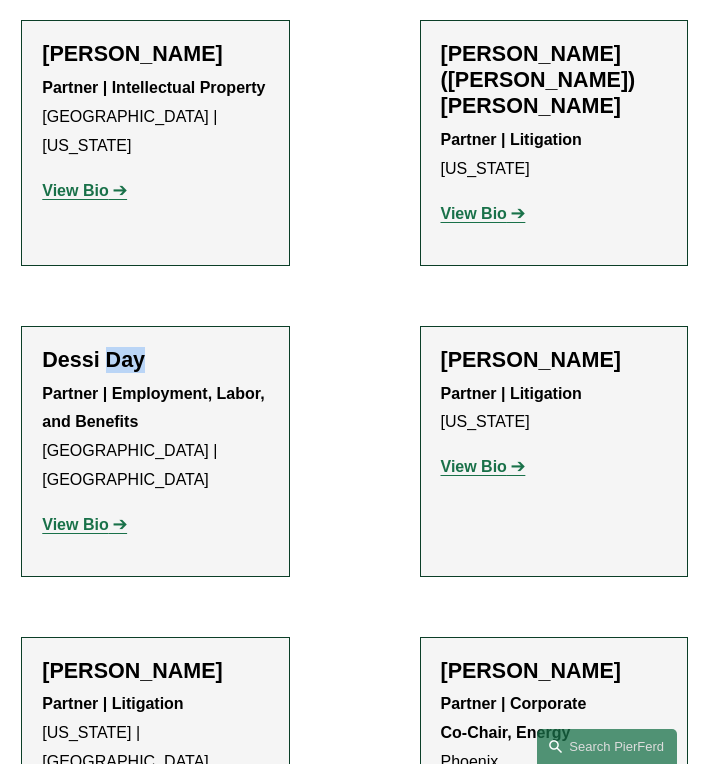 click on "Dessi Day" 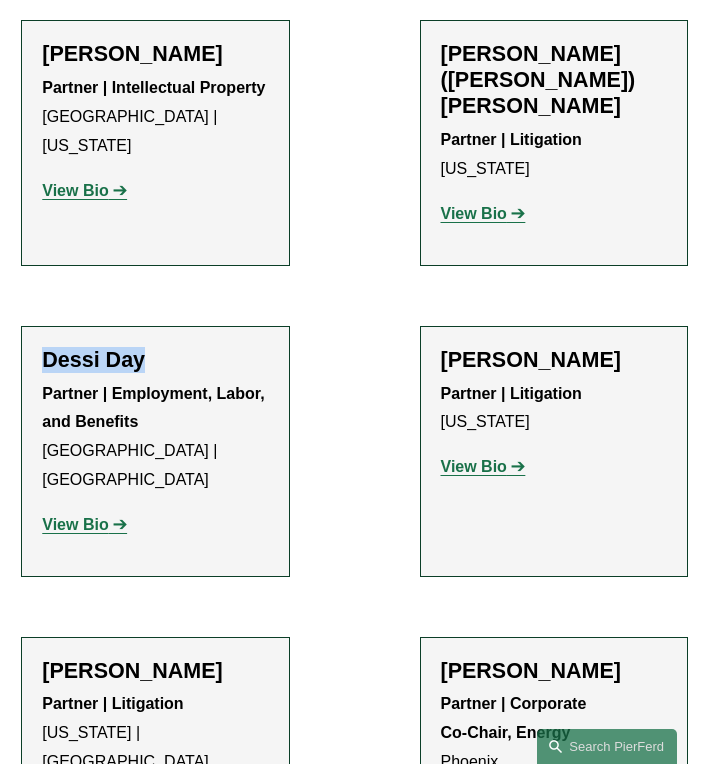 click on "Dessi Day" 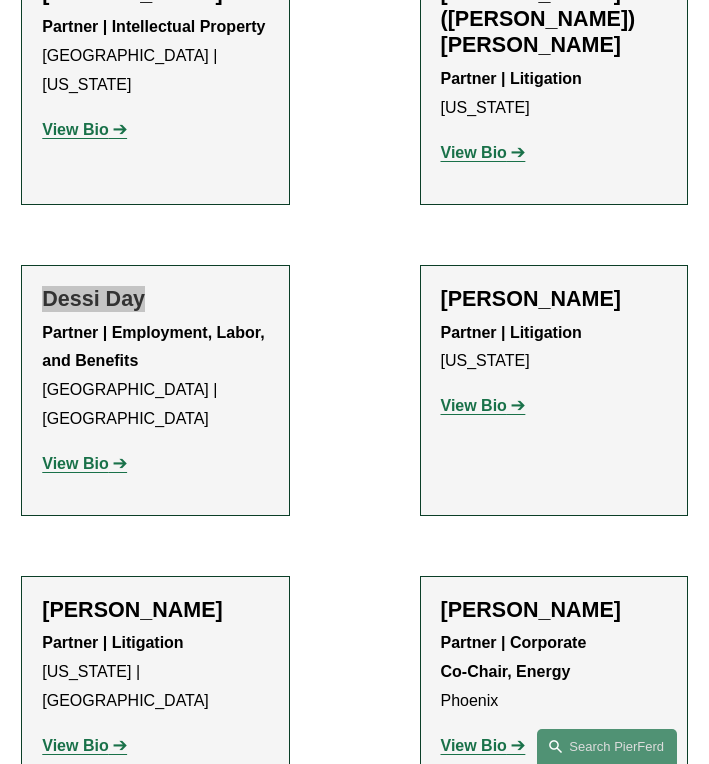 scroll, scrollTop: 8065, scrollLeft: 0, axis: vertical 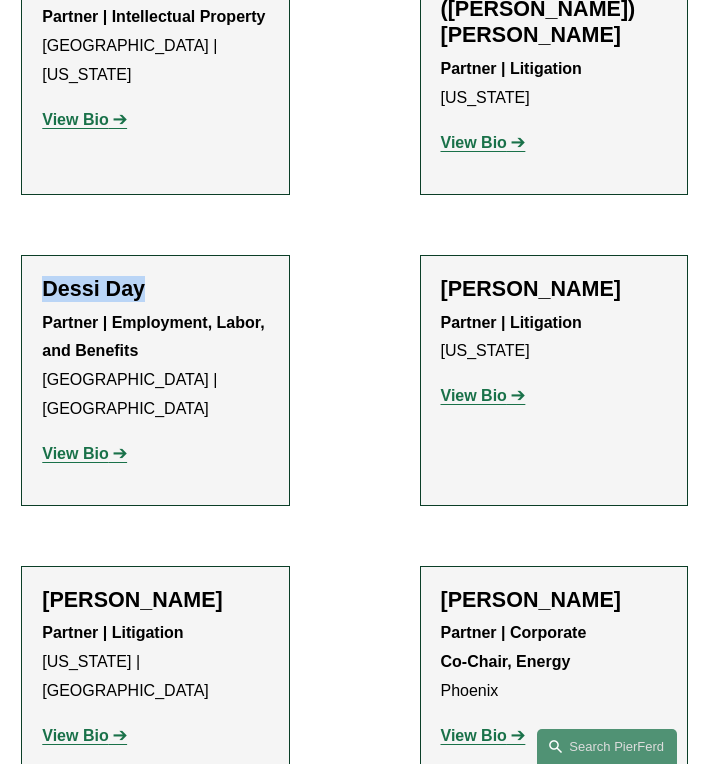 click on "Matthew C. DeFrancesco" 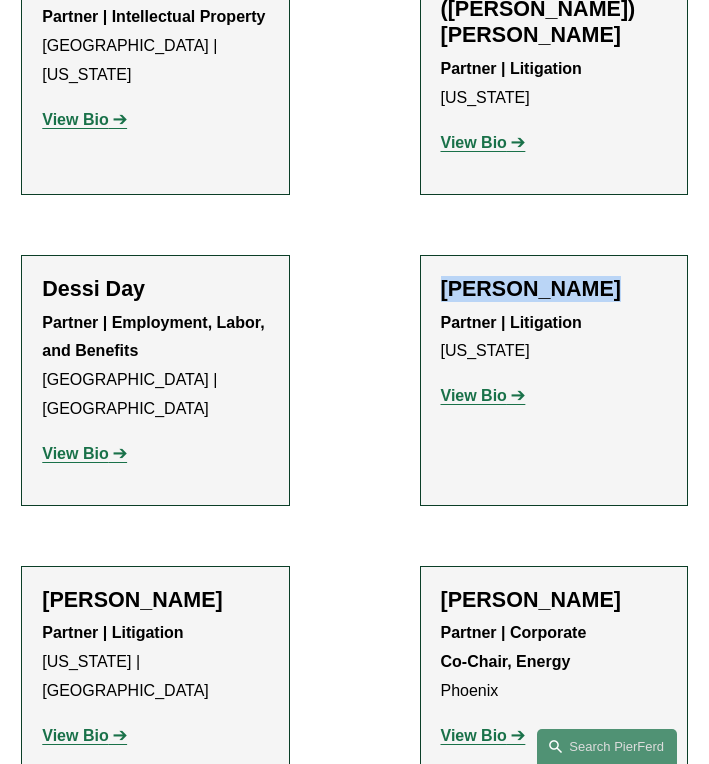 click on "Matthew C. DeFrancesco" 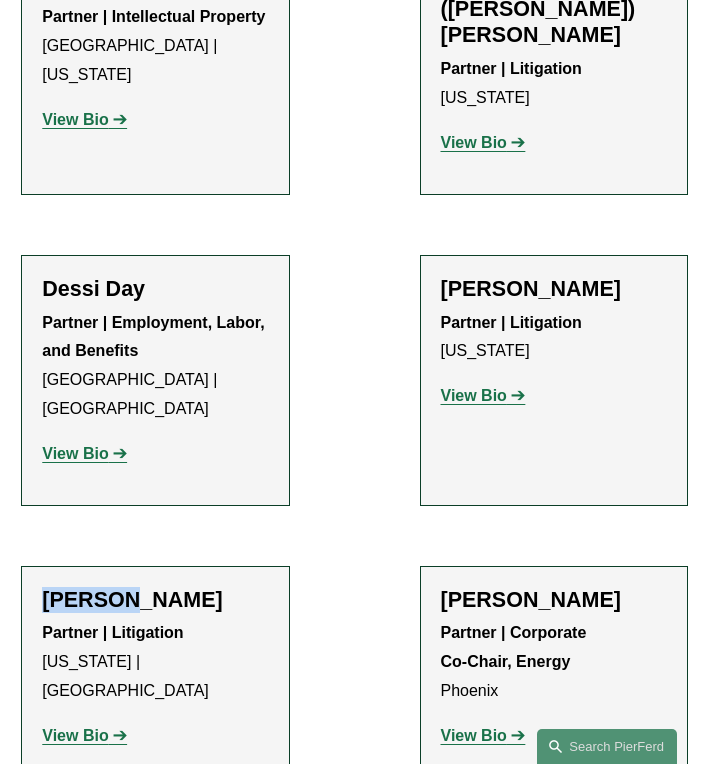 click on "Michael C. Delaney" 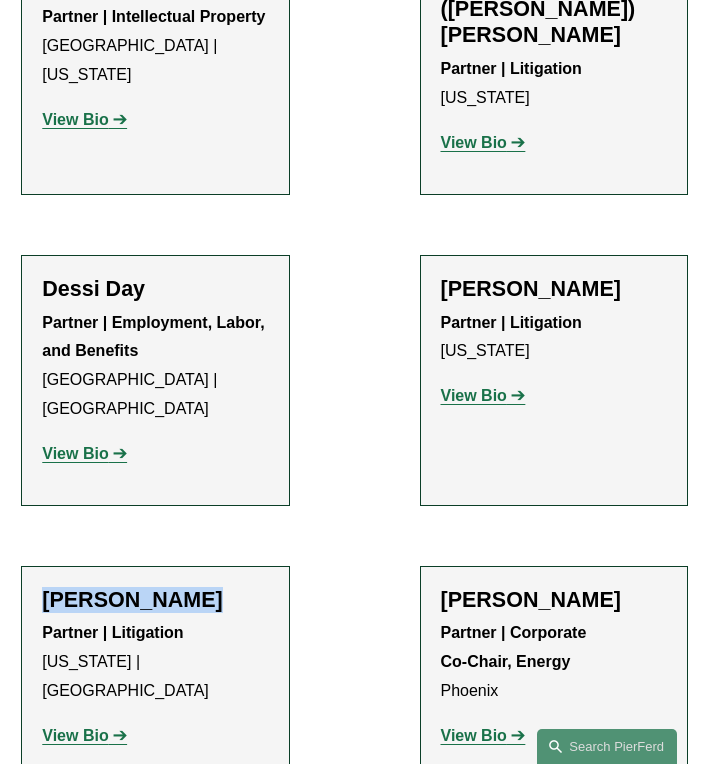 click on "Michael C. Delaney" 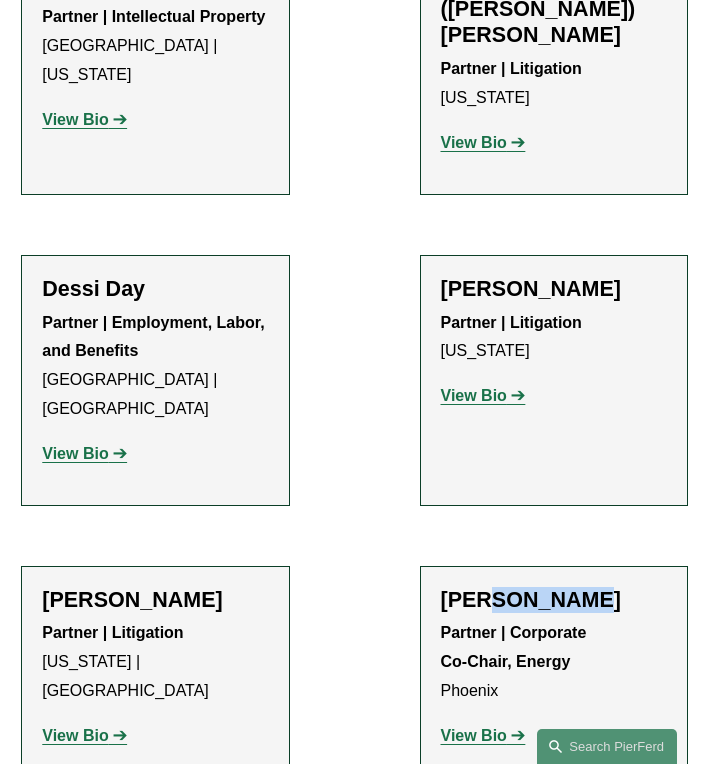 click on "Liz Delnegro" 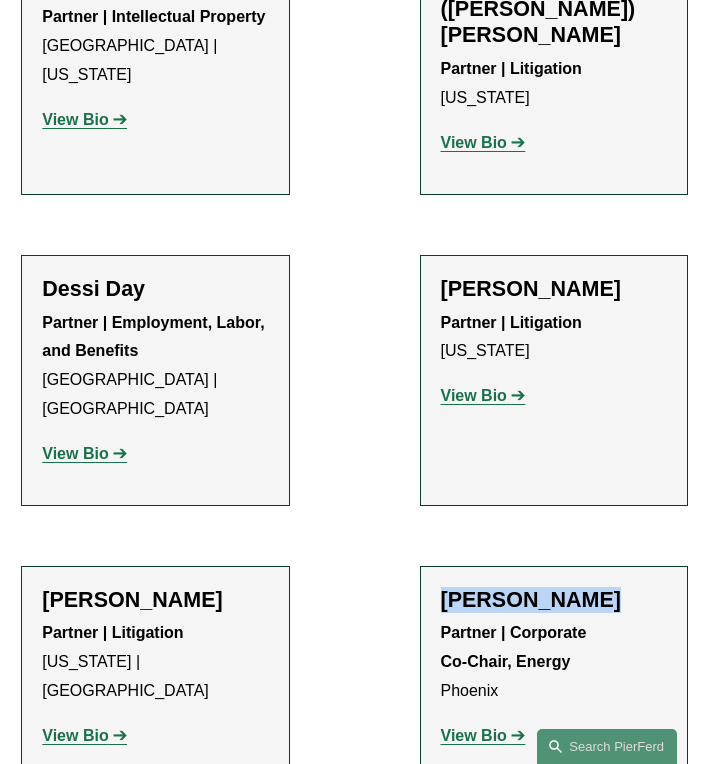 click on "Liz Delnegro" 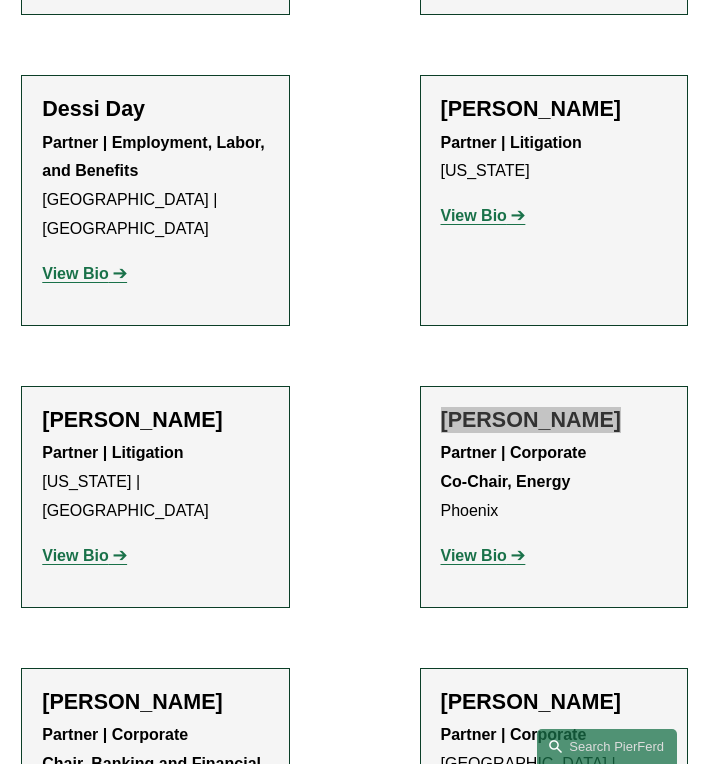 scroll, scrollTop: 8270, scrollLeft: 0, axis: vertical 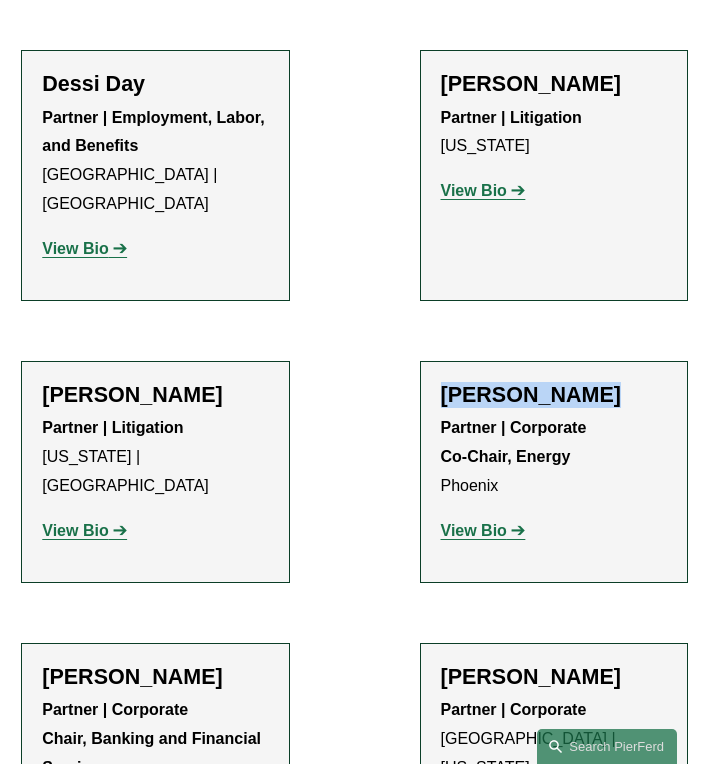 click on "Stephen J. Di Cioccio" 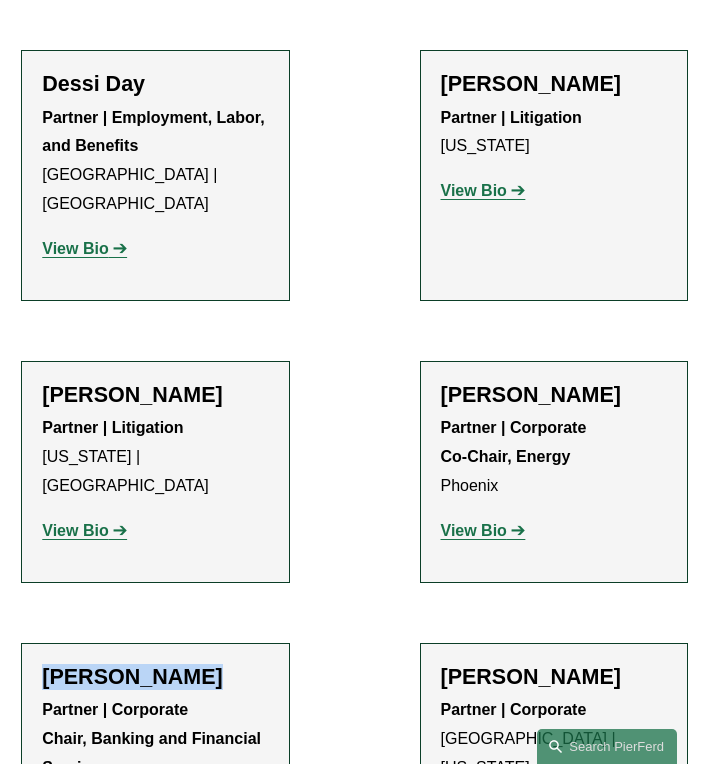 click on "Stephen J. Di Cioccio" 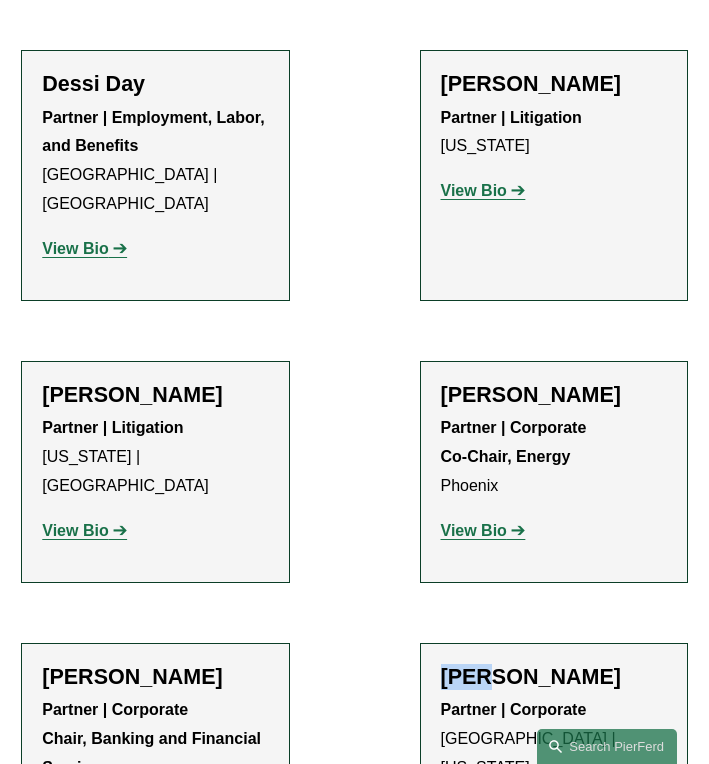 click on "Troy Doll" 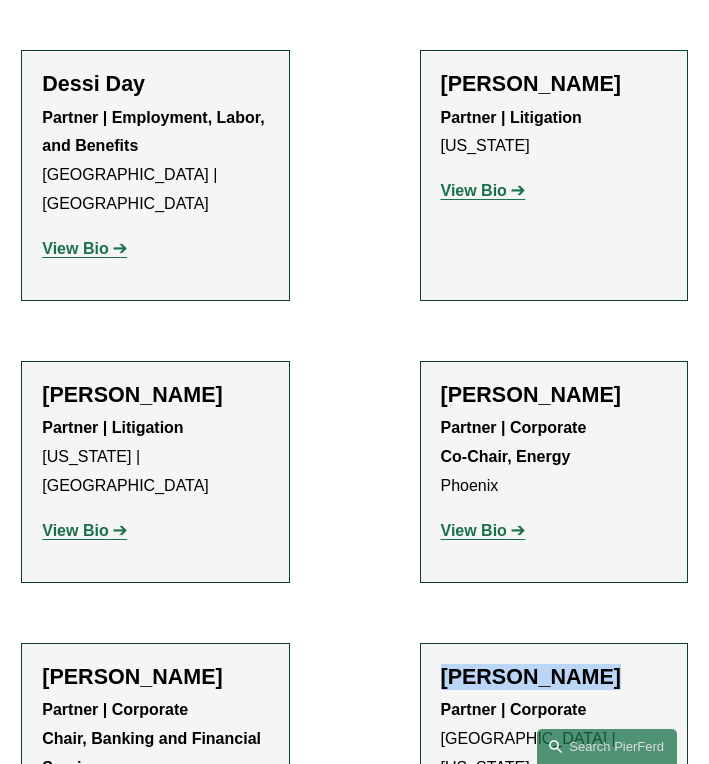 click on "Troy Doll" 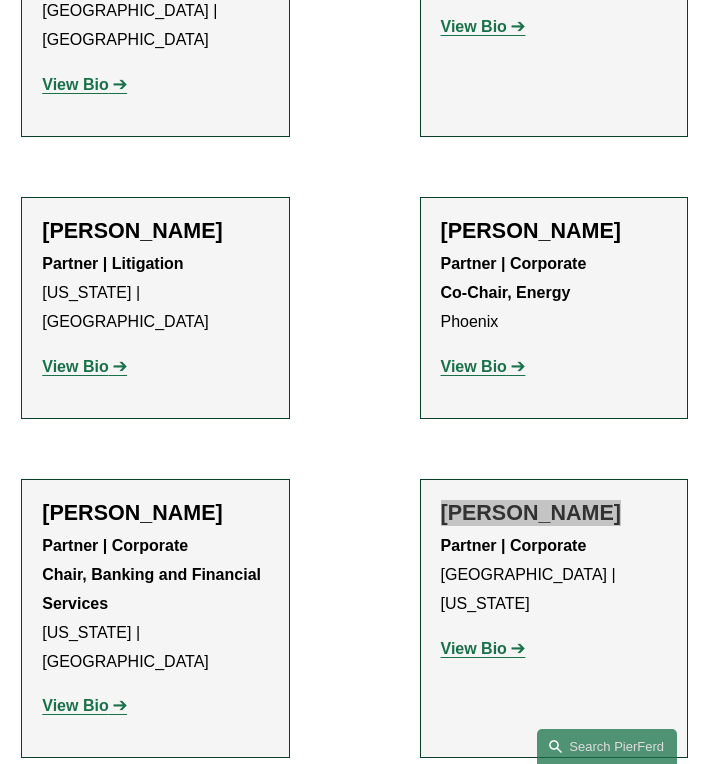 scroll, scrollTop: 8460, scrollLeft: 0, axis: vertical 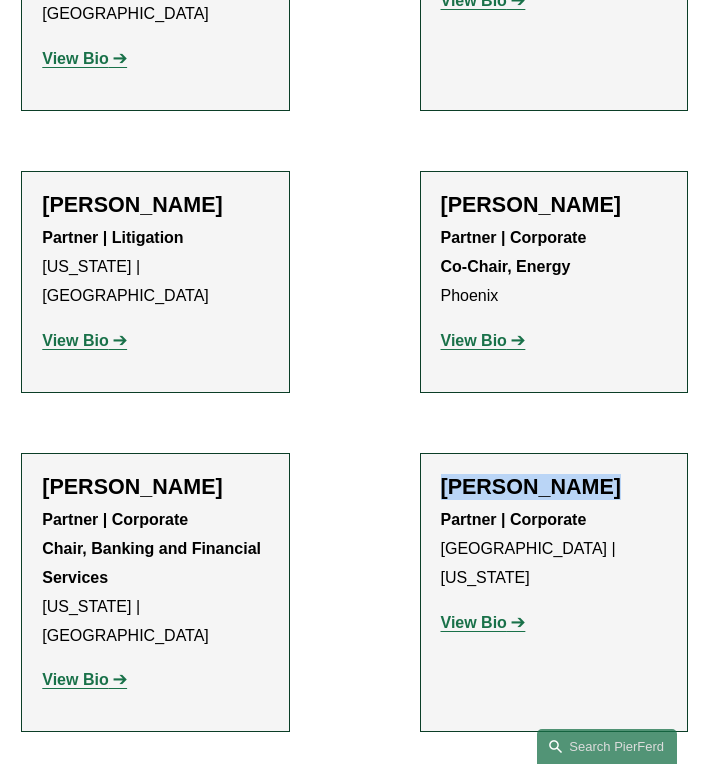 click on "Jack Drogin" 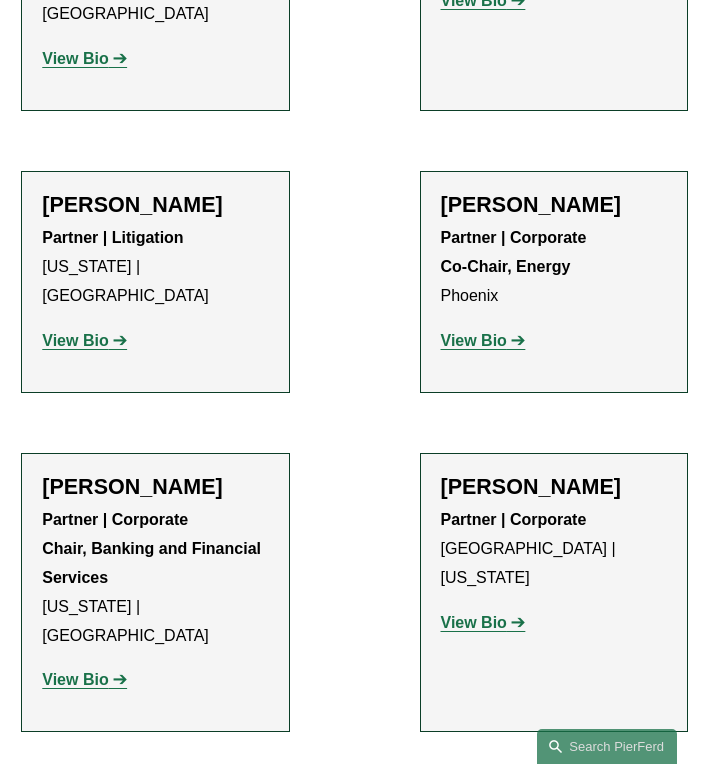 click on "Jack Drogin" 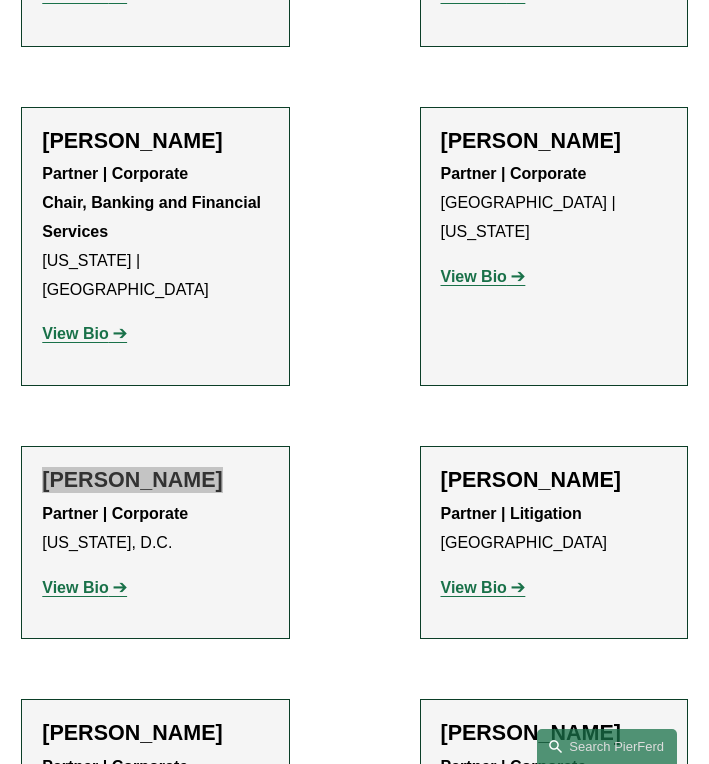scroll, scrollTop: 8810, scrollLeft: 0, axis: vertical 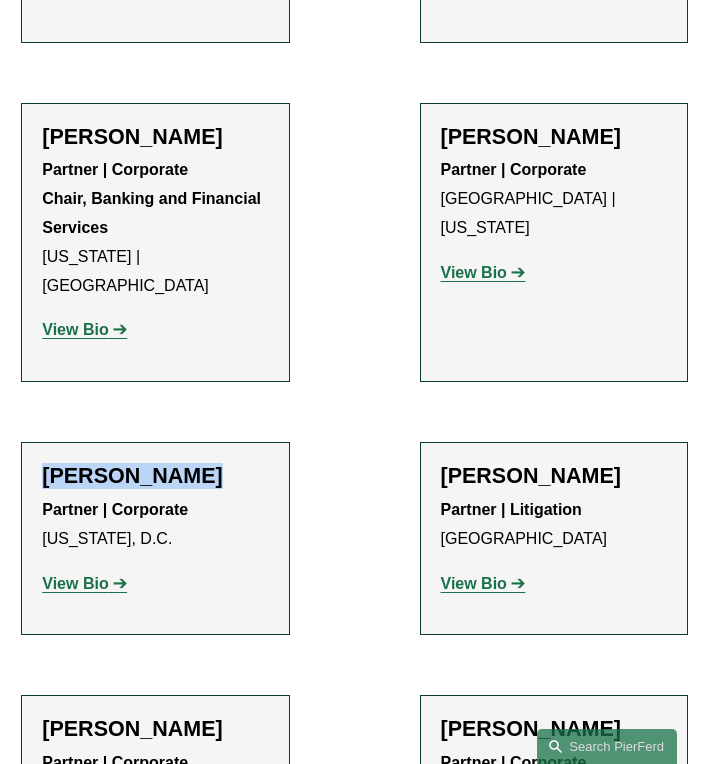 click on "Jason S. Dubner" 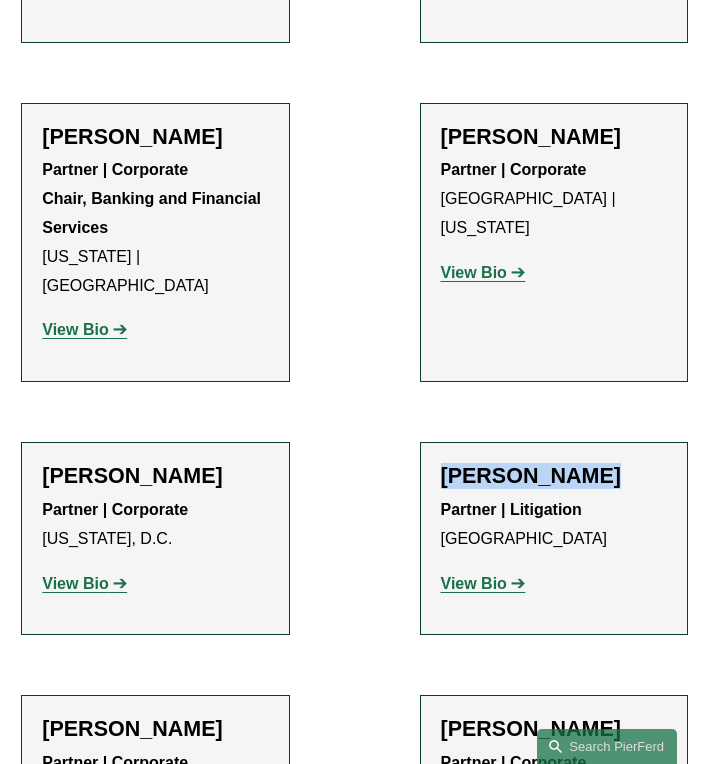 click on "Jason S. Dubner" 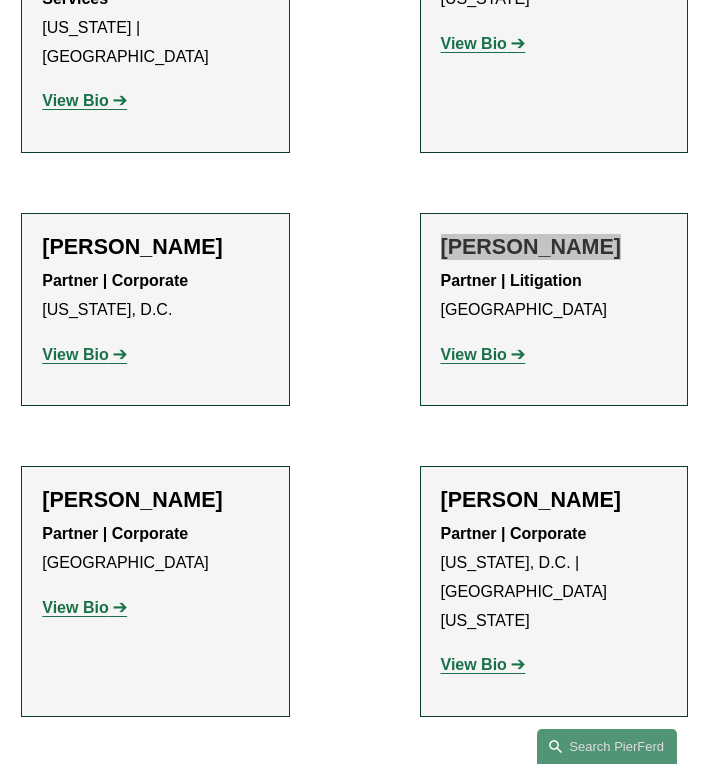 scroll, scrollTop: 9040, scrollLeft: 0, axis: vertical 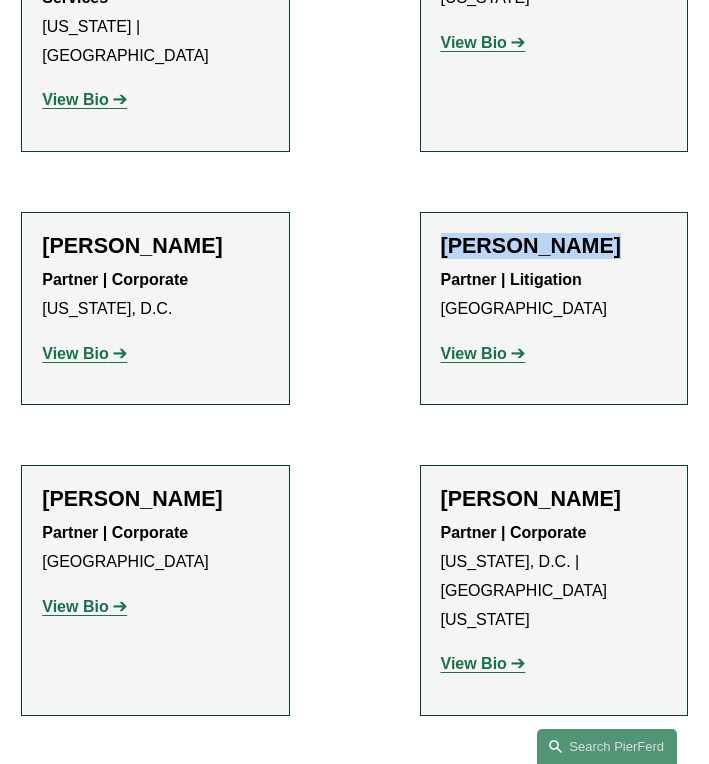 click on "Barbara Efraim" 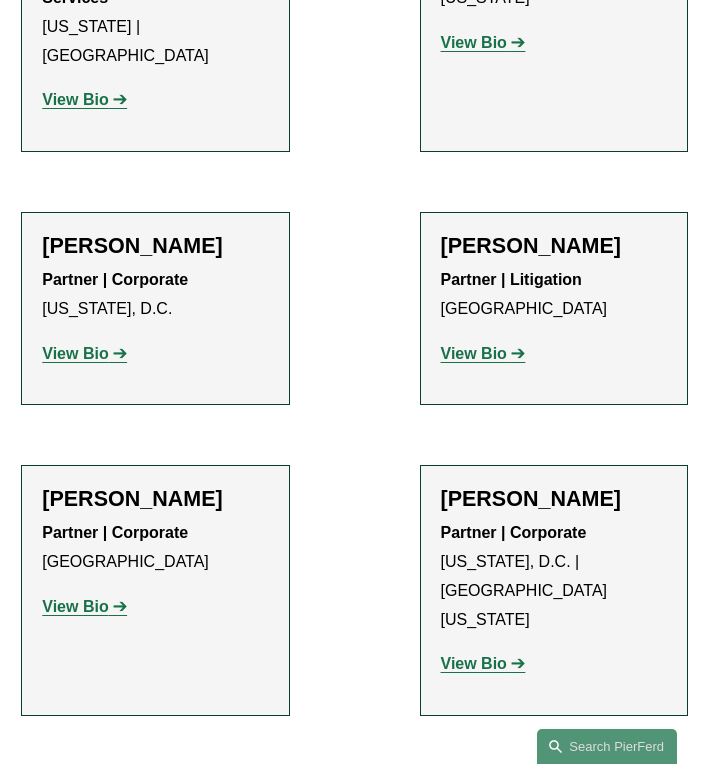 click on "Barbara Efraim" 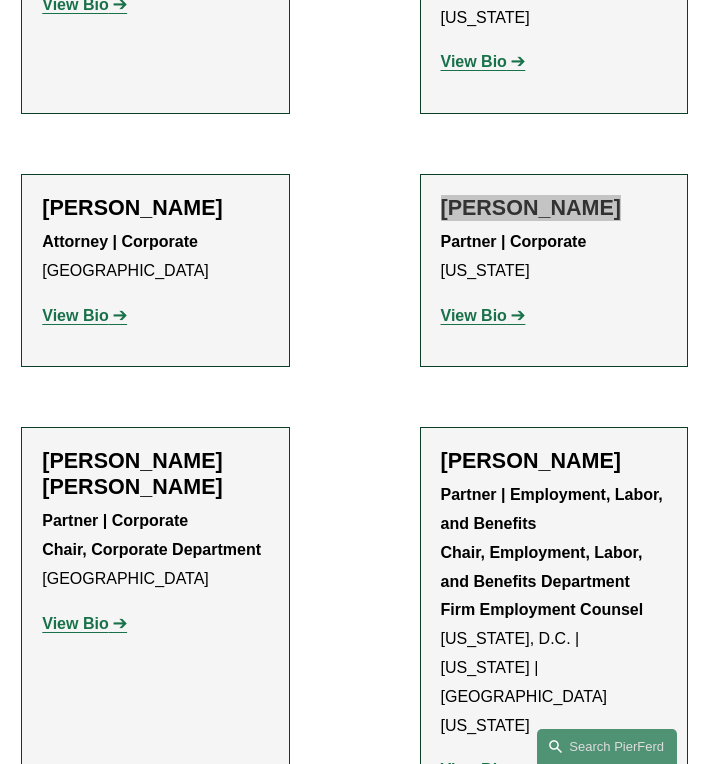 scroll, scrollTop: 9647, scrollLeft: 0, axis: vertical 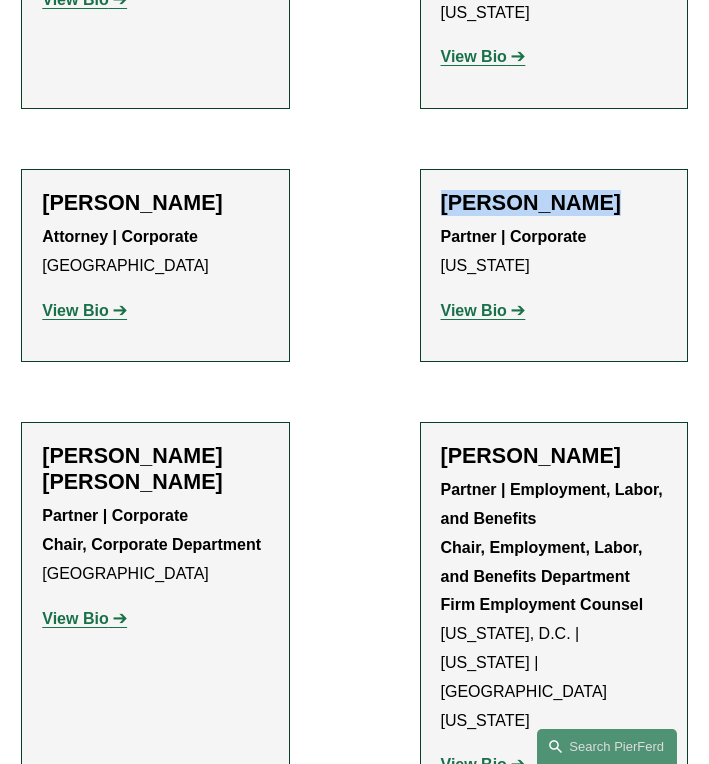click on "Weatherly Ralph Emans" 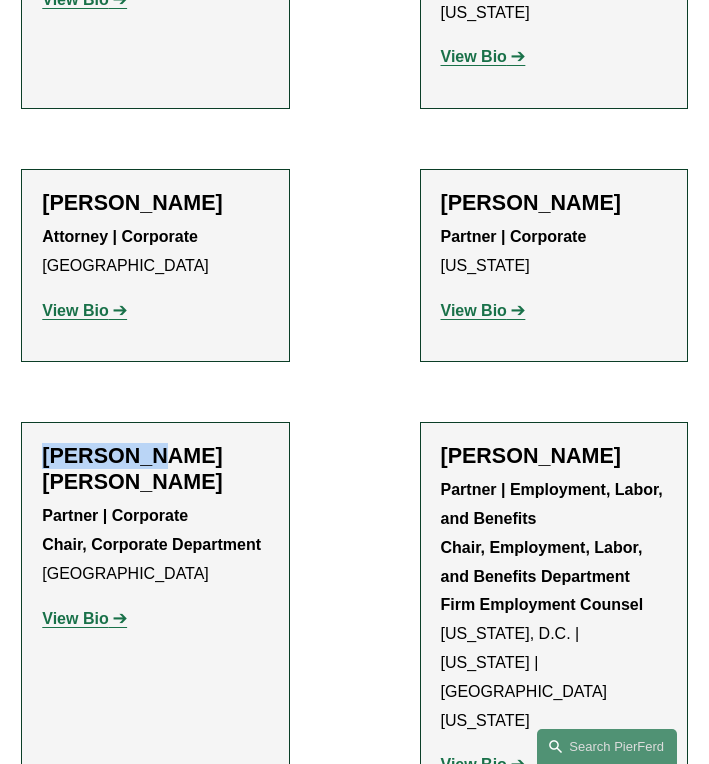 click on "Weatherly Ralph Emans" 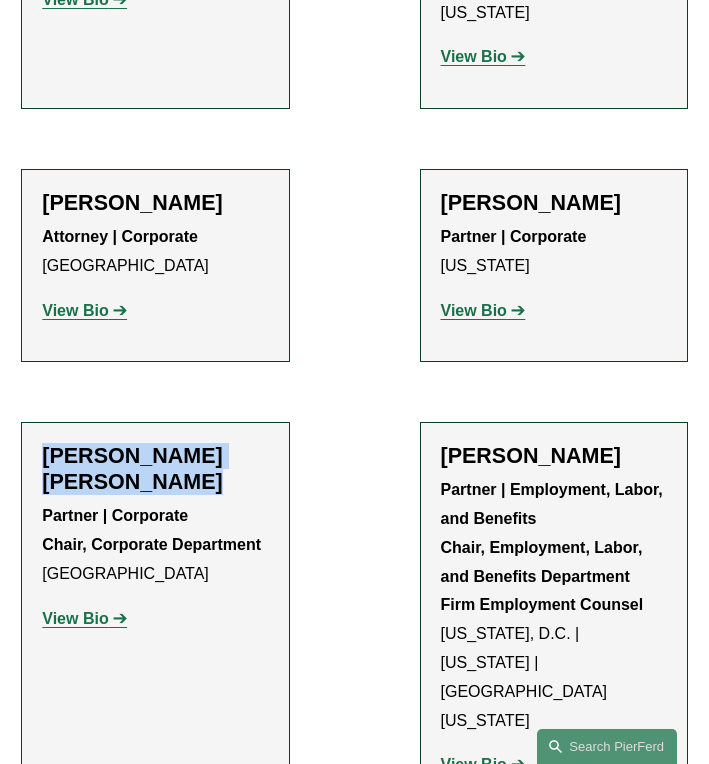 click on "Weatherly Ralph Emans" 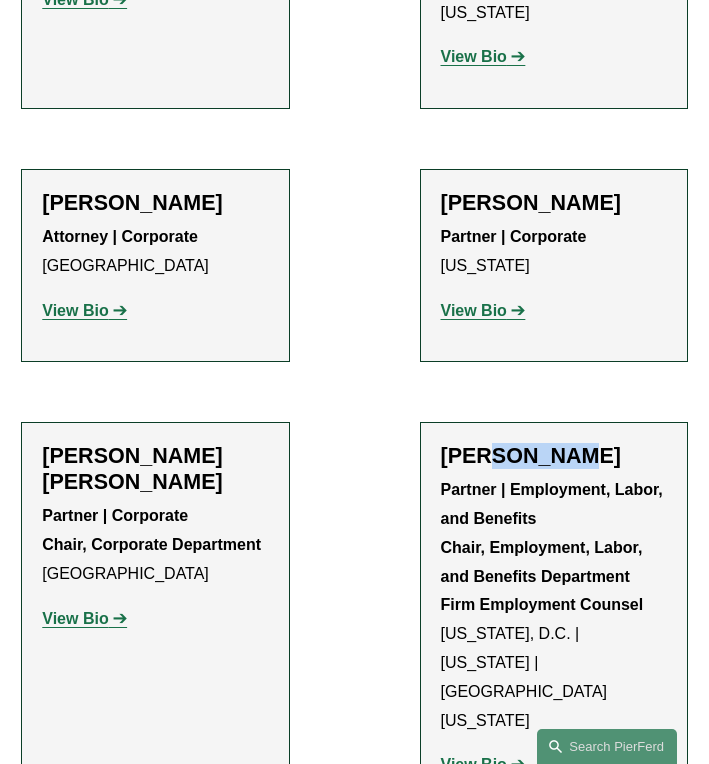 click on "Amy Epstein Gluck" 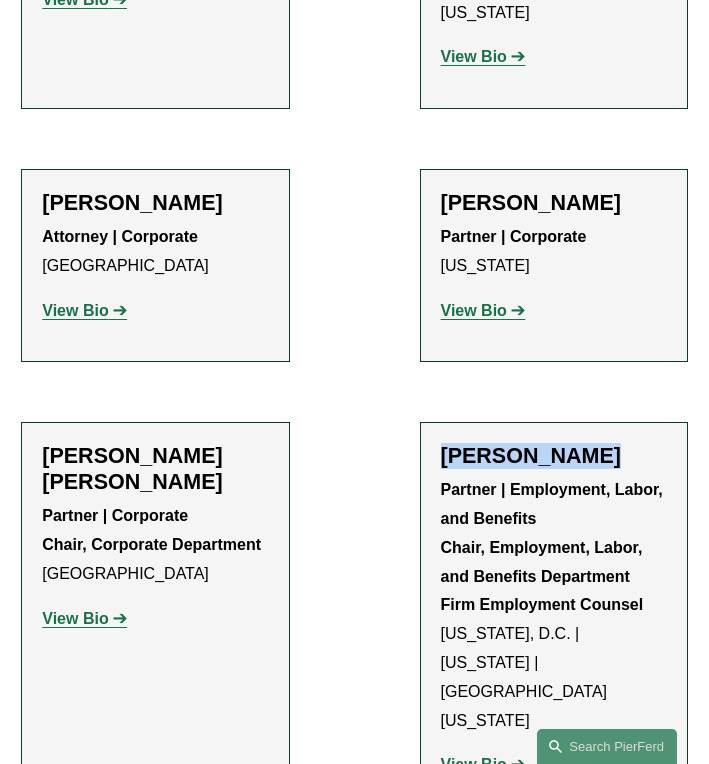 click on "Amy Epstein Gluck" 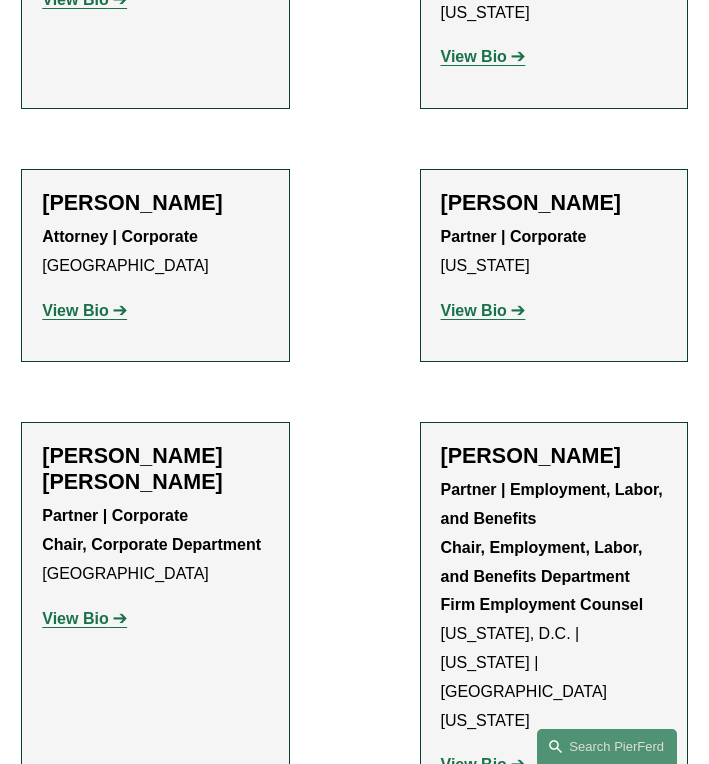 click on "Said Ertekin" 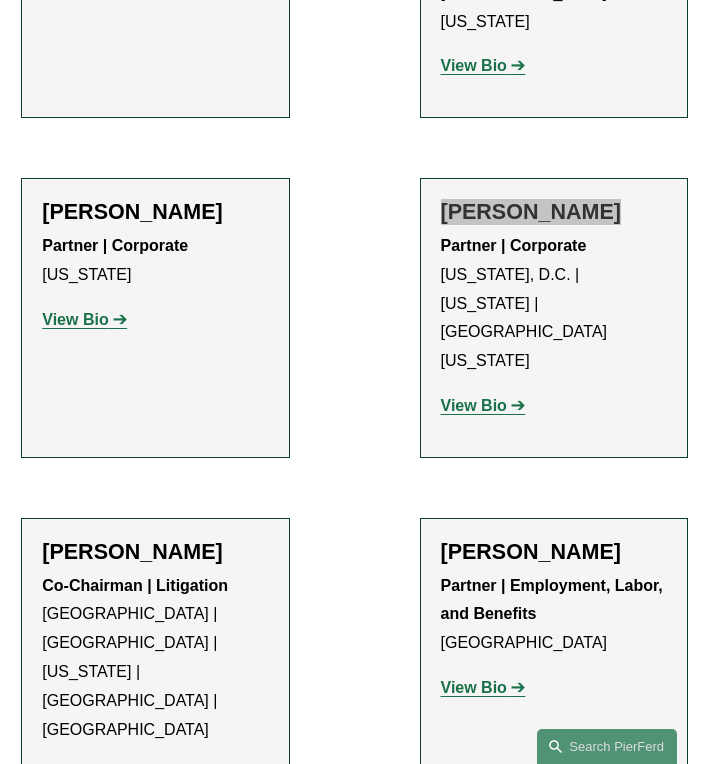 scroll, scrollTop: 10392, scrollLeft: 0, axis: vertical 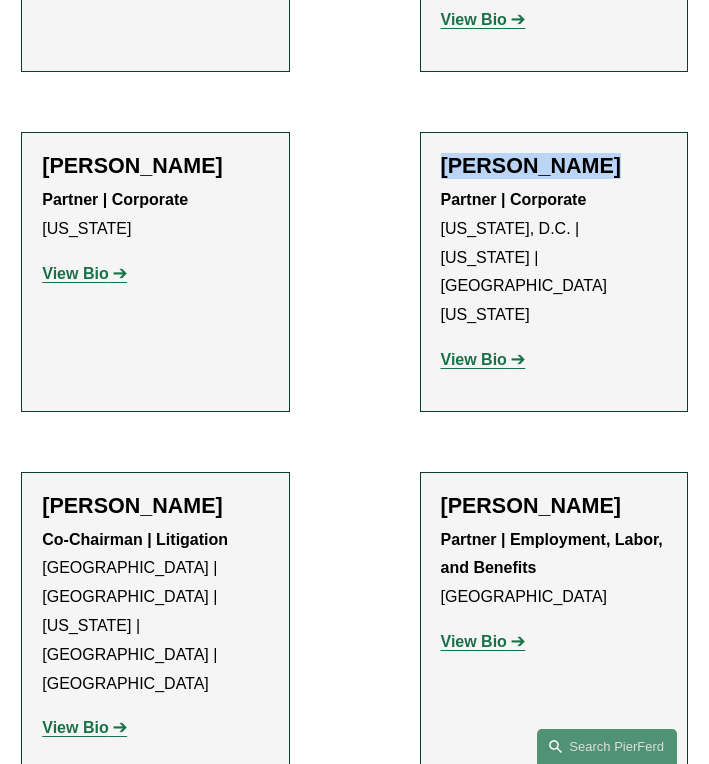 click on "Joel M. Ferdinand" 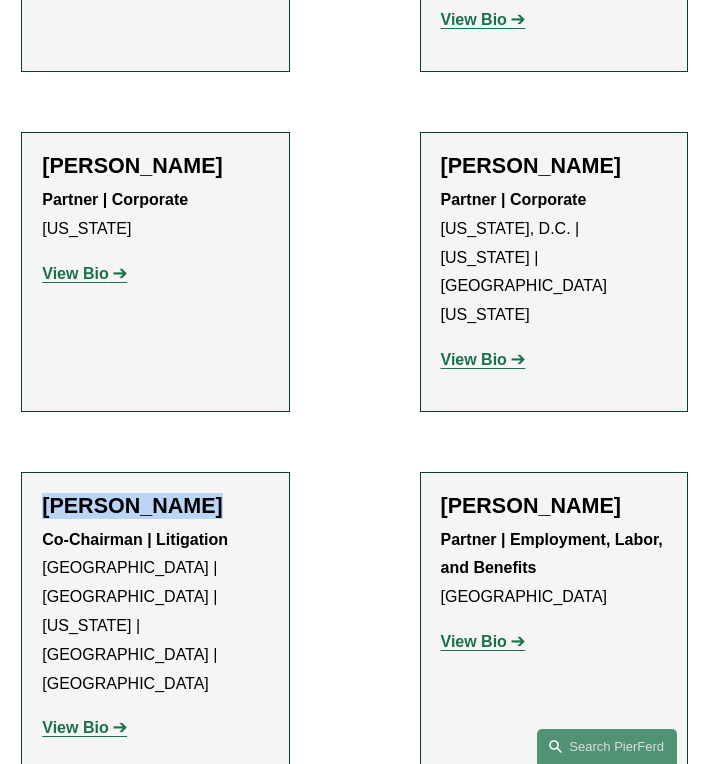 click on "Joel M. Ferdinand" 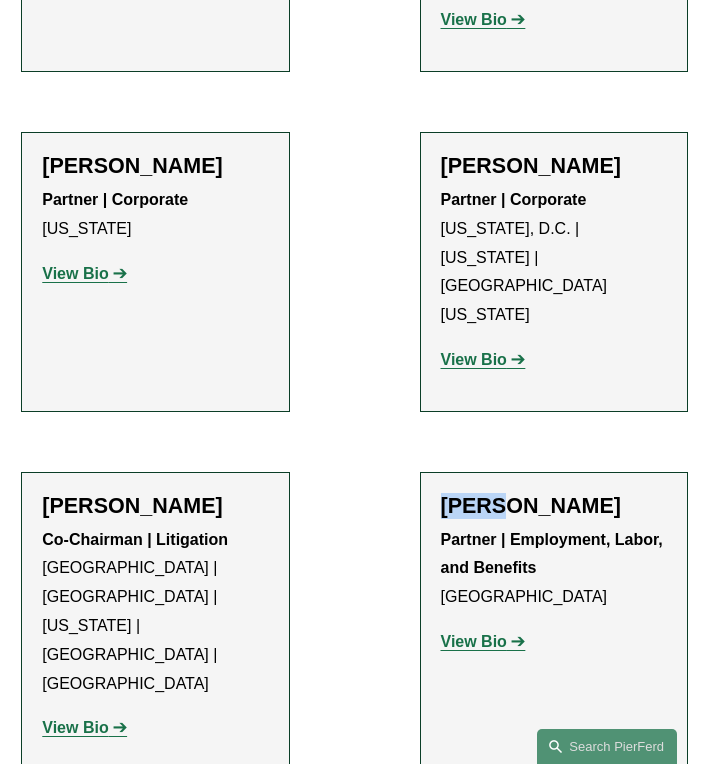 click on "Peter Finding" 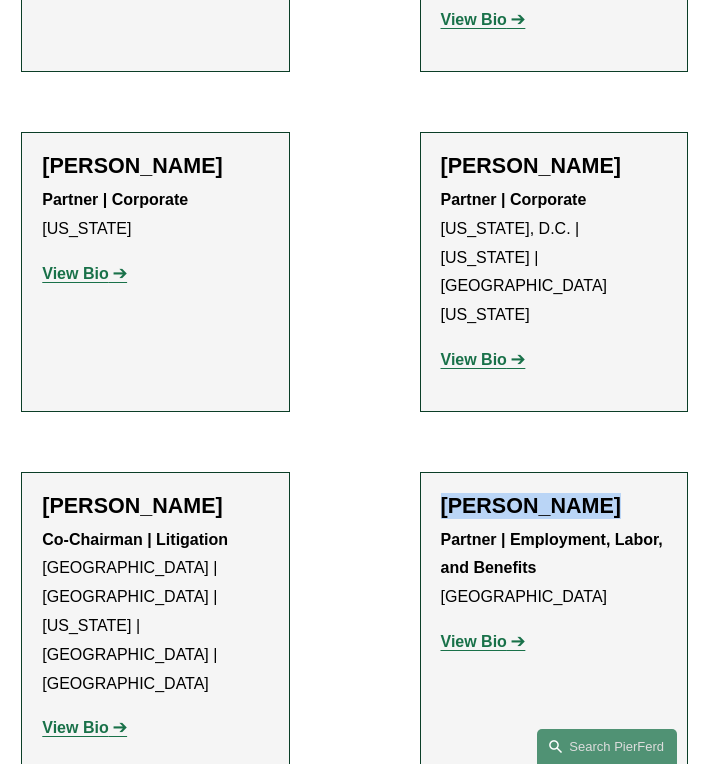 click on "Peter Finding" 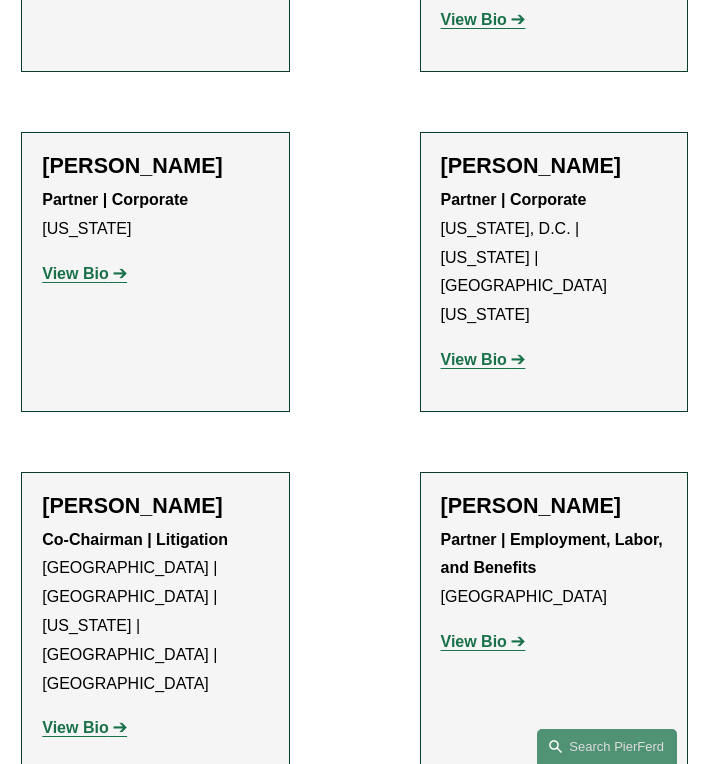click on "Alison Finley*" 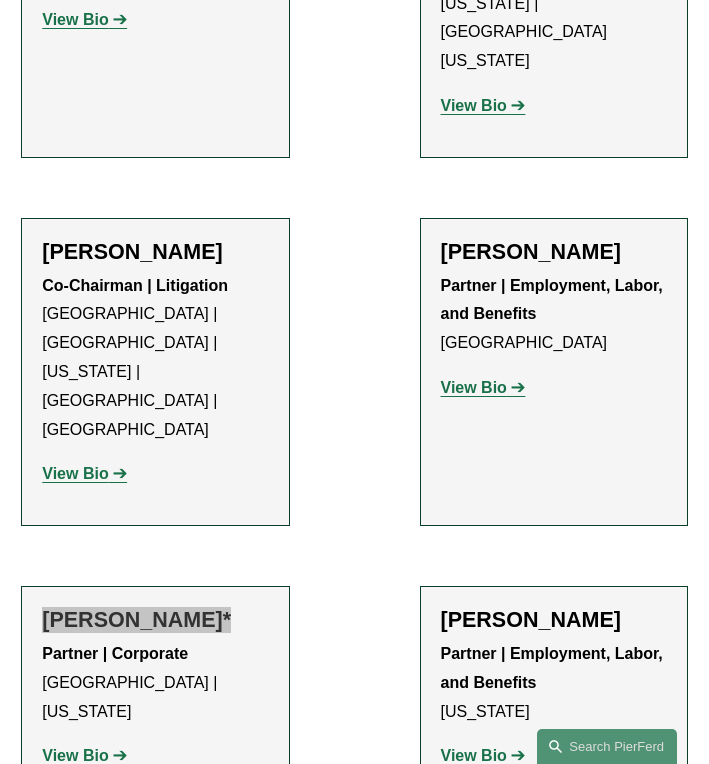 scroll, scrollTop: 10652, scrollLeft: 0, axis: vertical 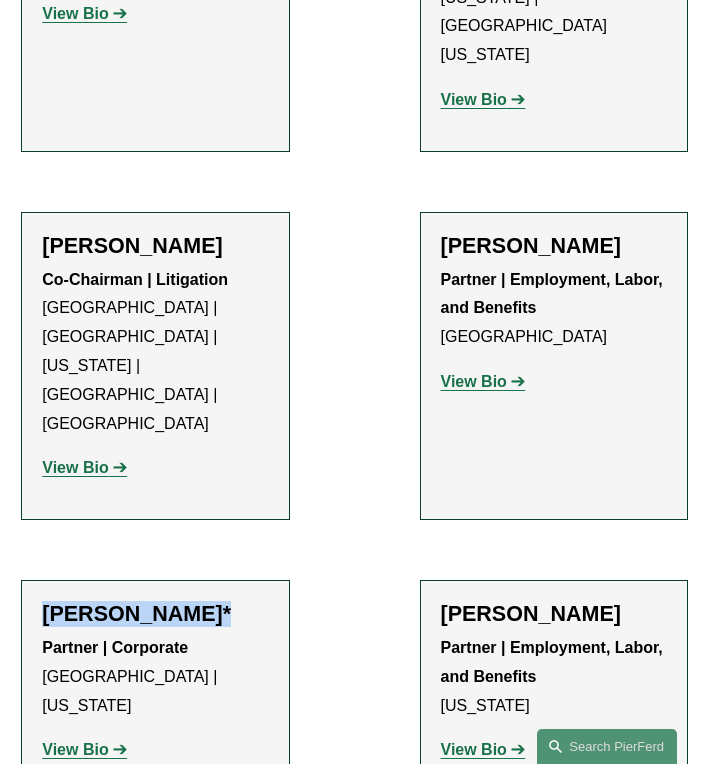 click on "Kyle Flaherty" 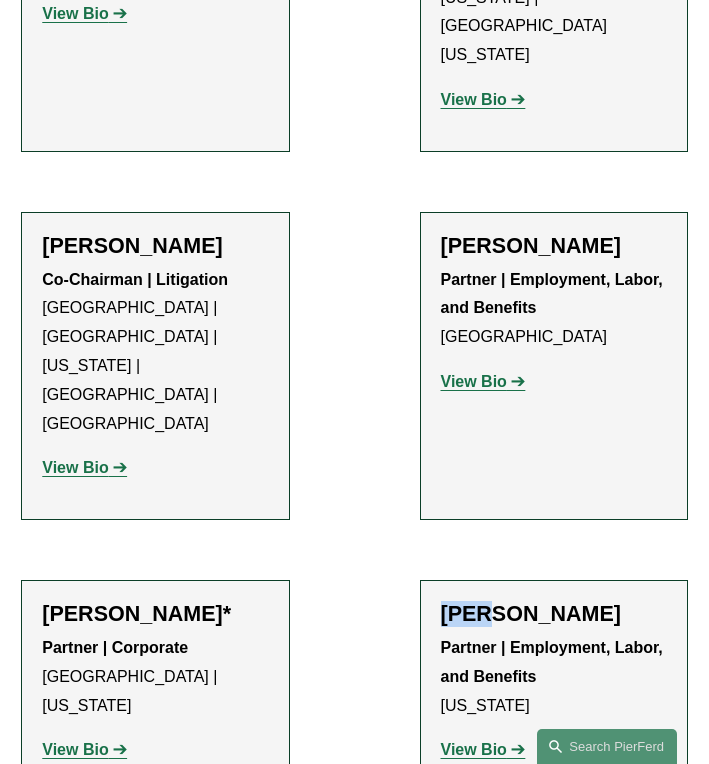 click on "Kyle Flaherty" 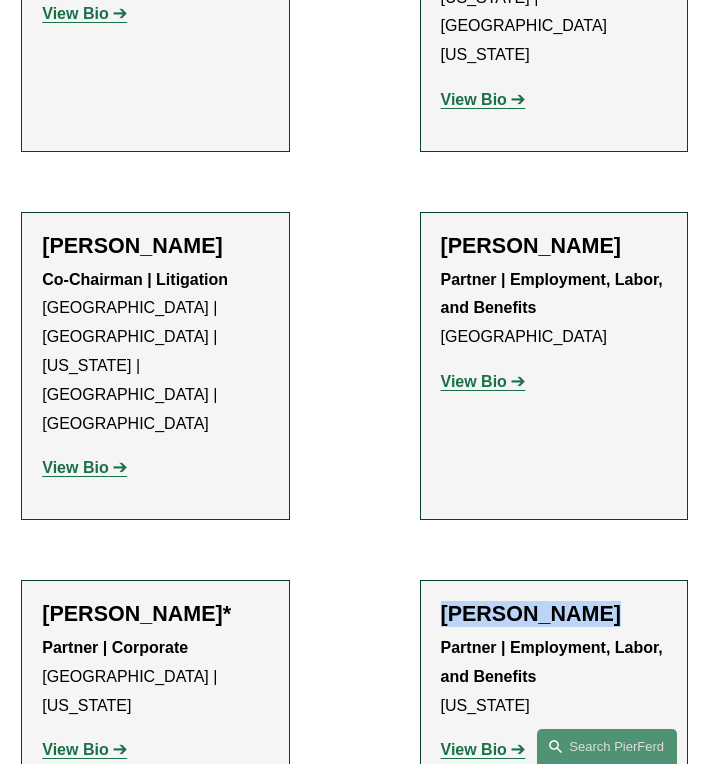 click on "Kyle Flaherty" 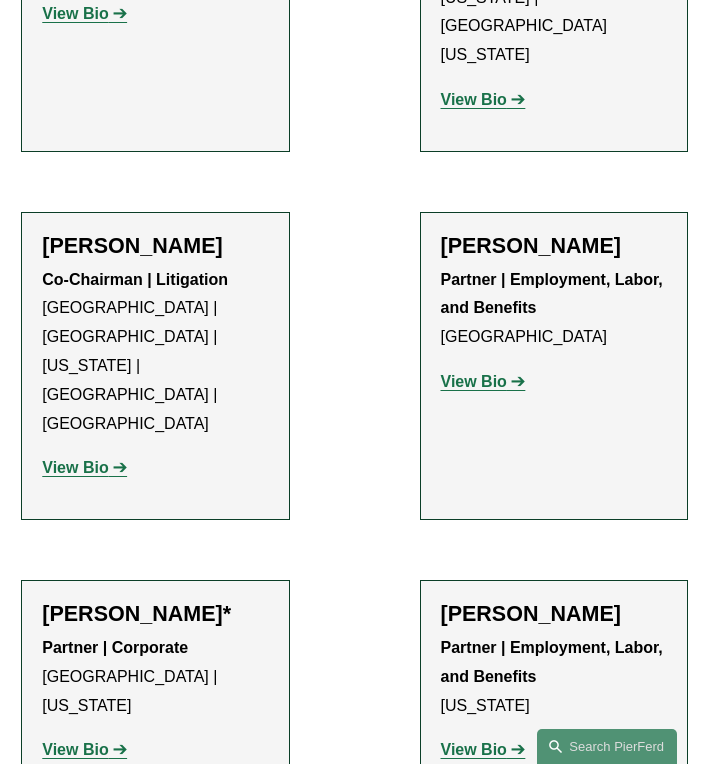 click on "Sophie Fletcher Watson" 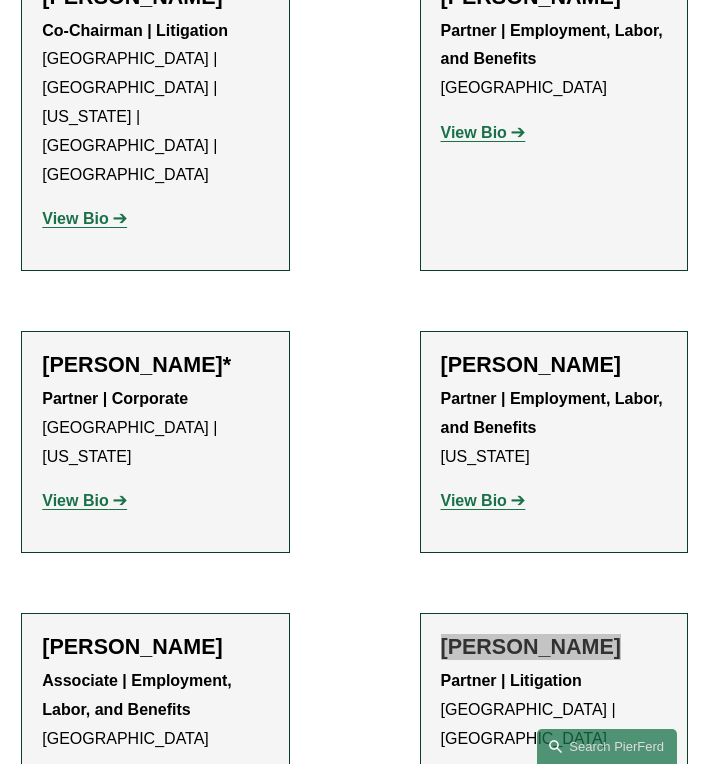scroll, scrollTop: 10945, scrollLeft: 0, axis: vertical 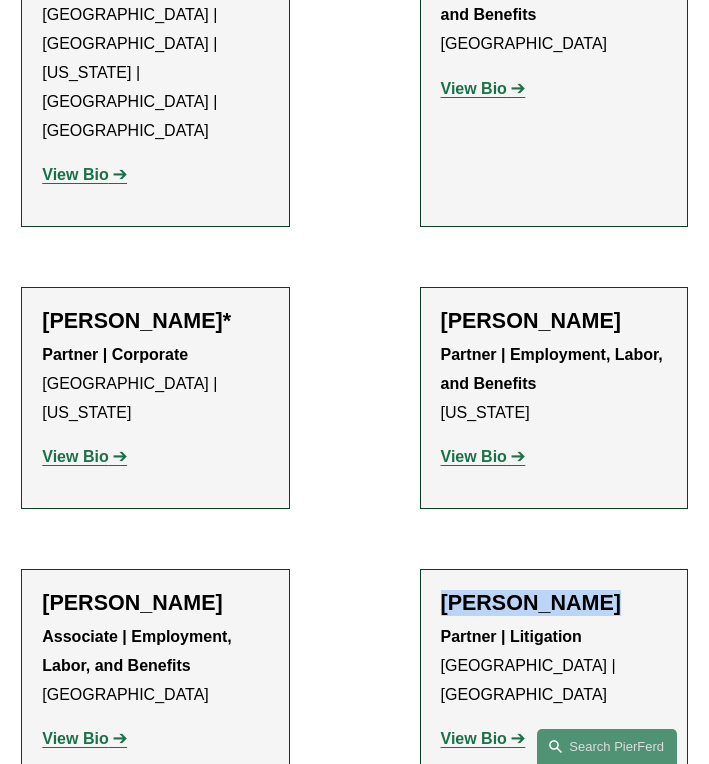 click on "Jamil French" 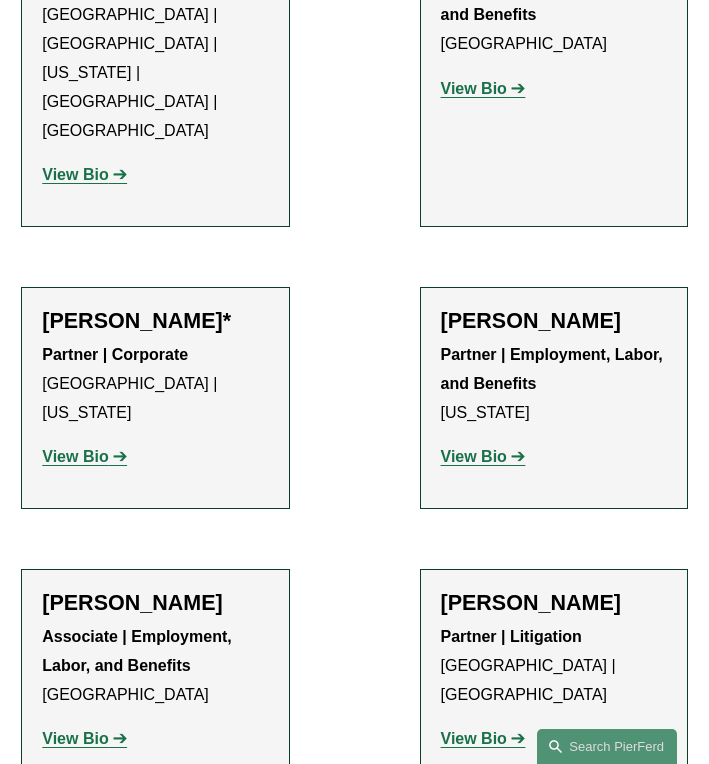 click on "Jamil French" 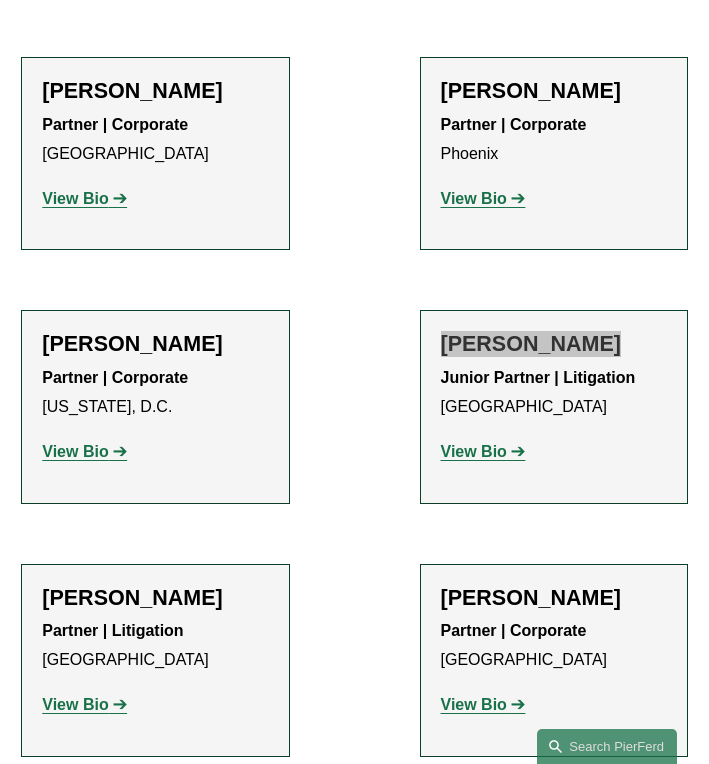 scroll, scrollTop: 11754, scrollLeft: 0, axis: vertical 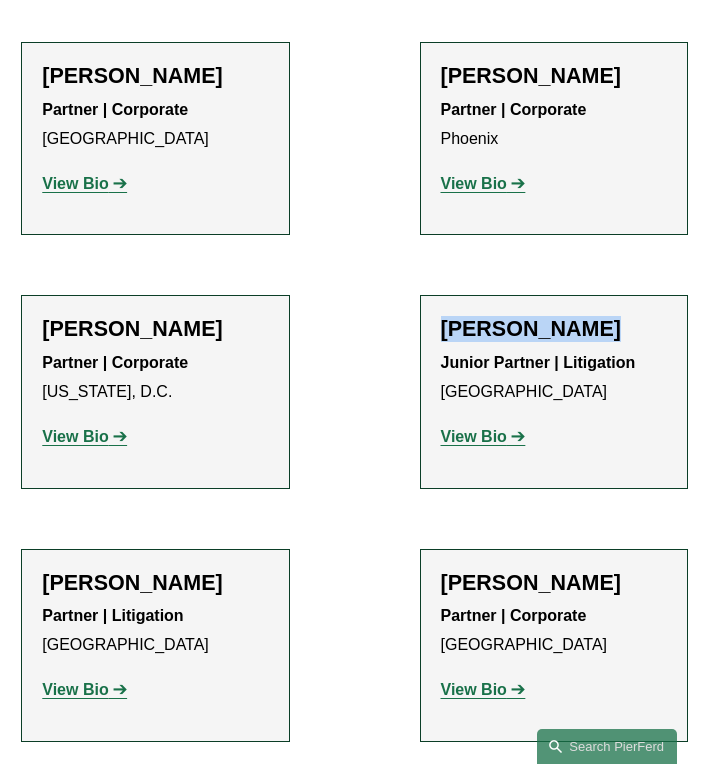 click on "Charles Geitner" 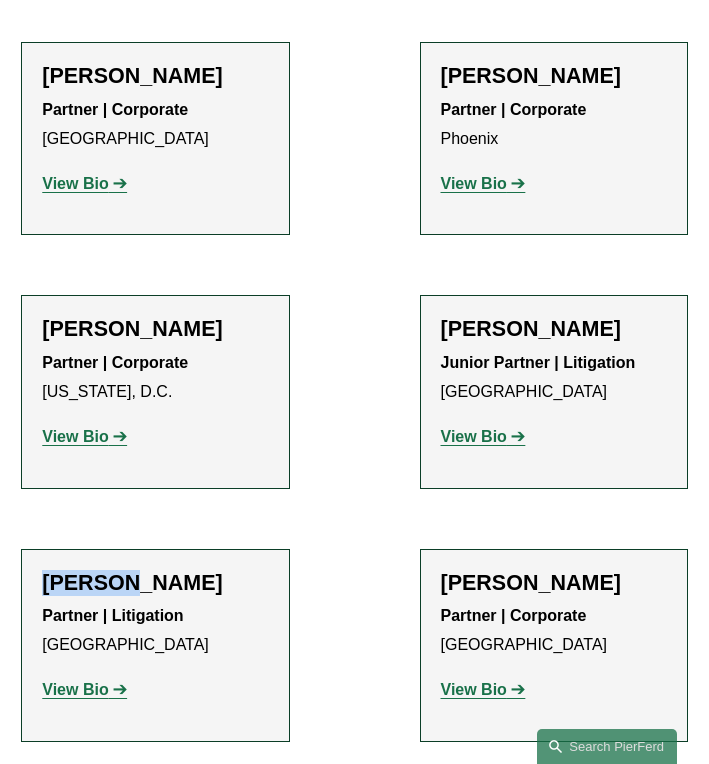 click on "Charles Geitner" 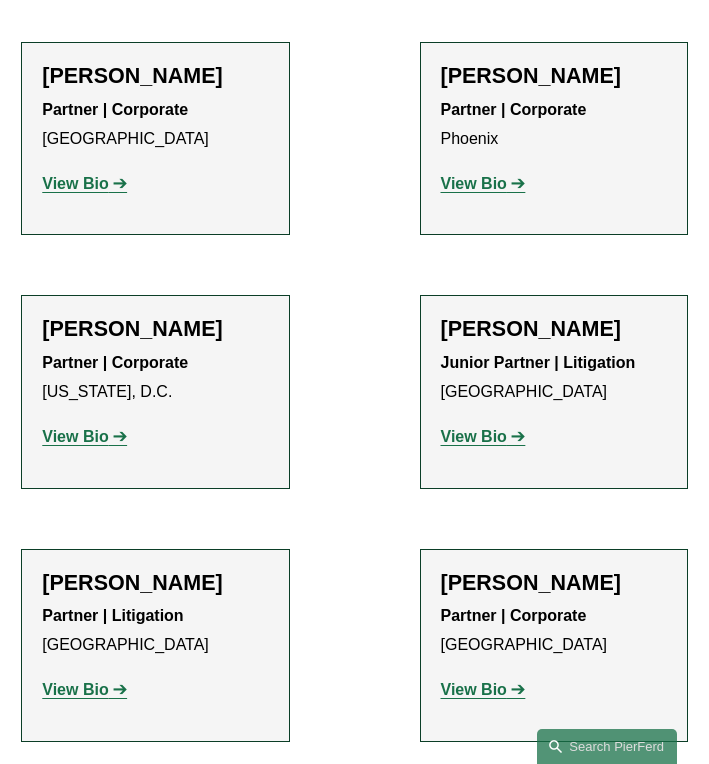 click on "Charles Geitner
Partner | Litigation Tampa View Bio Location: Tampa; Department: Litigation; Department: Intellectual Property; Practice: Banking and Financial Services; Practice: Civil Pretrial and Trial Services; Practice: Commercial Litigation; Practice: Construction and Design Professional; Practice: Franchising; Practice: Insurance; Practice: Cyber, Privacy & Technology; Practice: Litigation and Risk Management; Practice: Professional and Management Liability; Practice: TCPA Defense; Practice: Intellectual Property Litigation; Bar Admission: Florida" 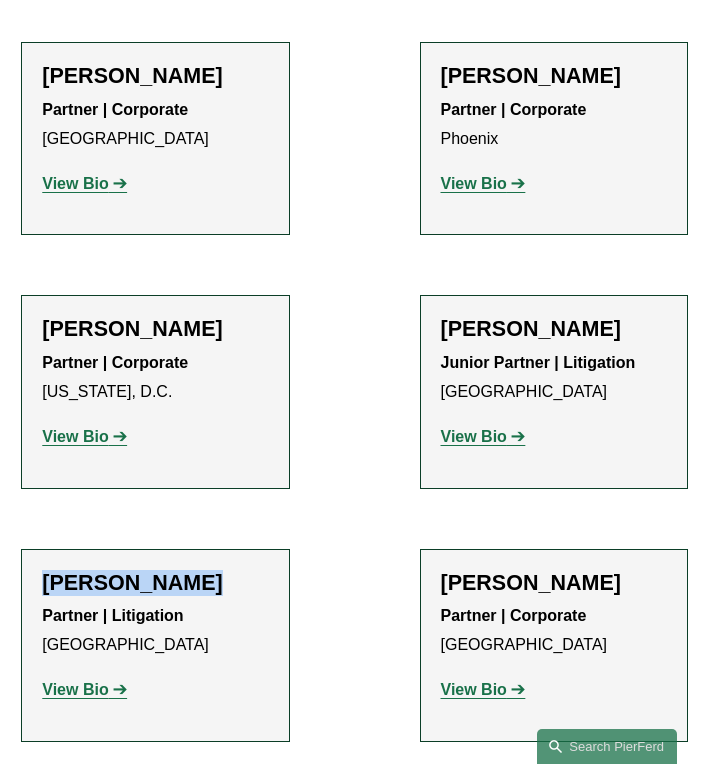 click on "Charles Geitner" 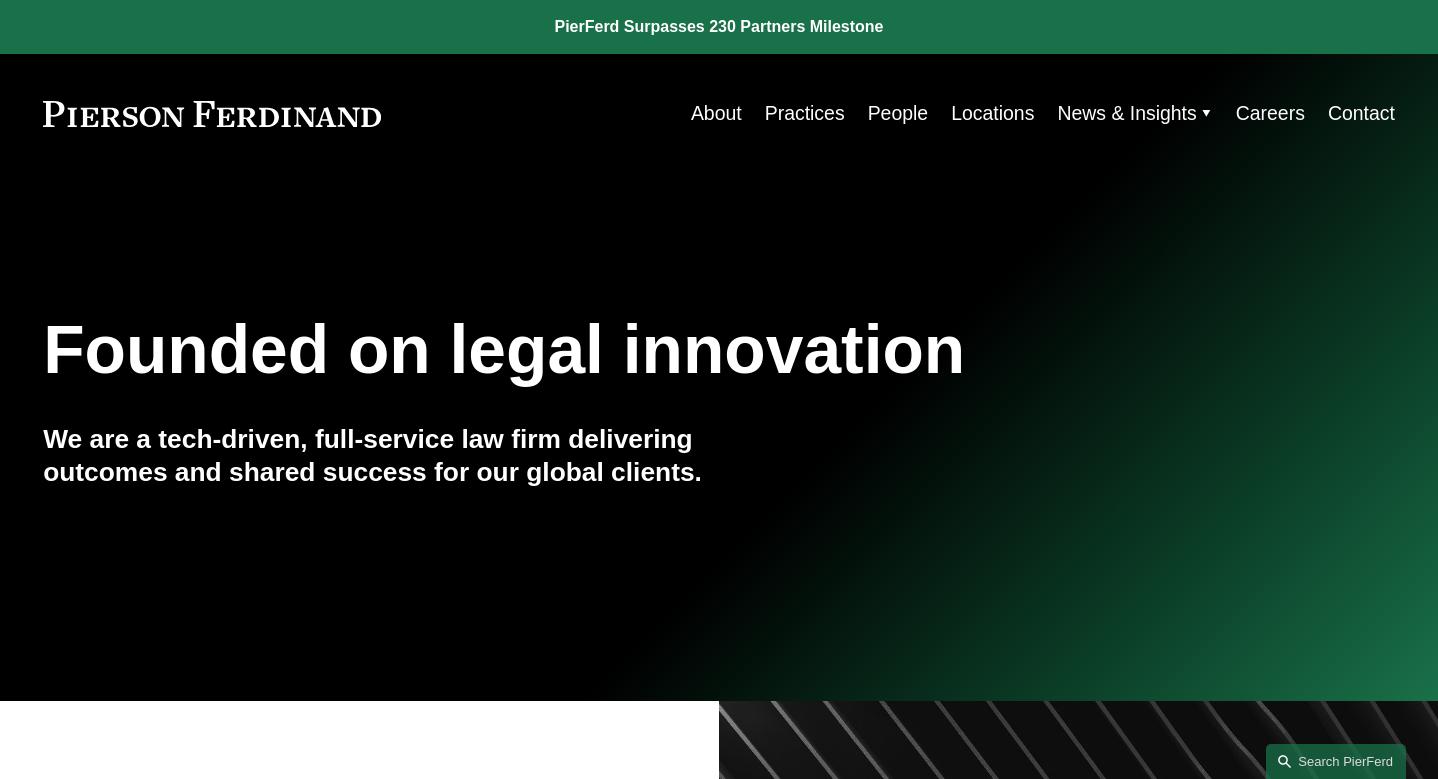 scroll, scrollTop: 0, scrollLeft: 0, axis: both 